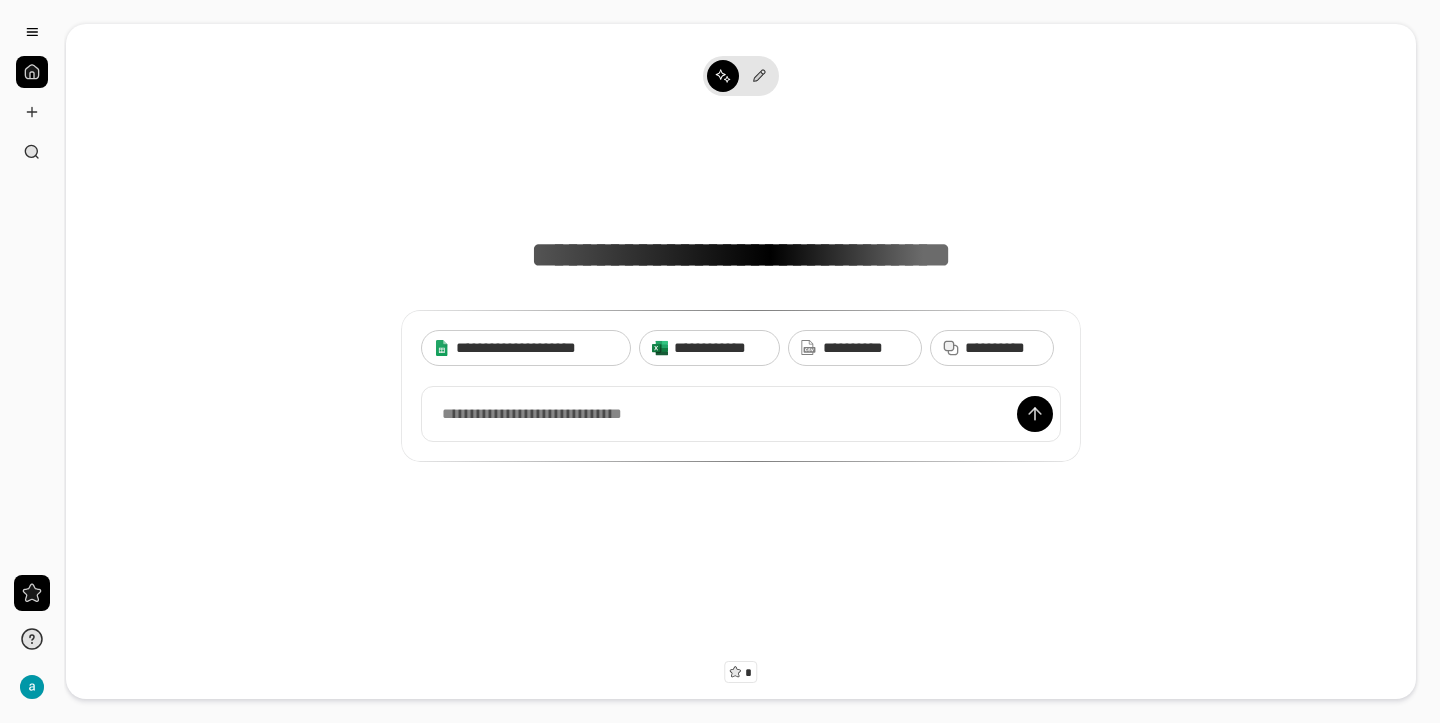 scroll, scrollTop: 0, scrollLeft: 0, axis: both 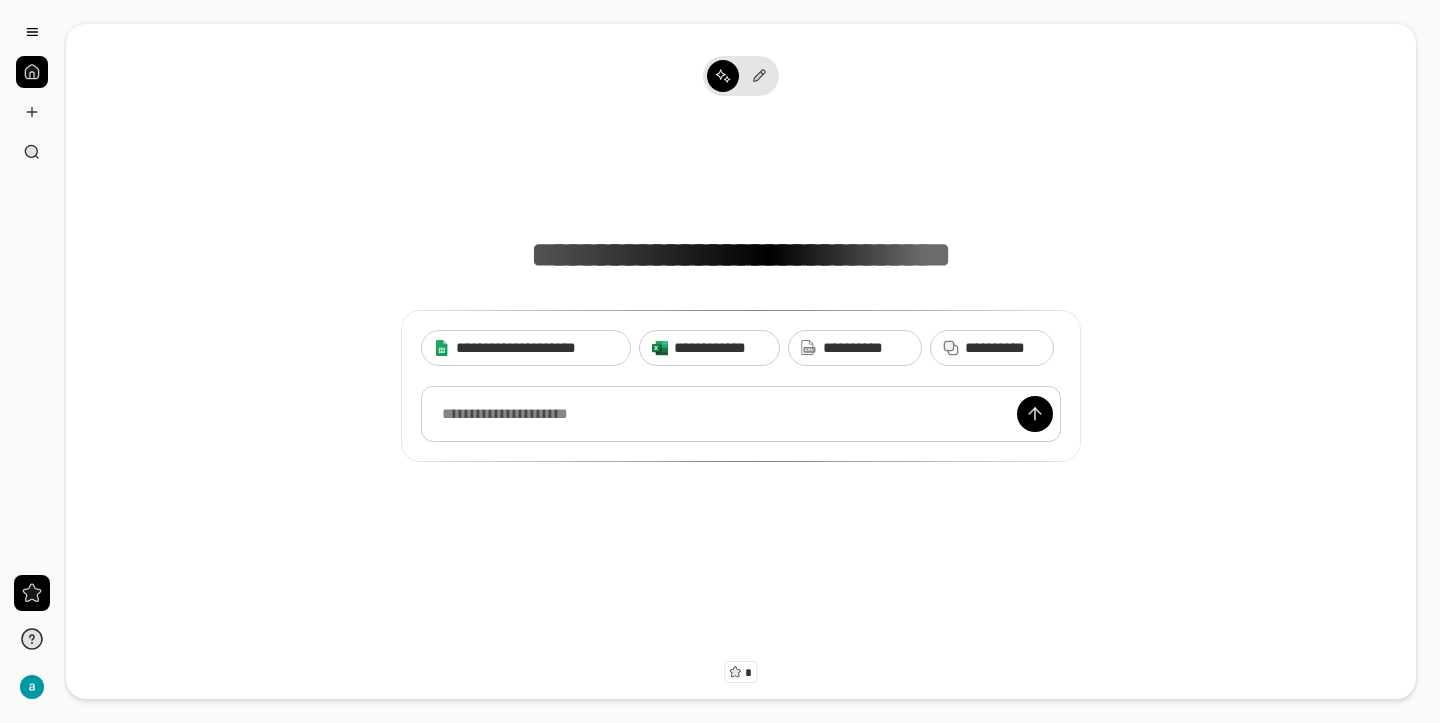 paste 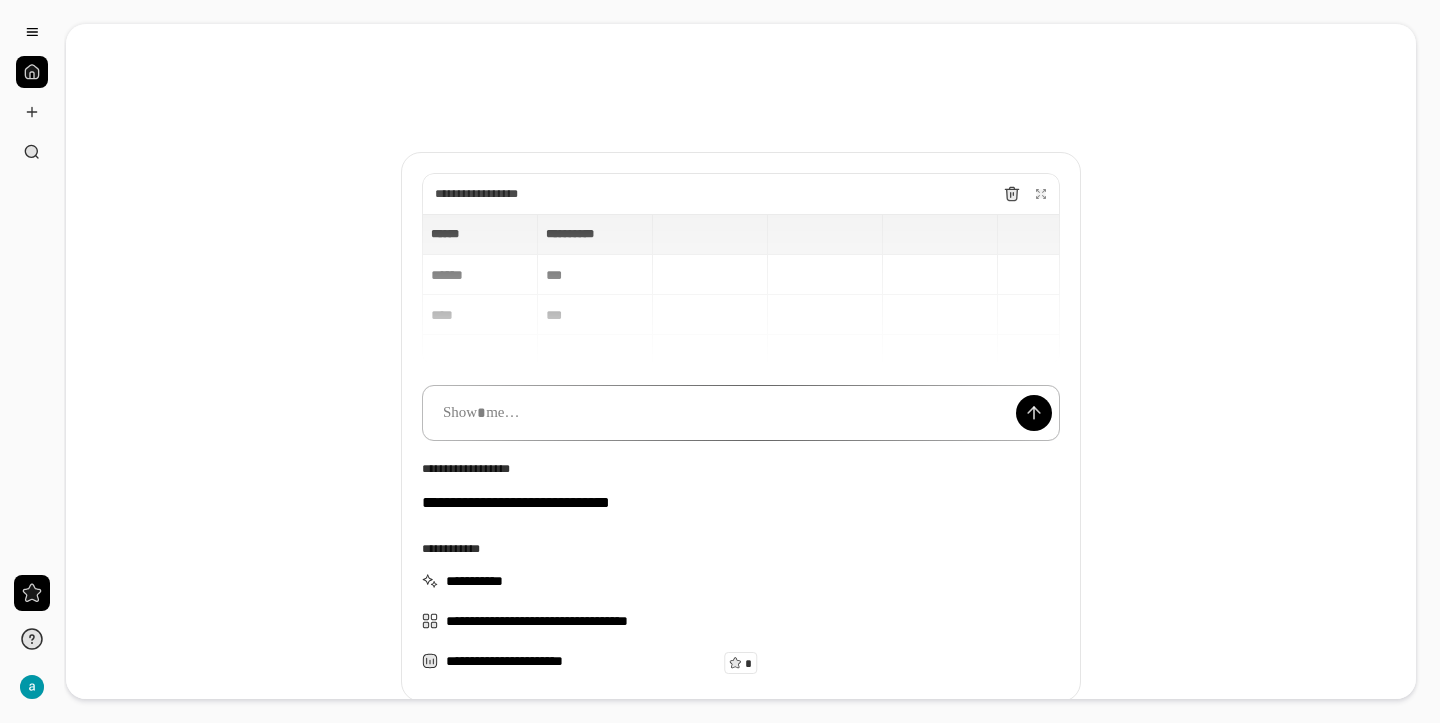 scroll, scrollTop: 12, scrollLeft: 0, axis: vertical 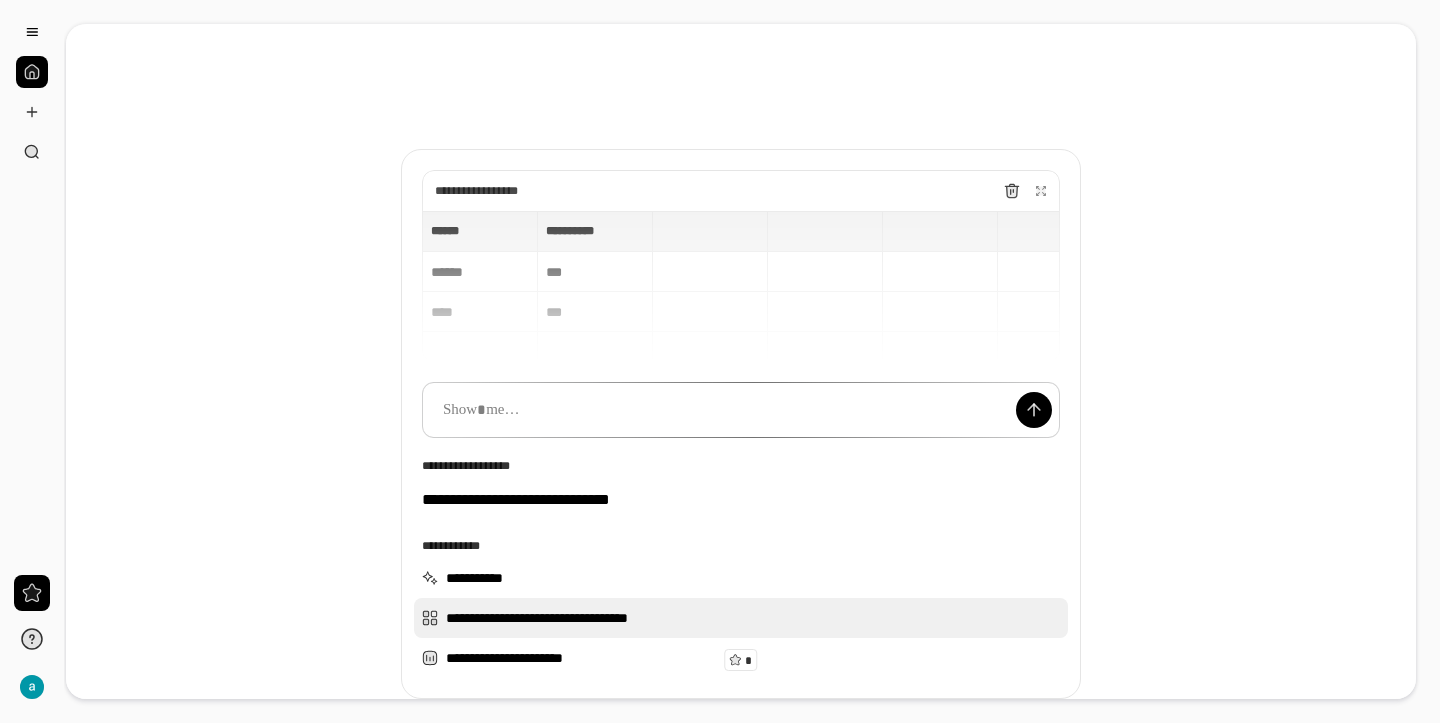 click on "**********" at bounding box center [741, 618] 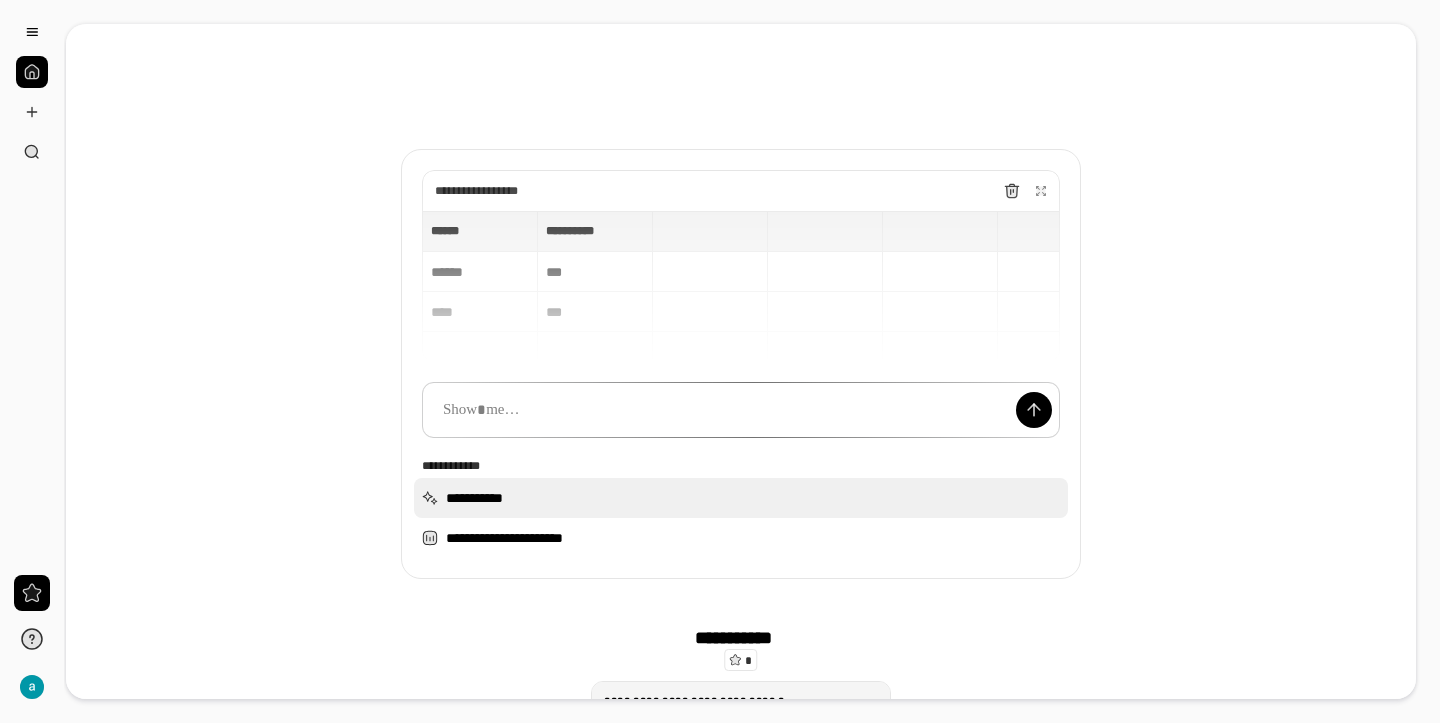 click on "**********" at bounding box center (741, 498) 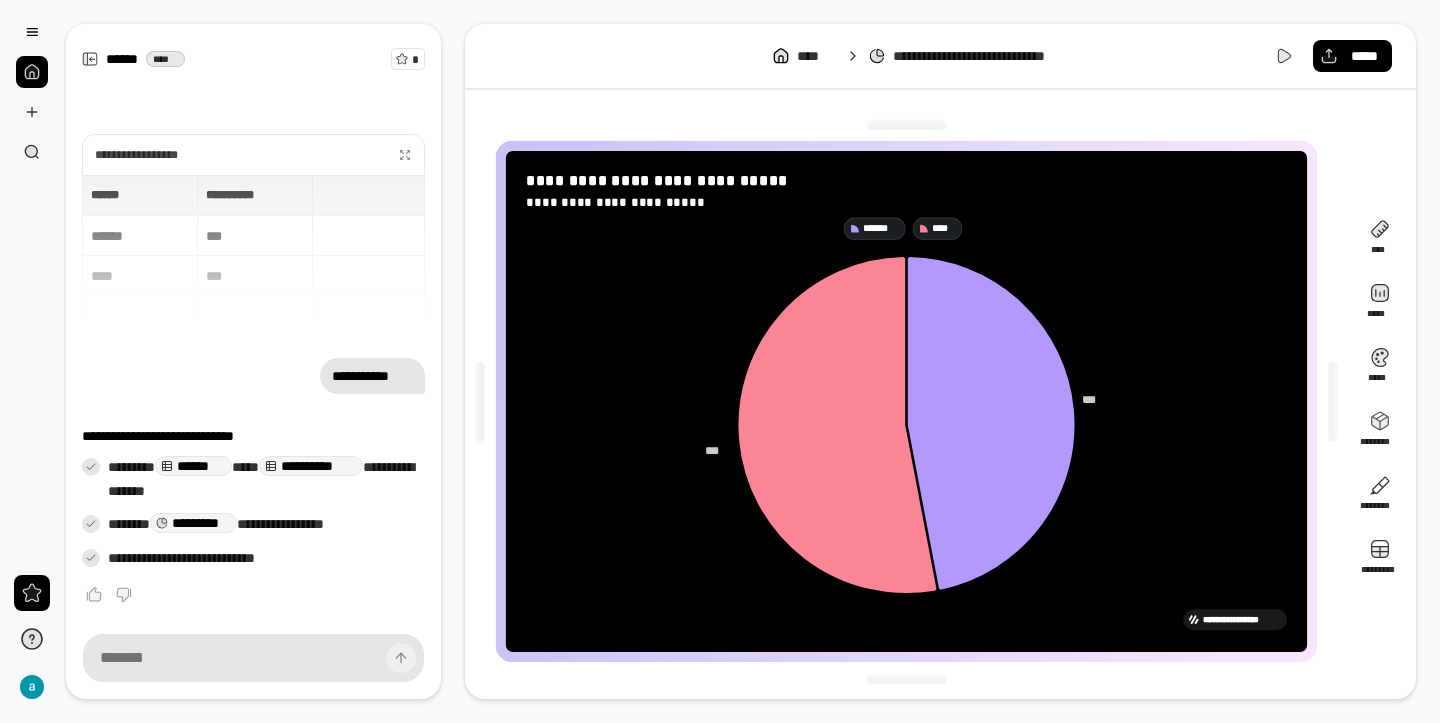 click 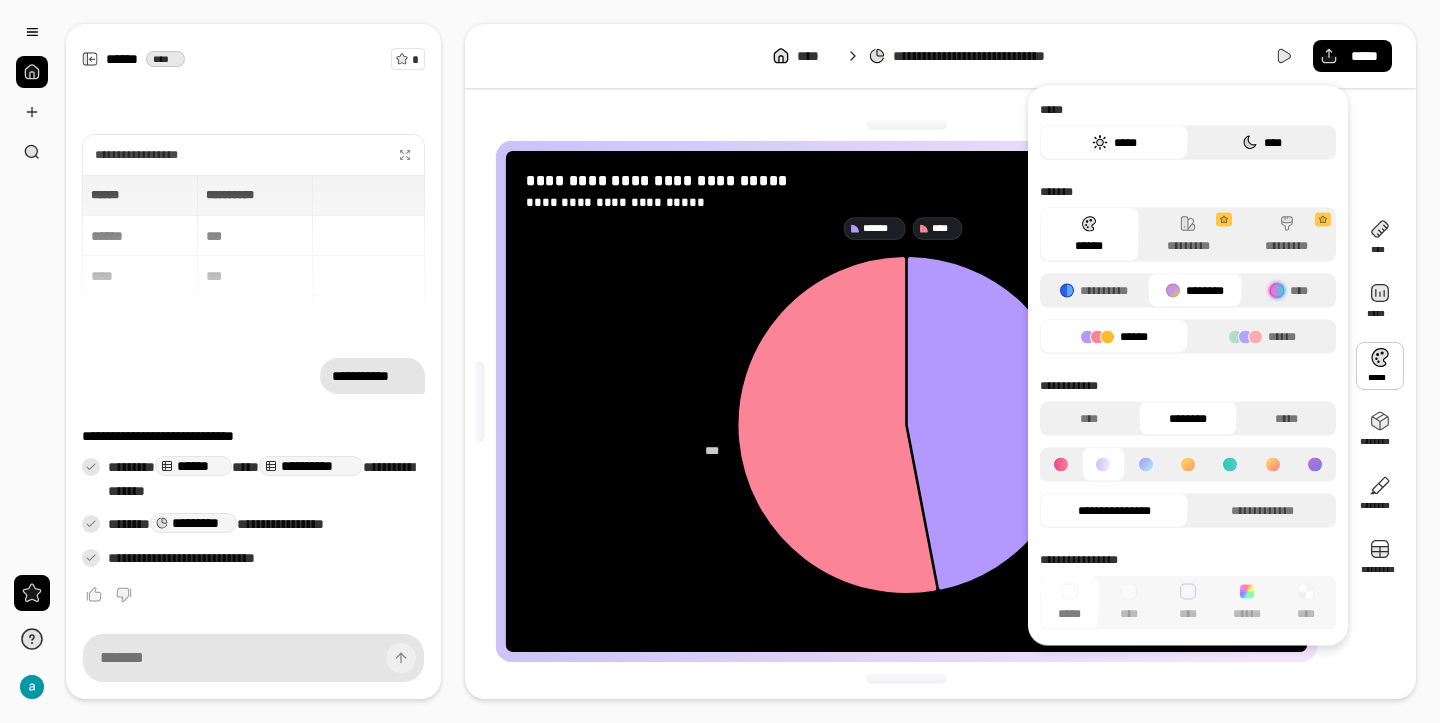 click on "****" at bounding box center (1262, 143) 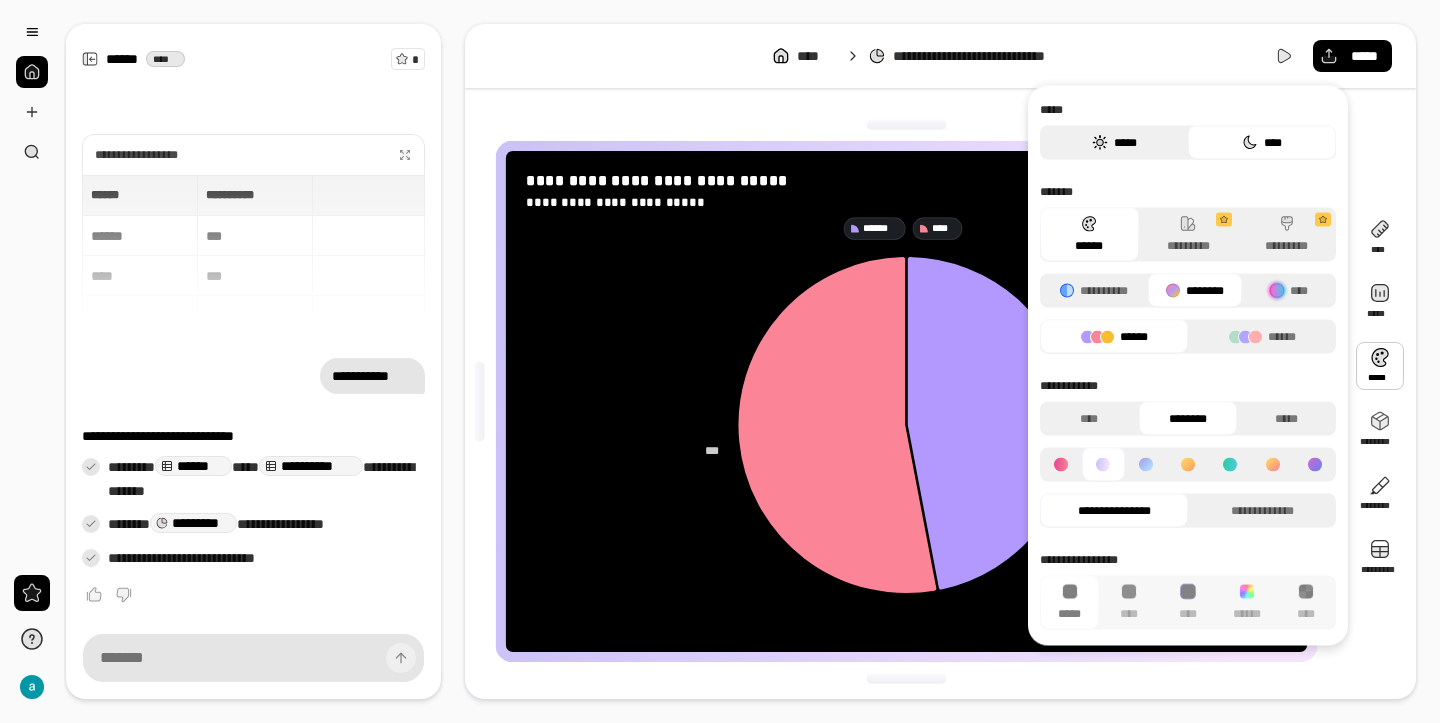 click on "*****" at bounding box center [1114, 143] 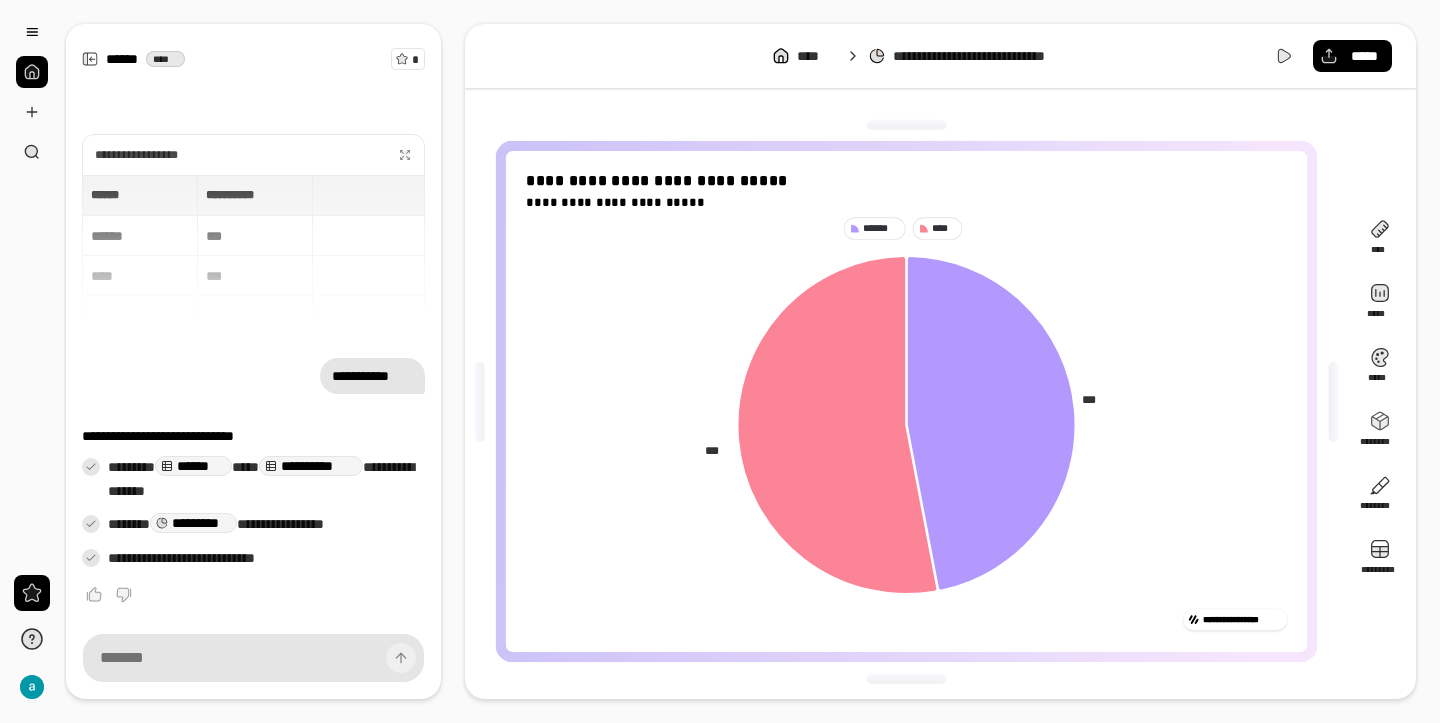 click on "****** ****" at bounding box center (906, 228) 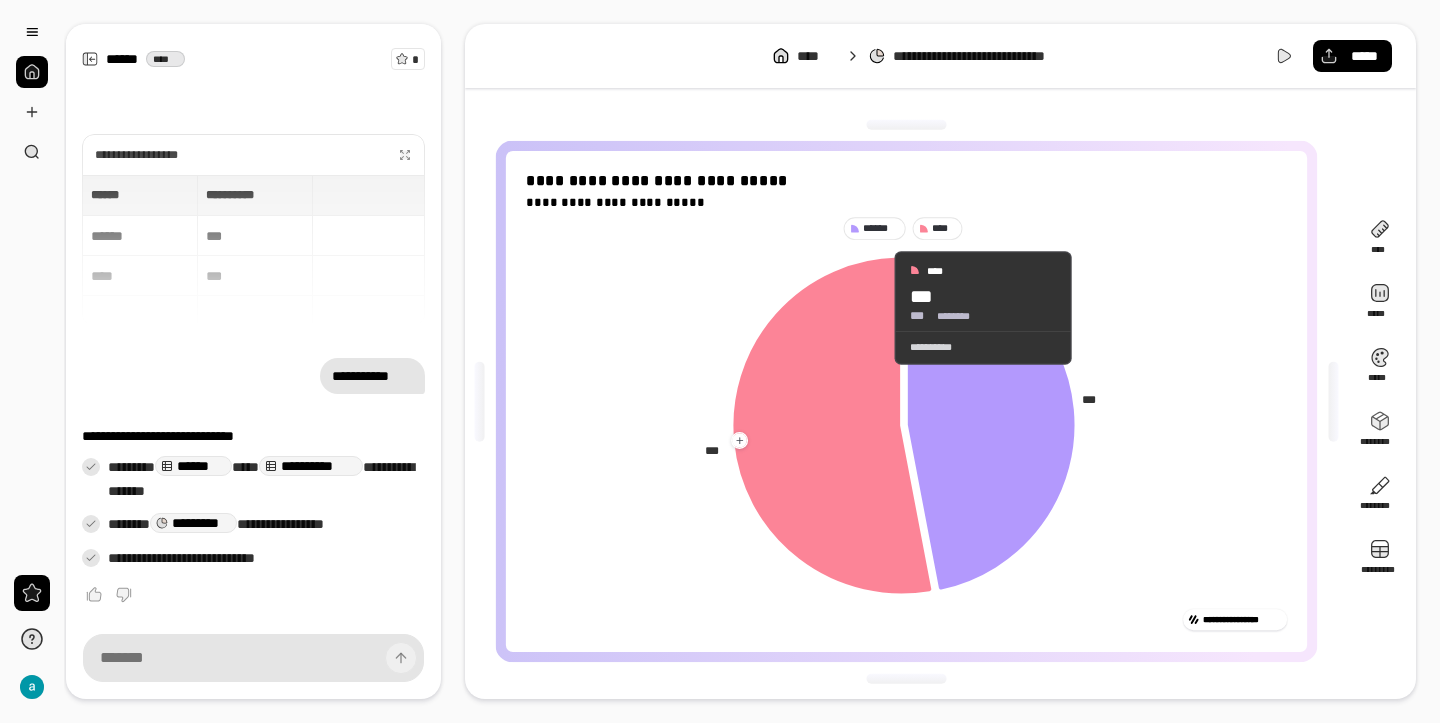 click 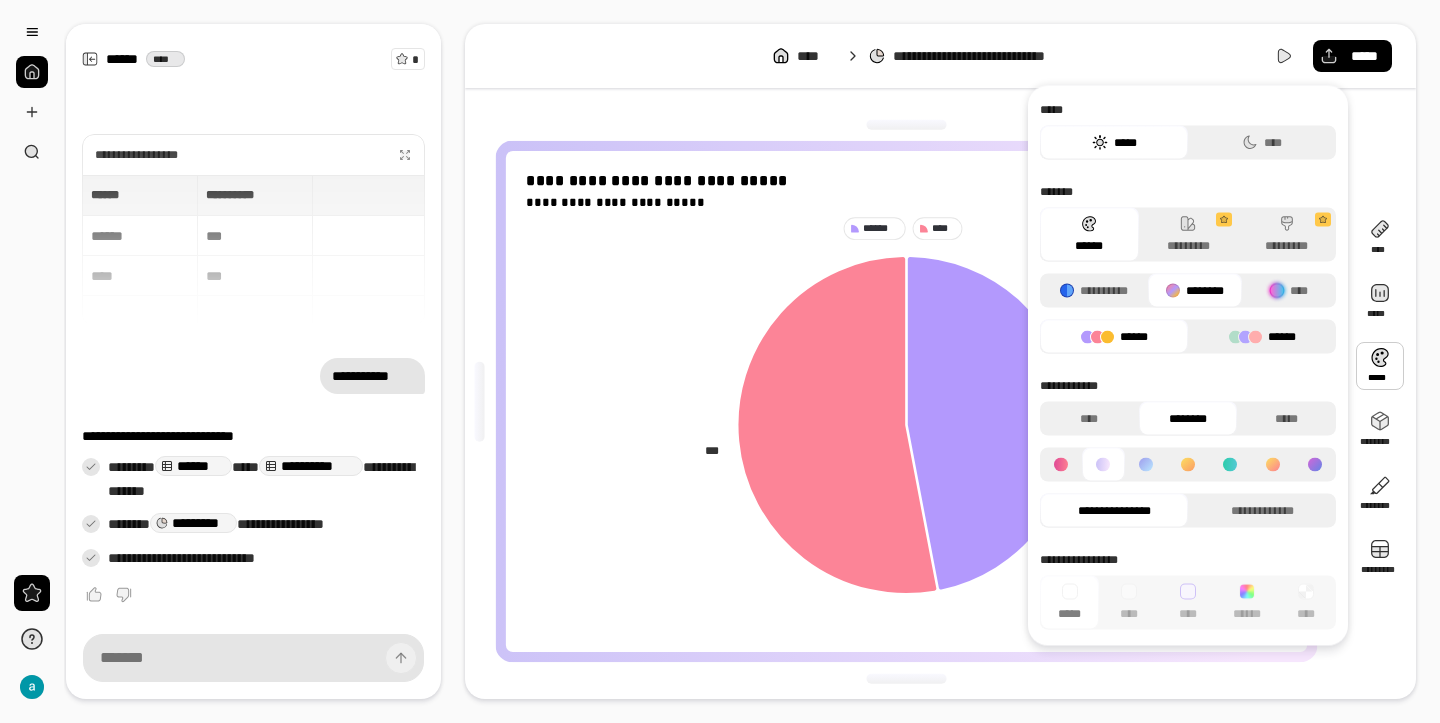 click on "******" at bounding box center (1262, 337) 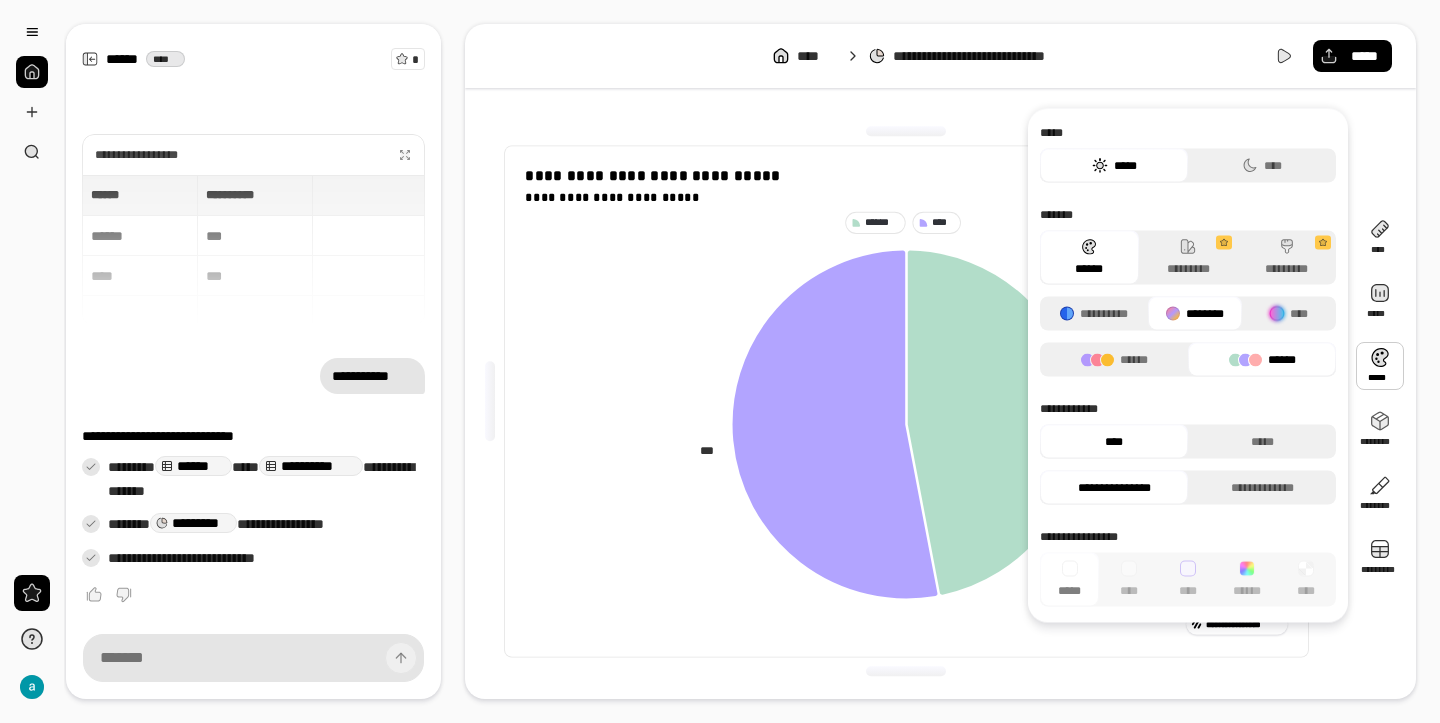 click at bounding box center (906, 131) 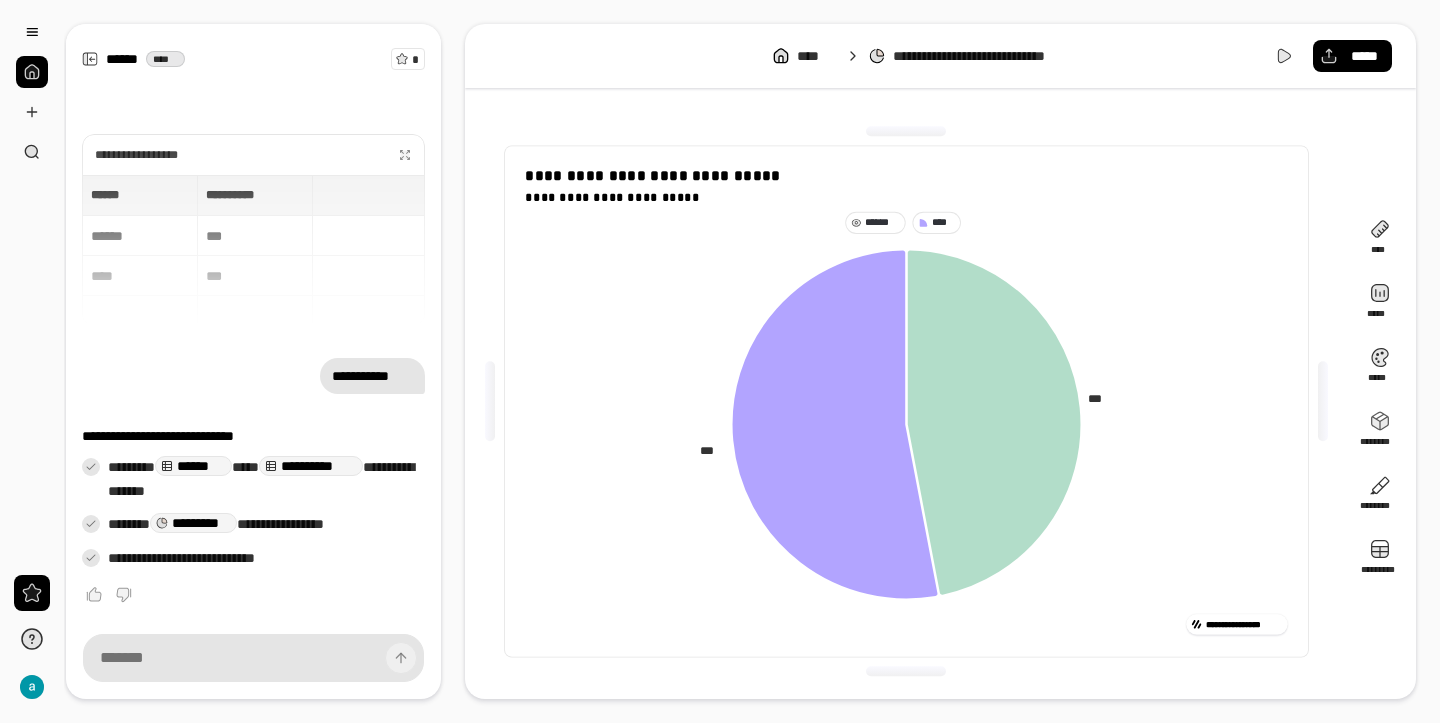 drag, startPoint x: 948, startPoint y: 226, endPoint x: 886, endPoint y: 226, distance: 62 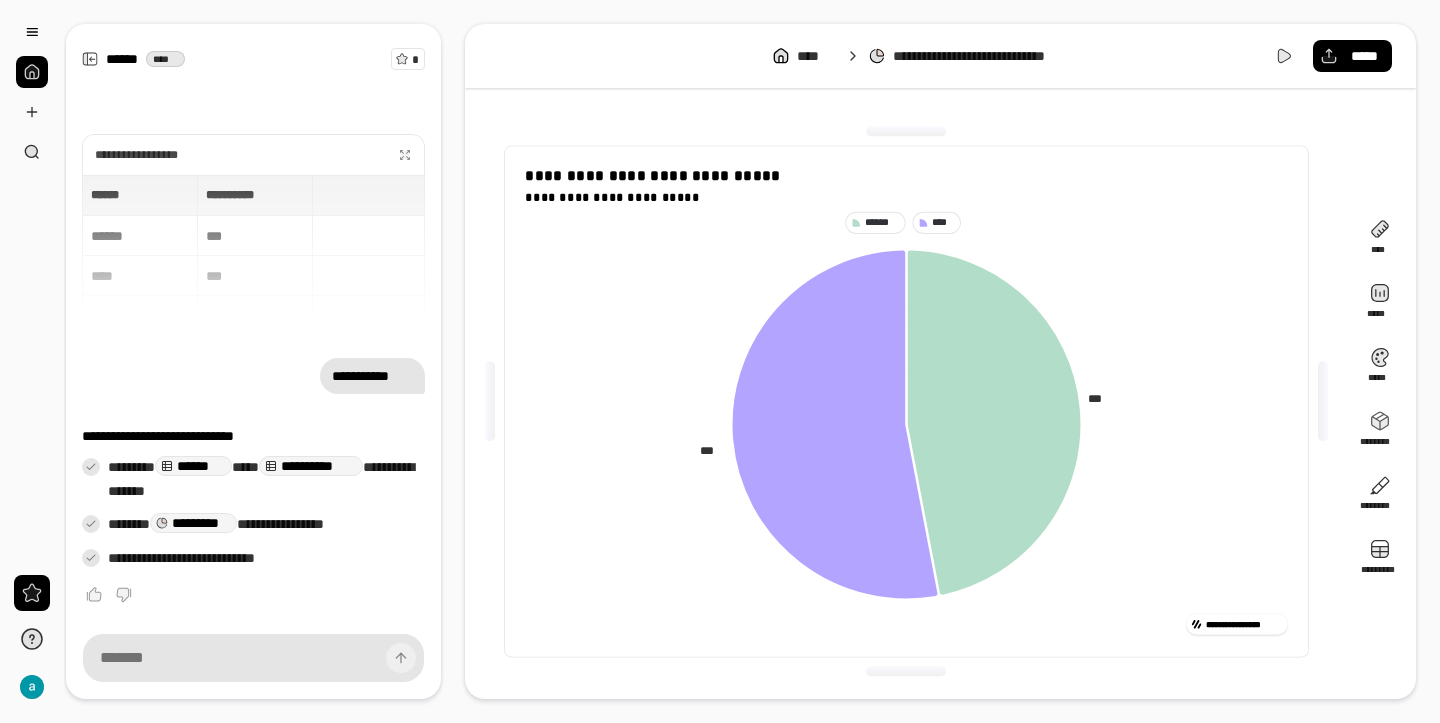 click on "****** ****" at bounding box center [906, 222] 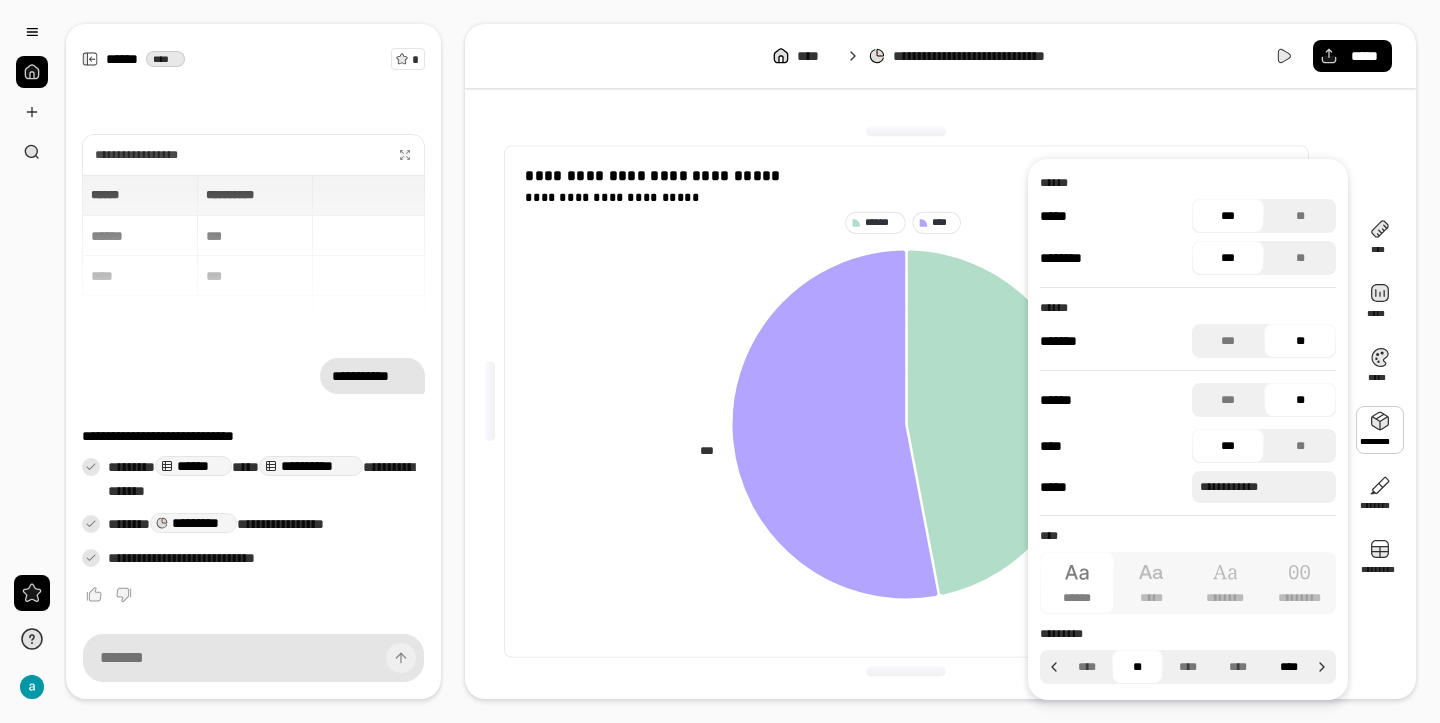 click on "****" at bounding box center (1289, 667) 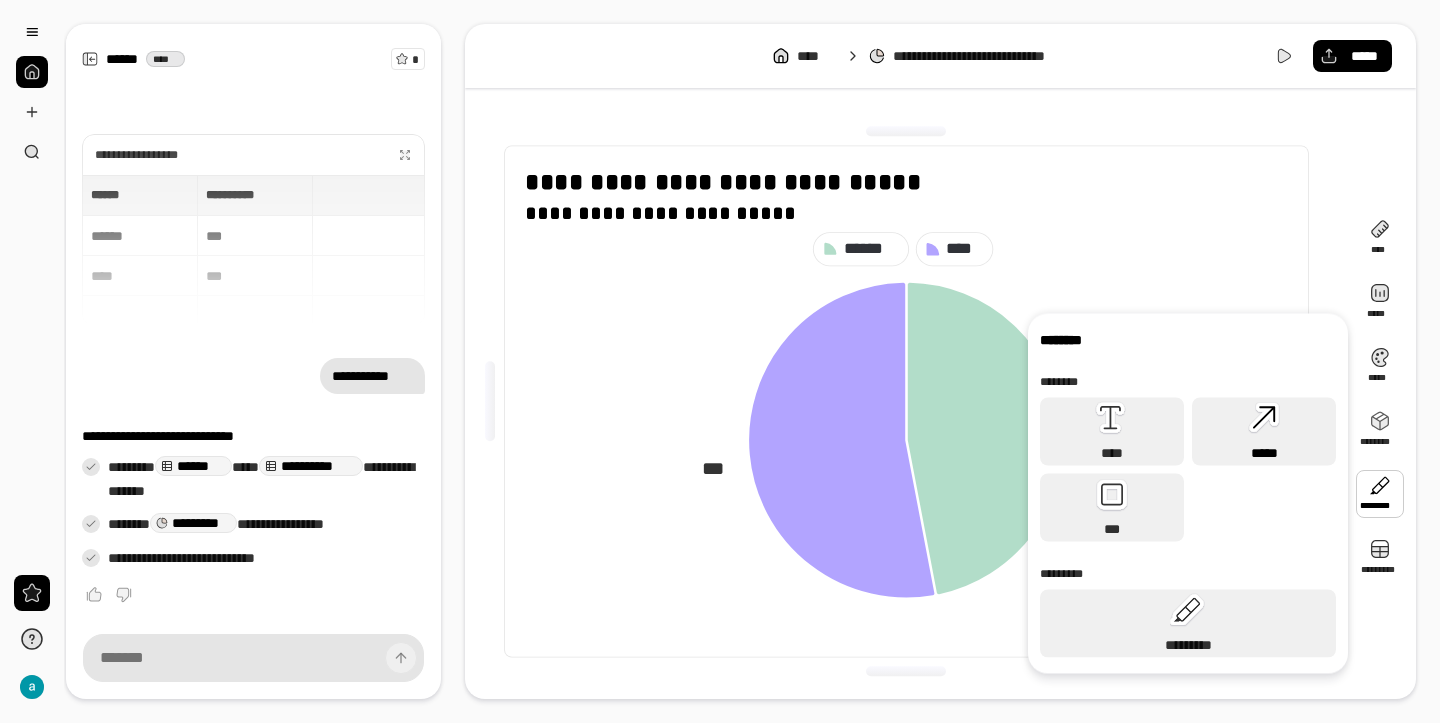 click 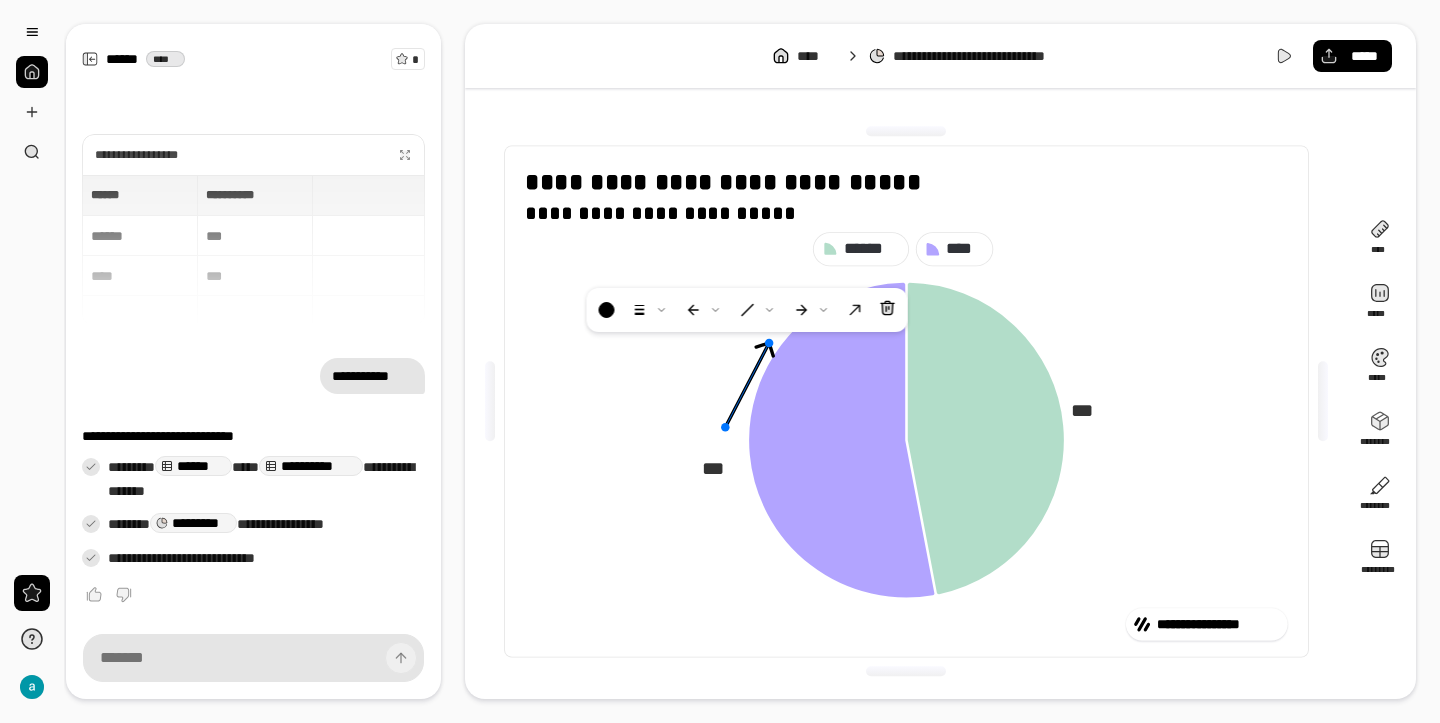 drag, startPoint x: 915, startPoint y: 423, endPoint x: 756, endPoint y: 368, distance: 168.24387 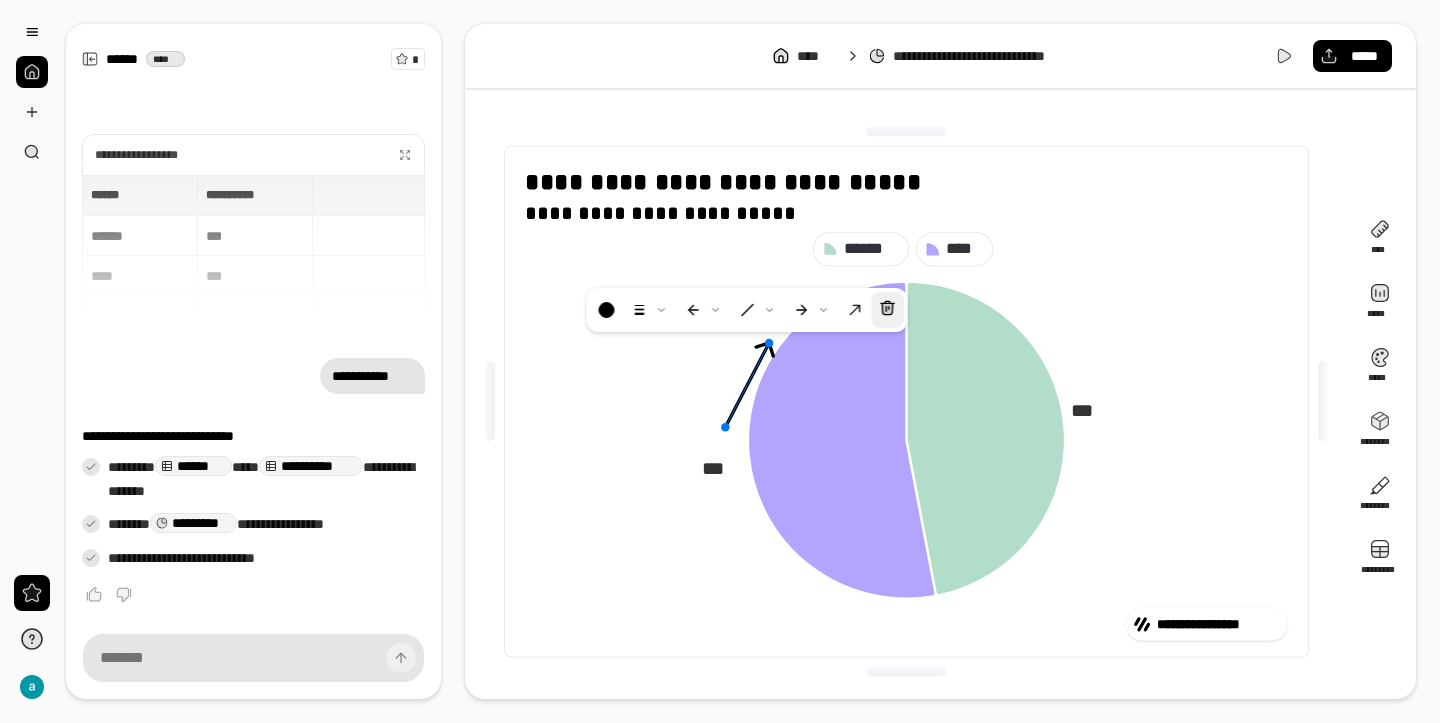 click at bounding box center (888, 310) 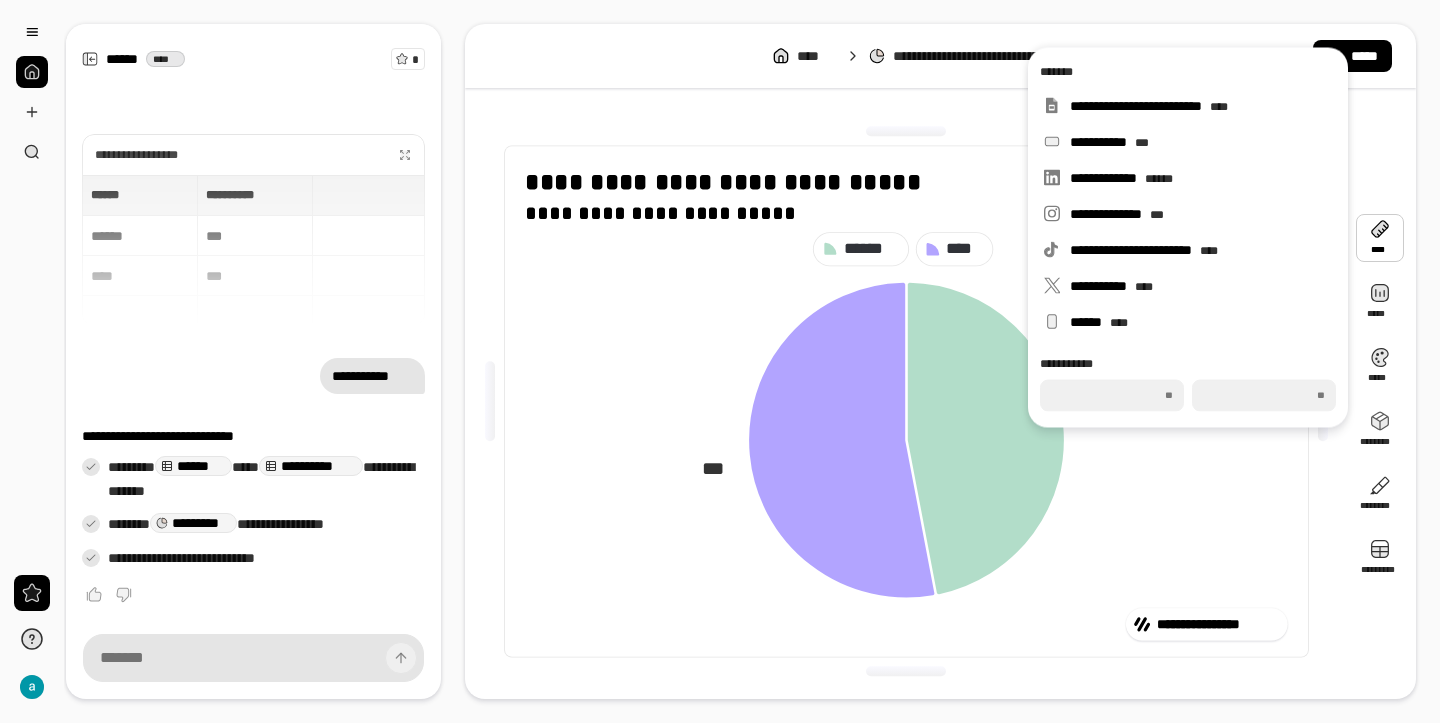 click at bounding box center [1380, 238] 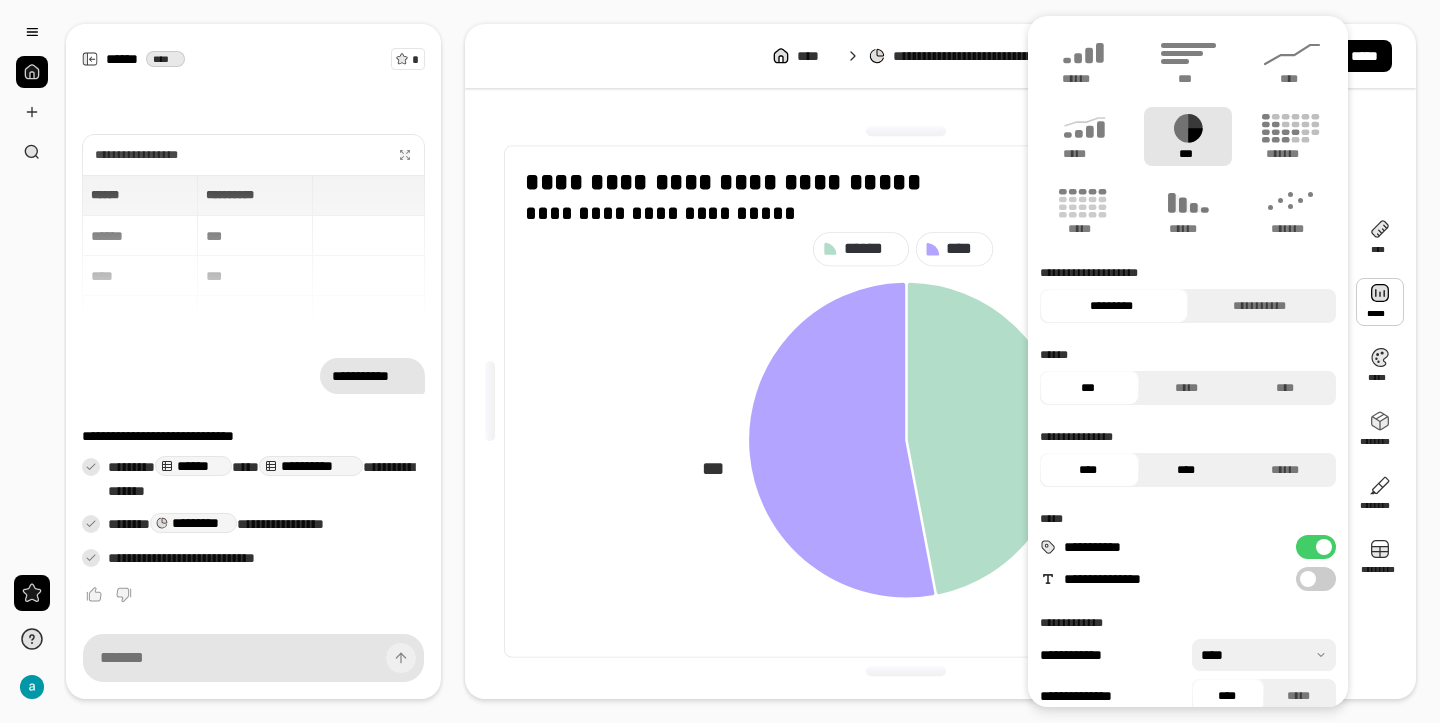 click on "****" at bounding box center (1186, 470) 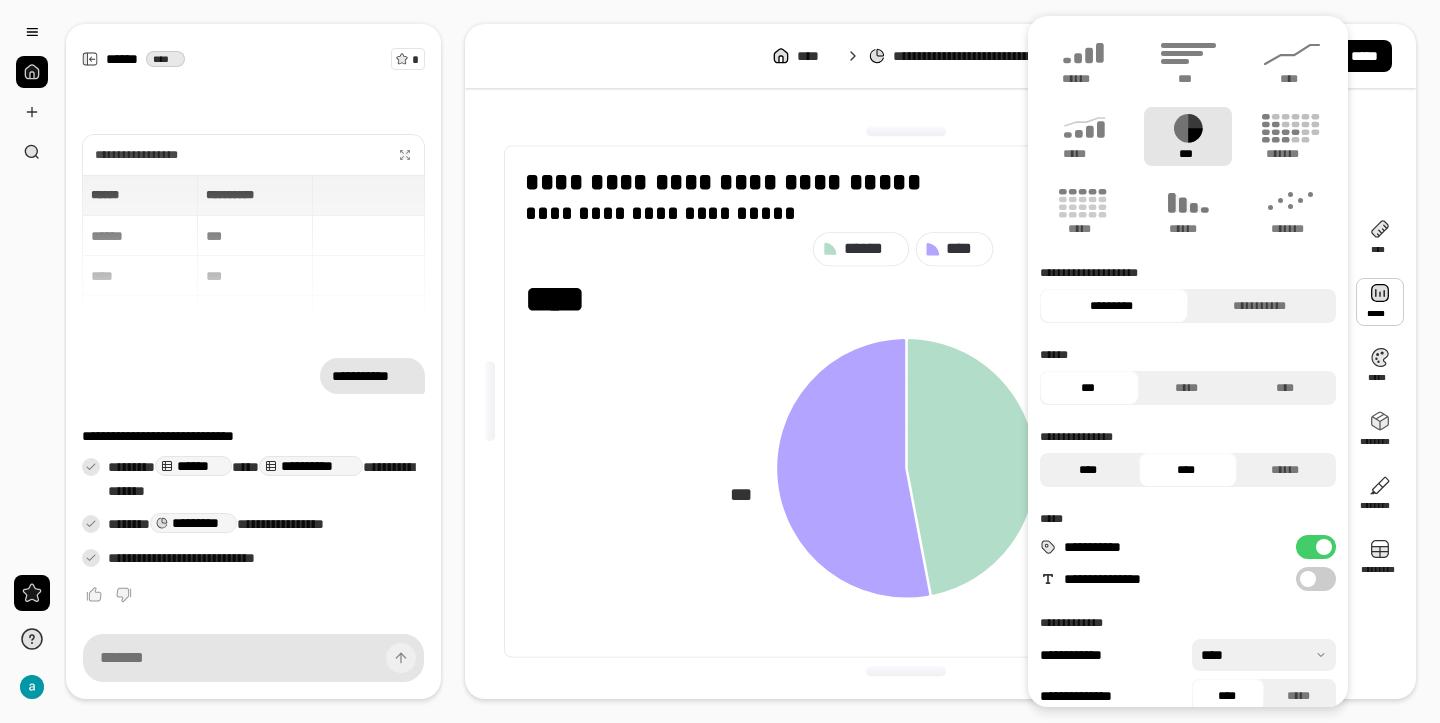 click on "****" at bounding box center (1087, 470) 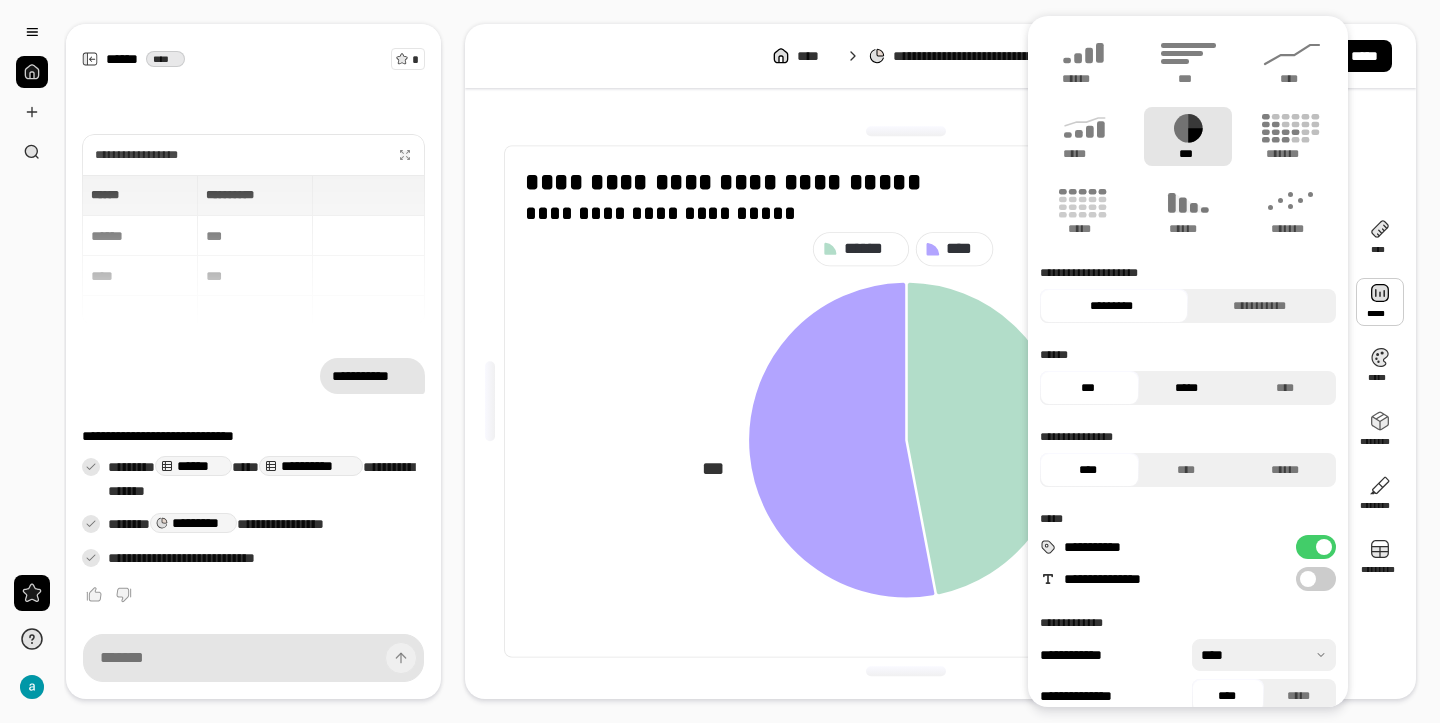click on "*****" at bounding box center [1186, 388] 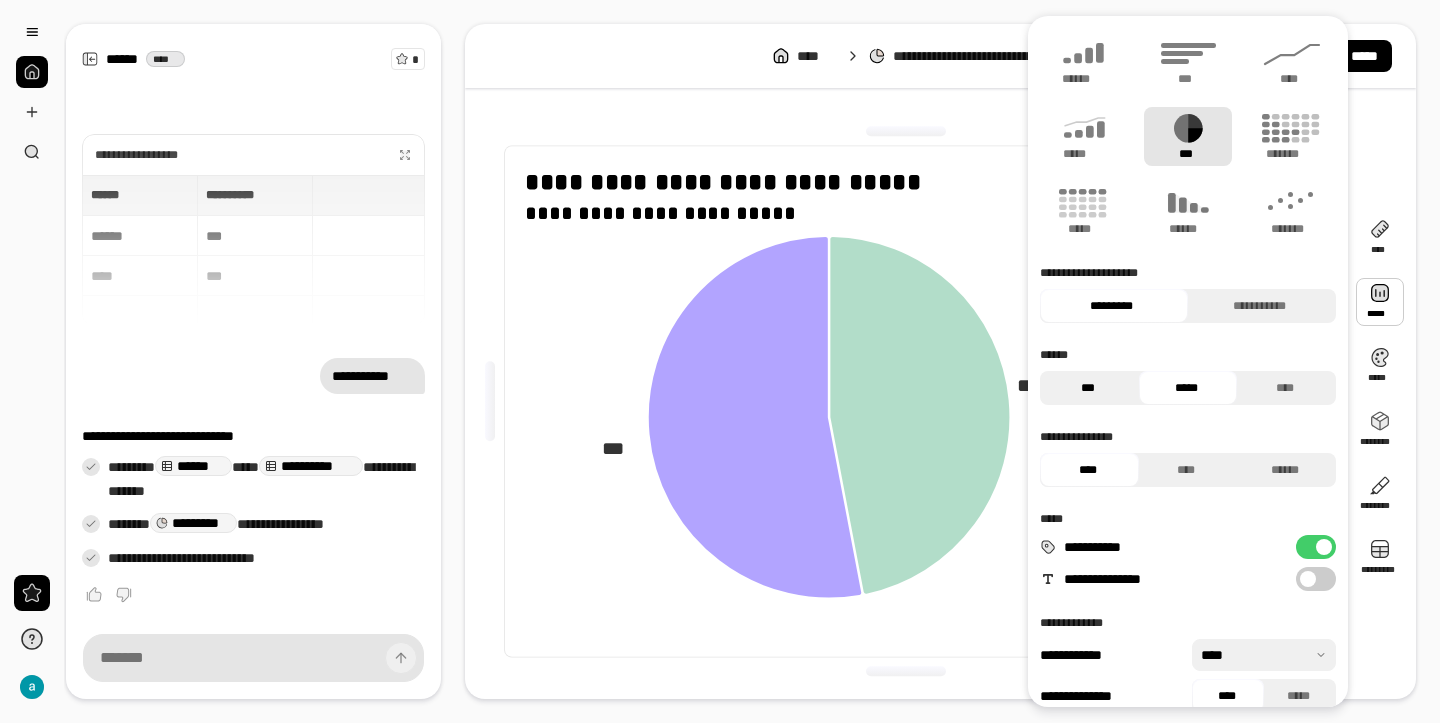click on "***" at bounding box center (1087, 388) 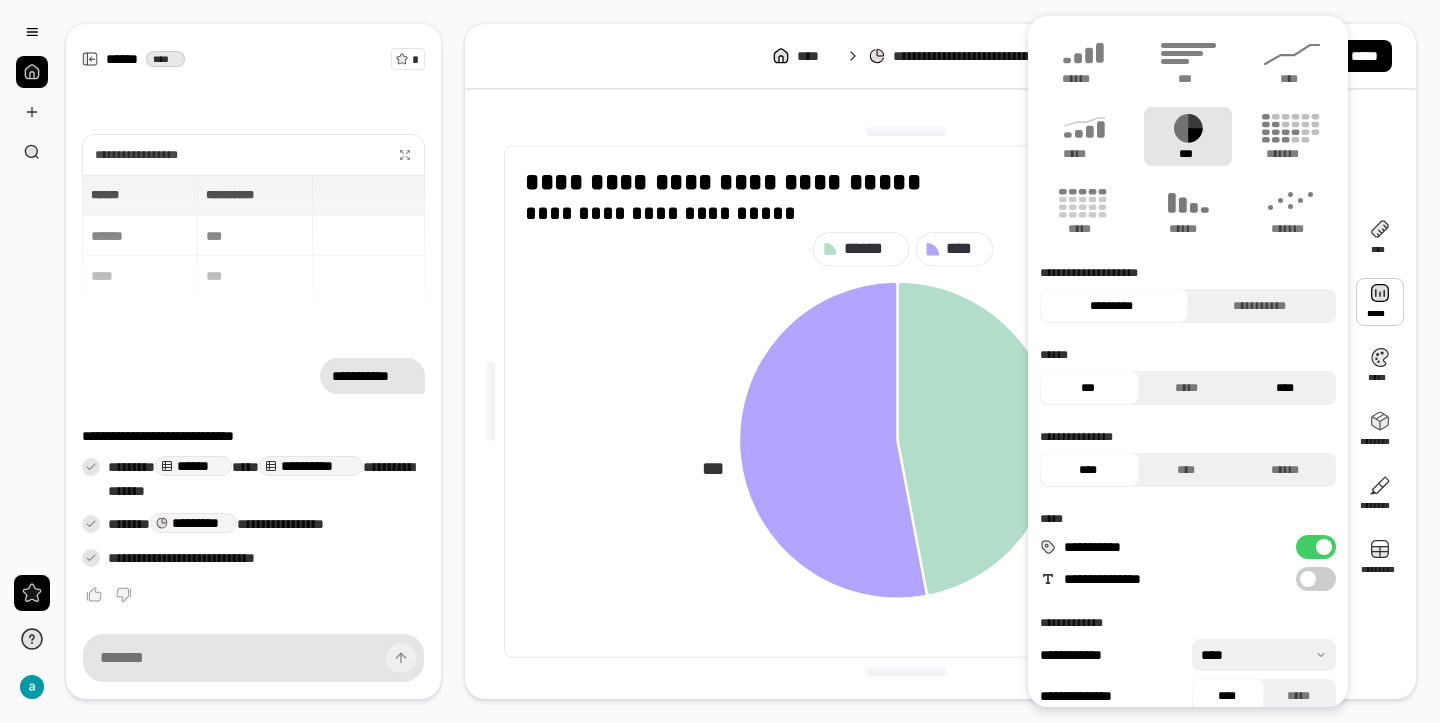 click on "****" at bounding box center [1284, 388] 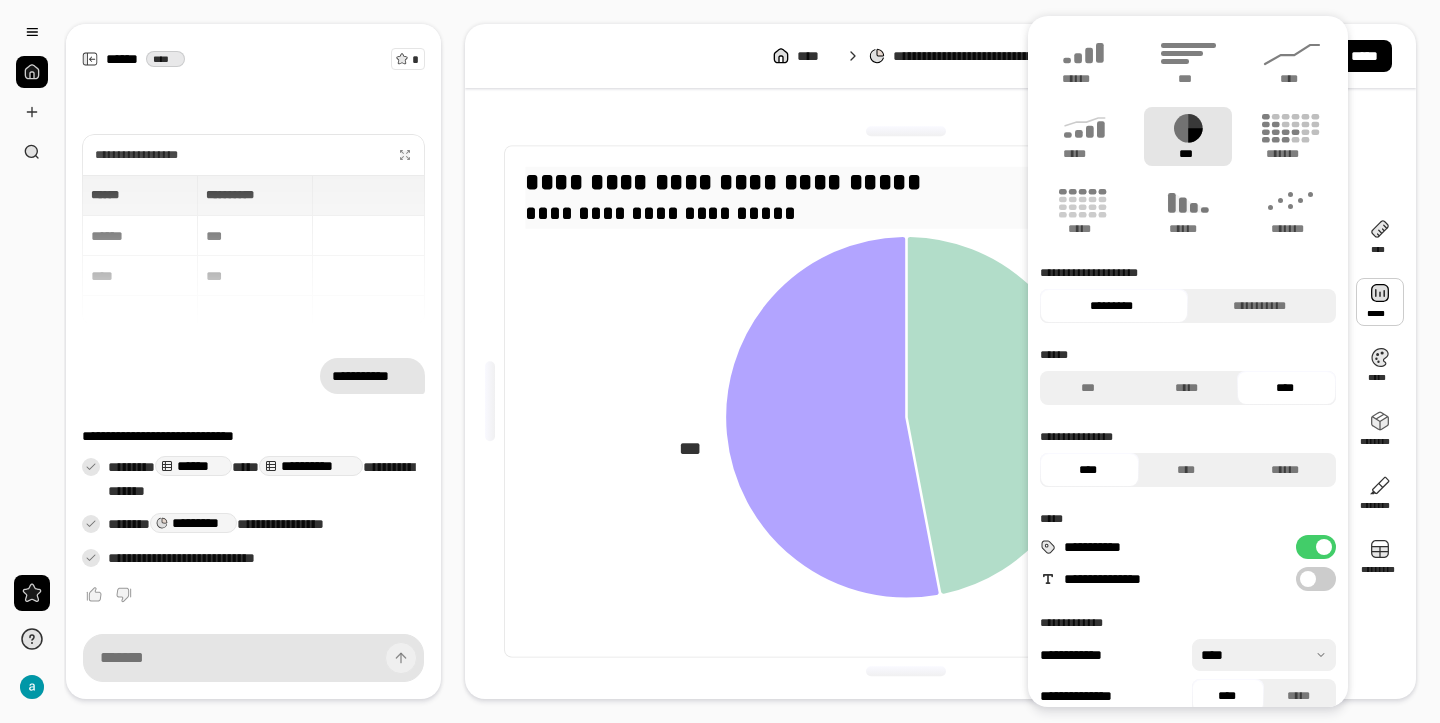 click on "**********" at bounding box center (906, 182) 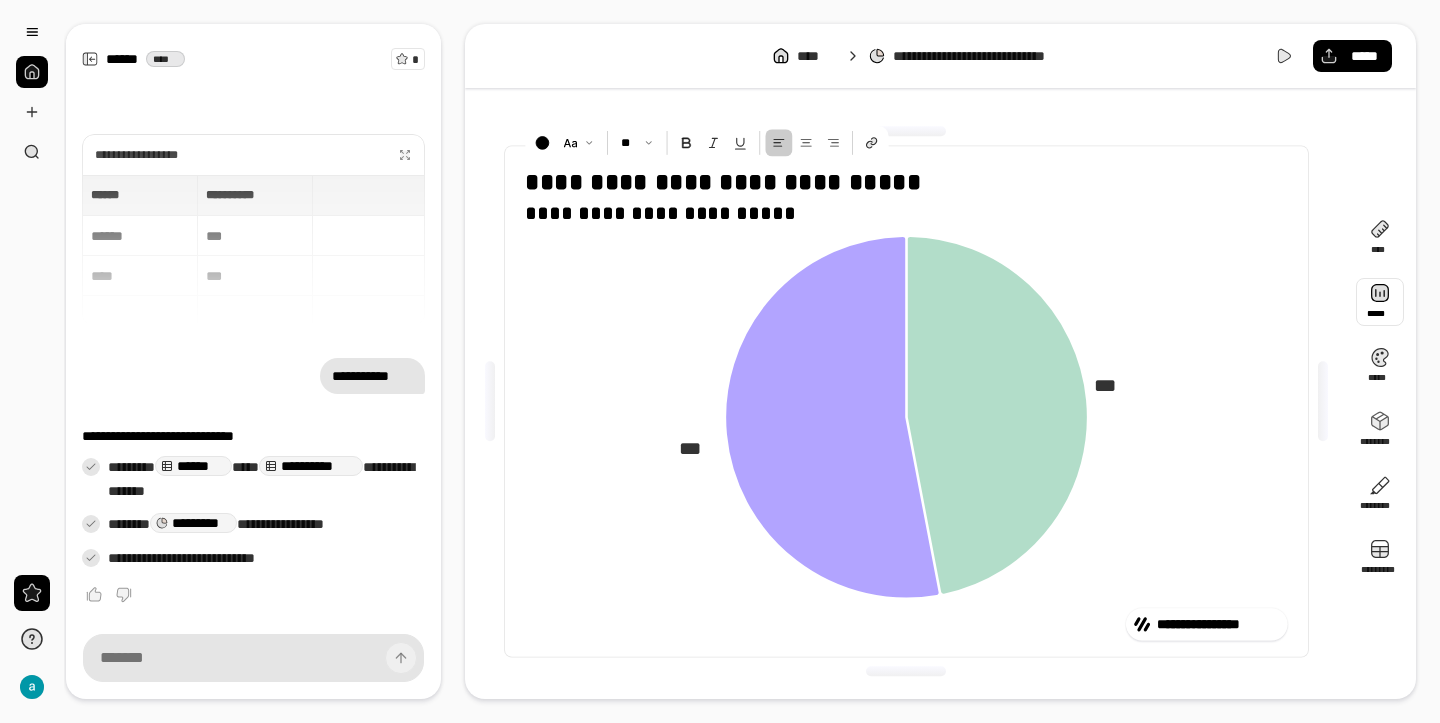 click at bounding box center [1380, 302] 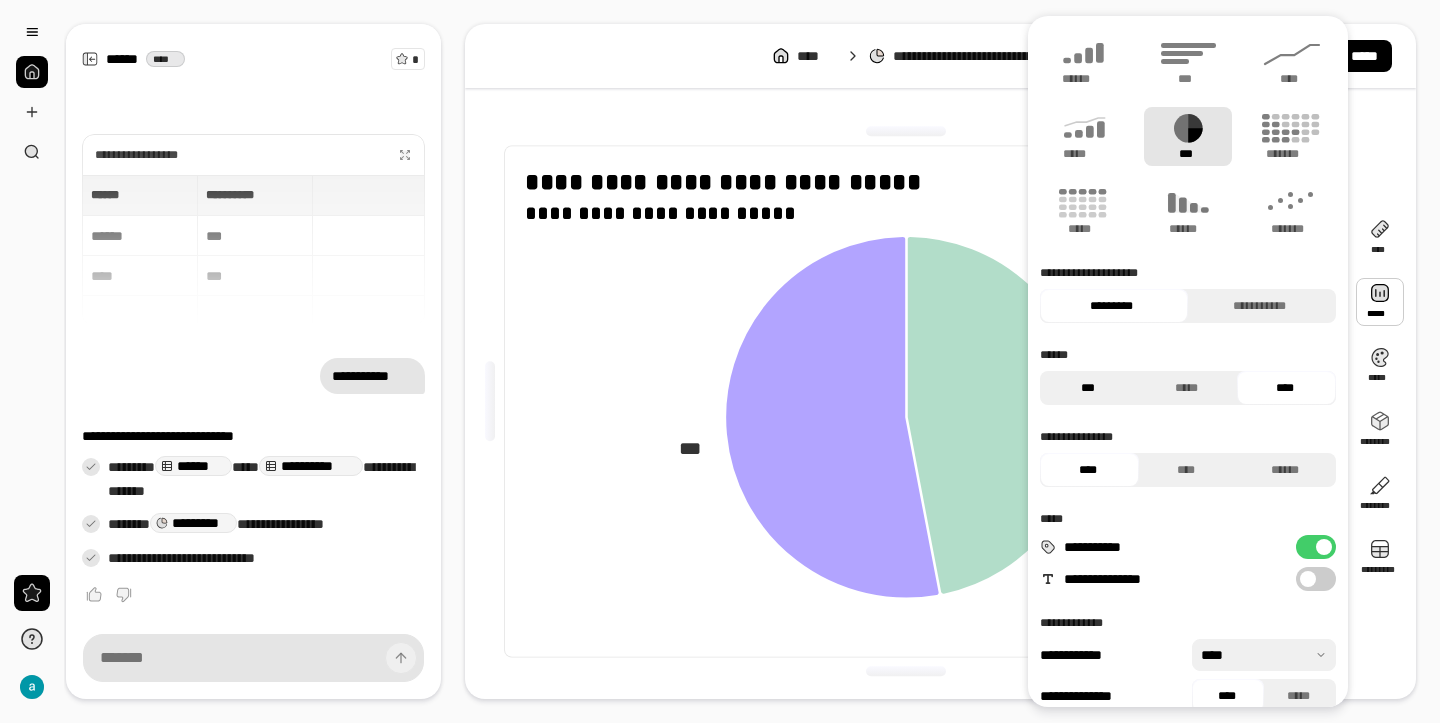 click on "***" at bounding box center (1087, 388) 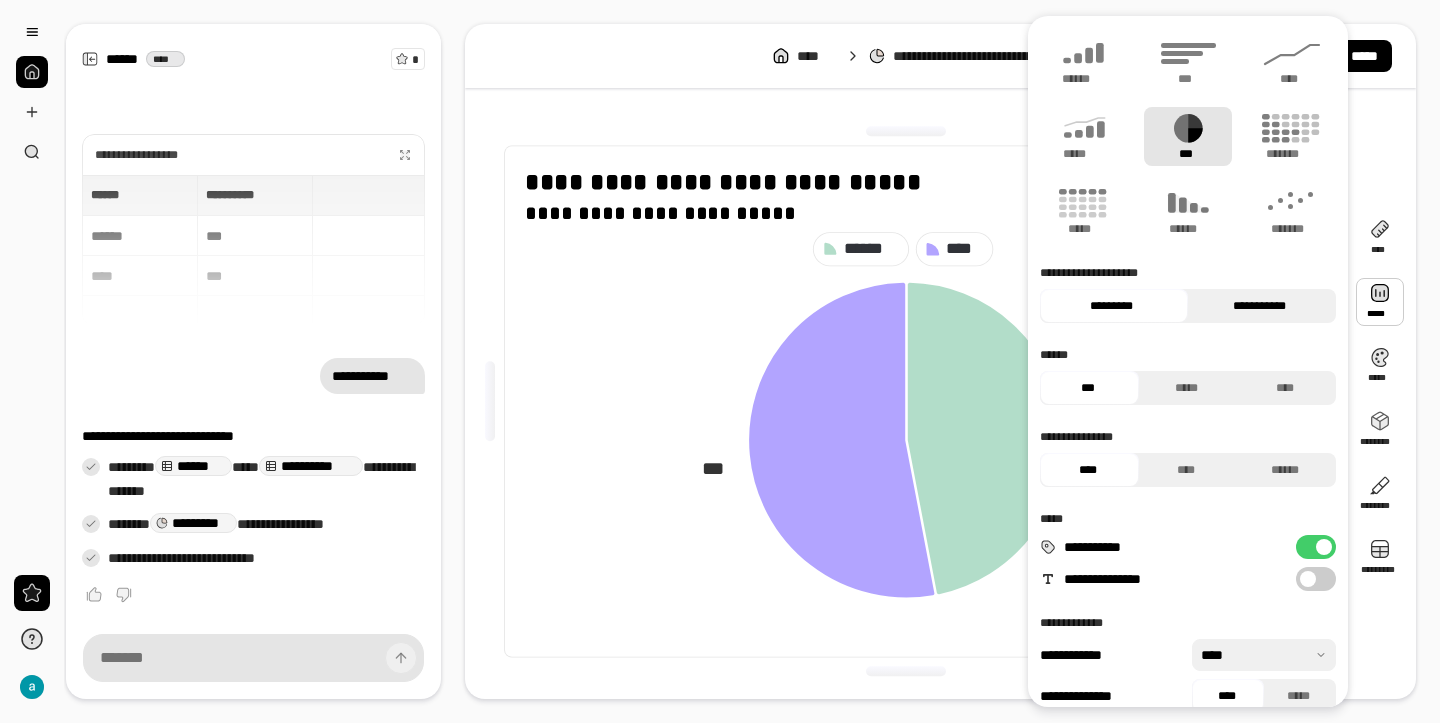 click on "**********" at bounding box center (1259, 306) 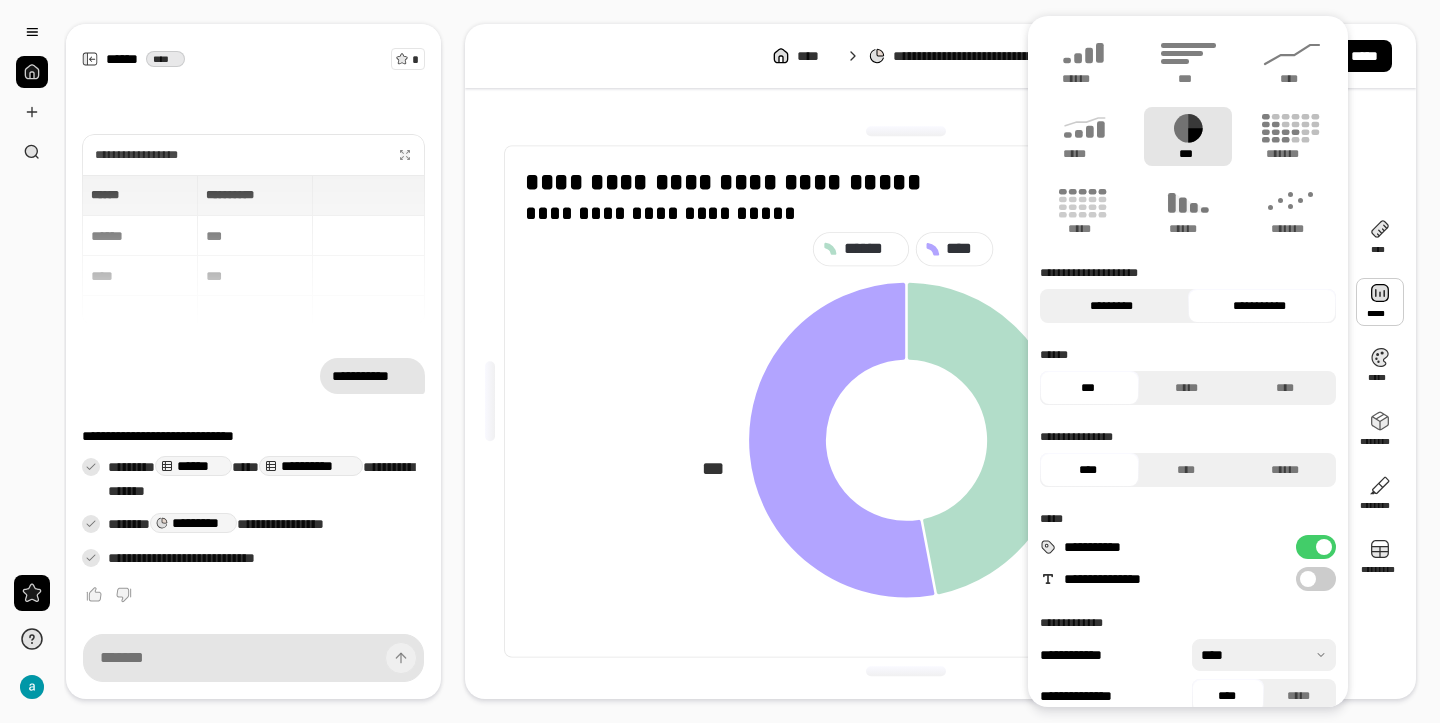 click on "*********" at bounding box center [1111, 306] 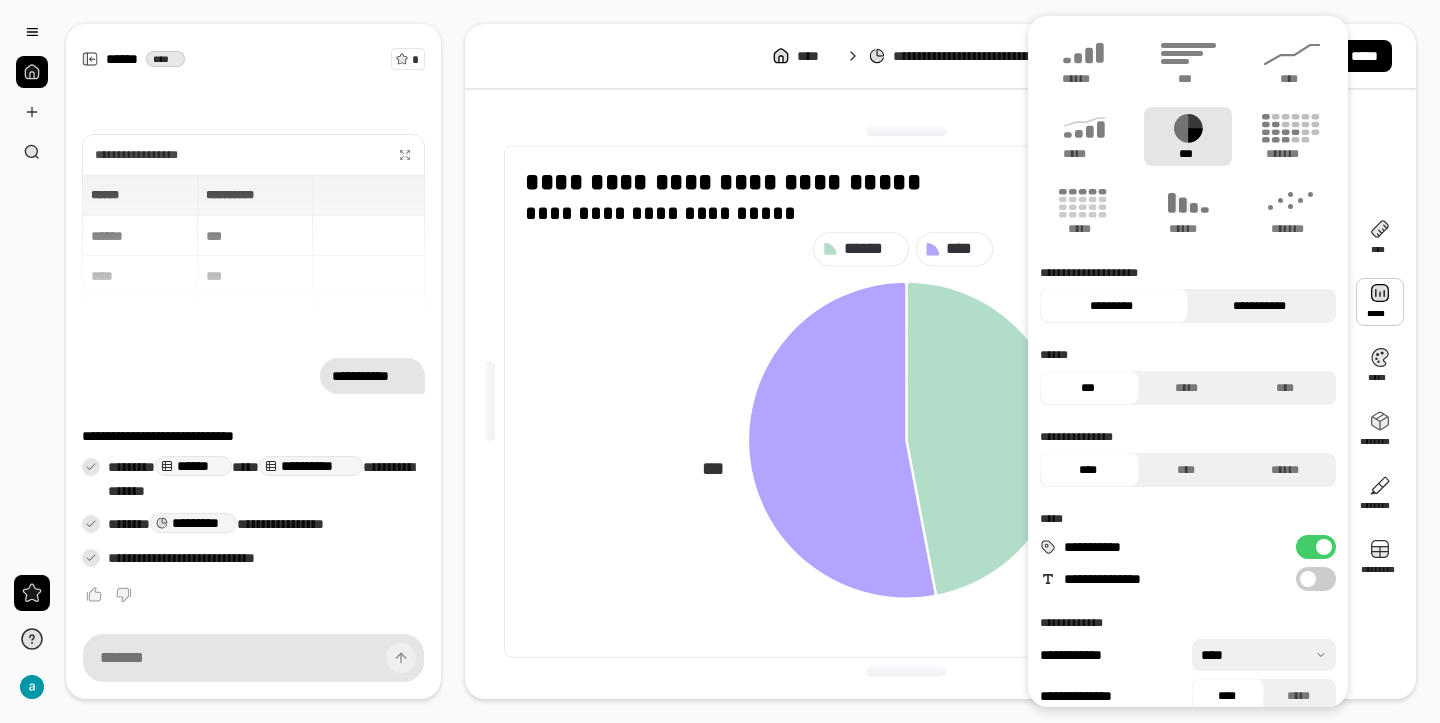 click on "**********" at bounding box center (1259, 306) 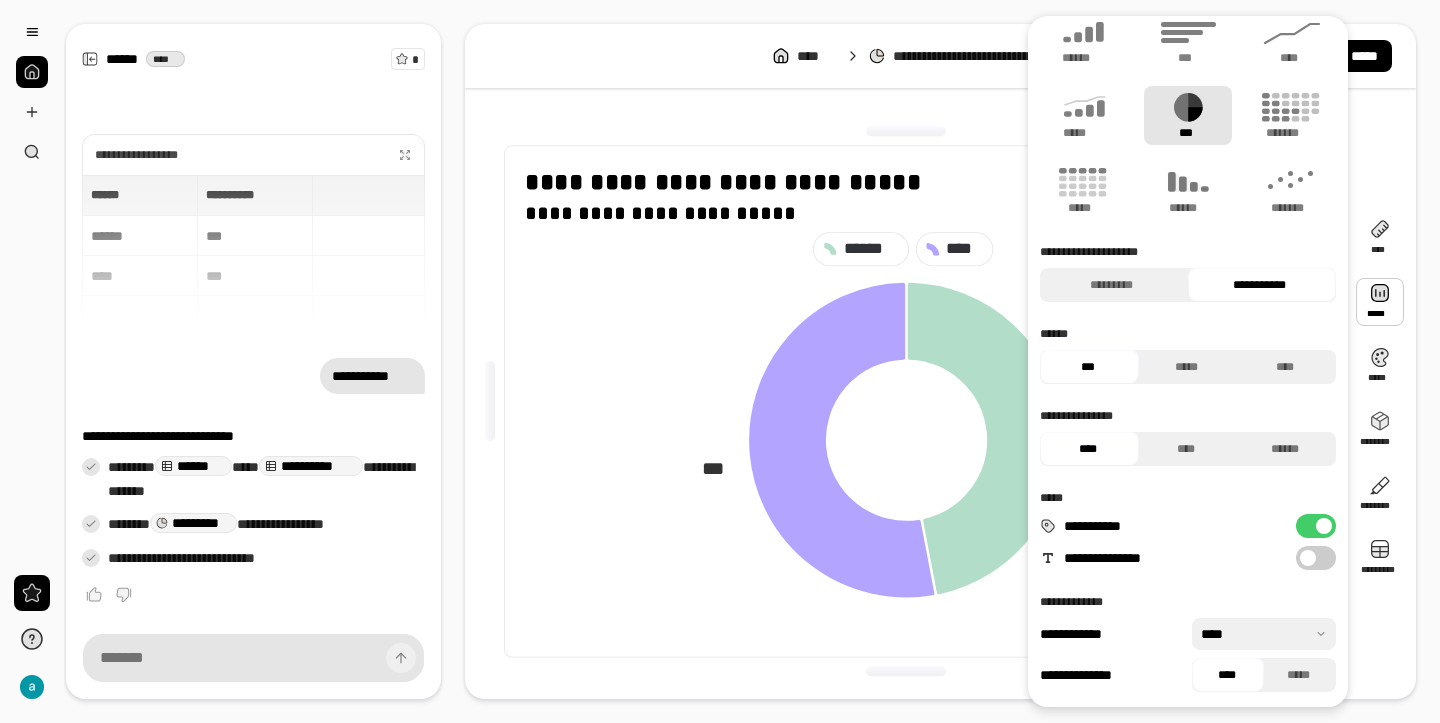 scroll, scrollTop: 22, scrollLeft: 0, axis: vertical 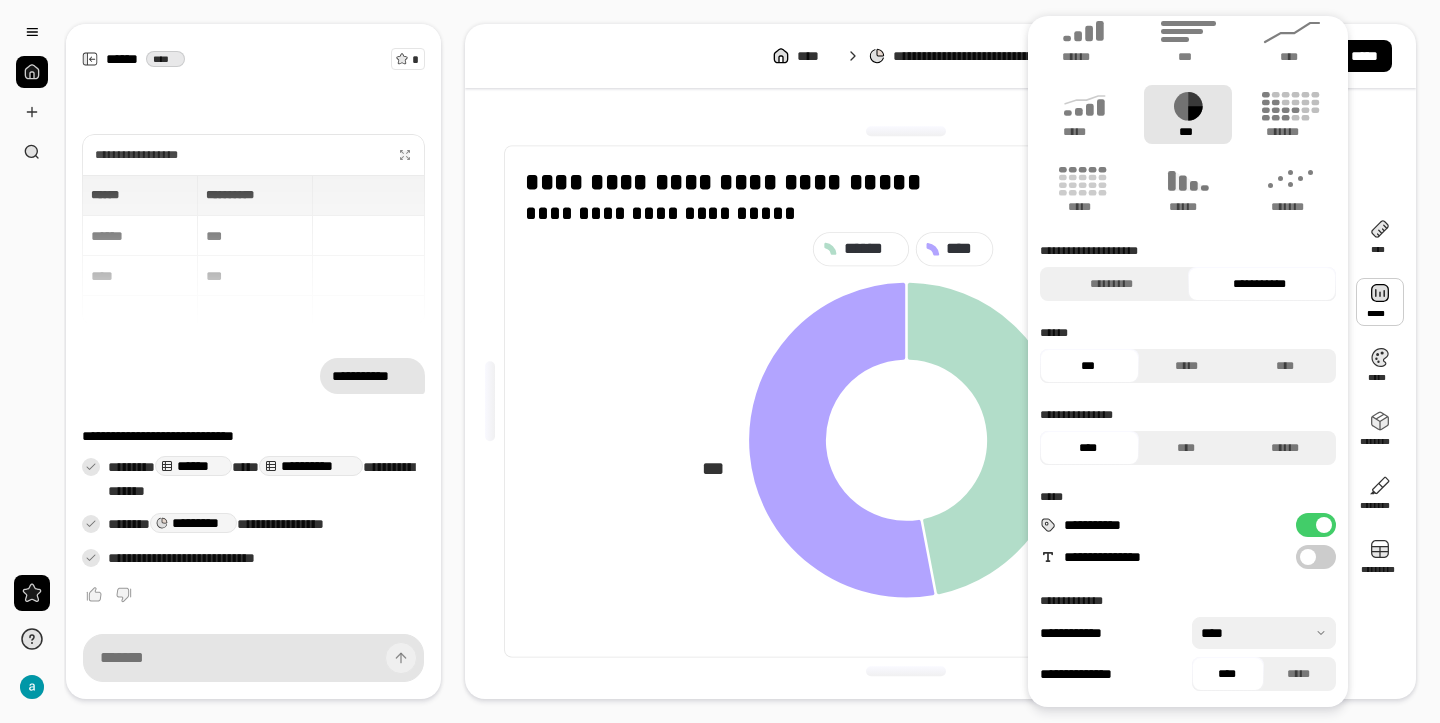 click at bounding box center [1308, 557] 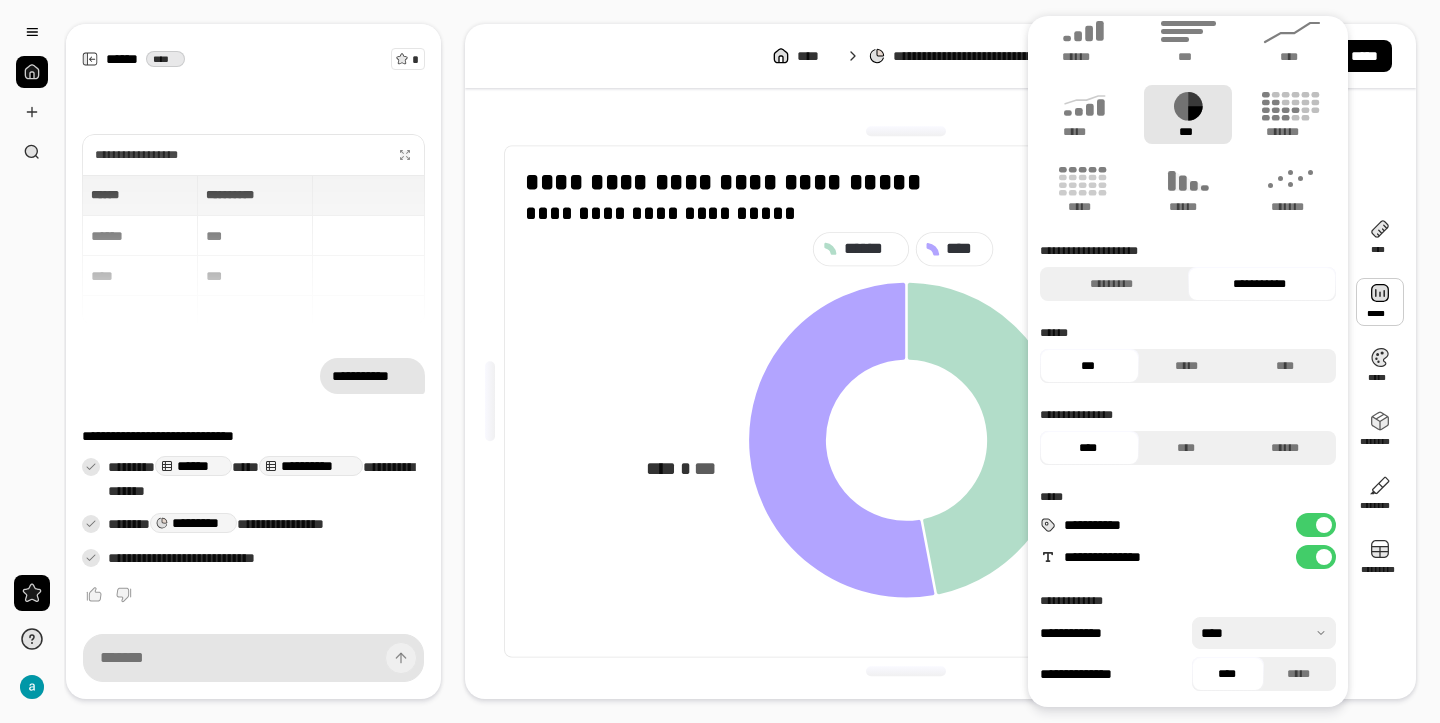 click at bounding box center [1324, 525] 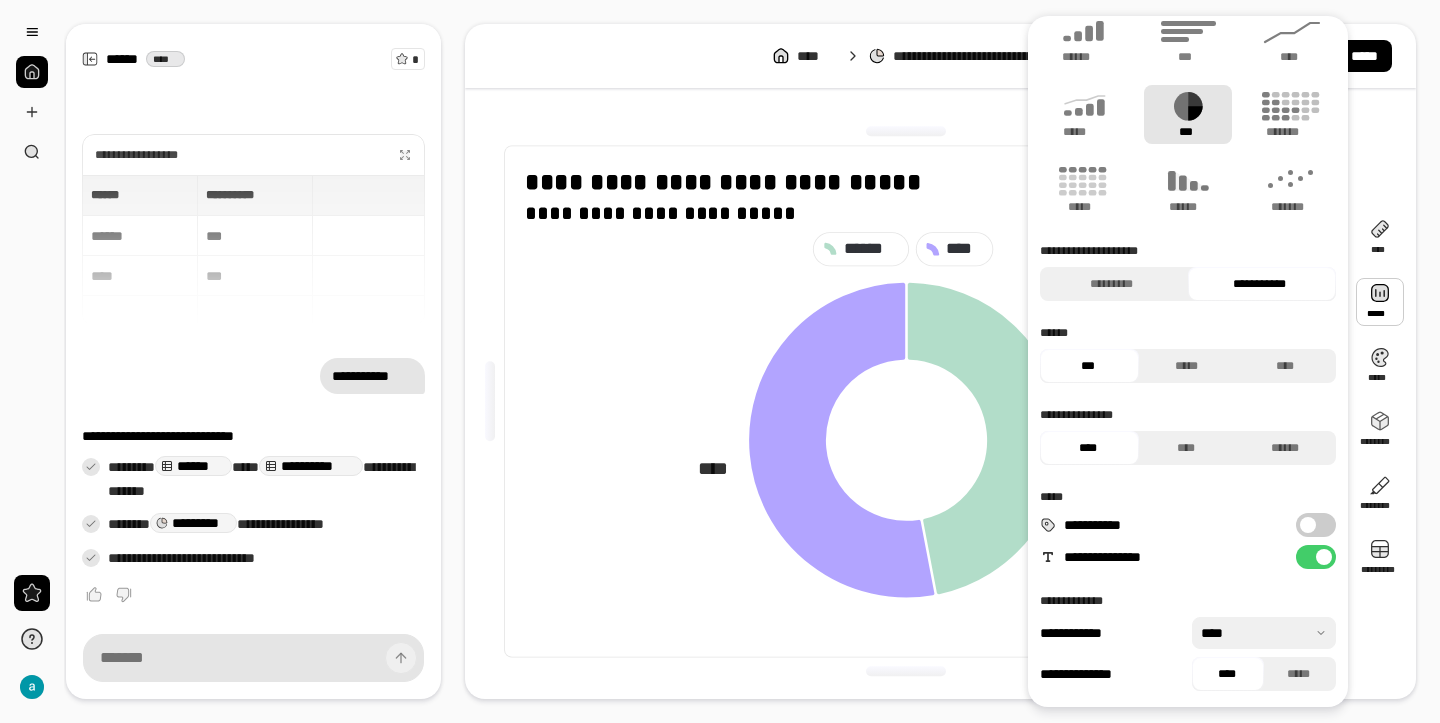click on "**********" at bounding box center (1316, 557) 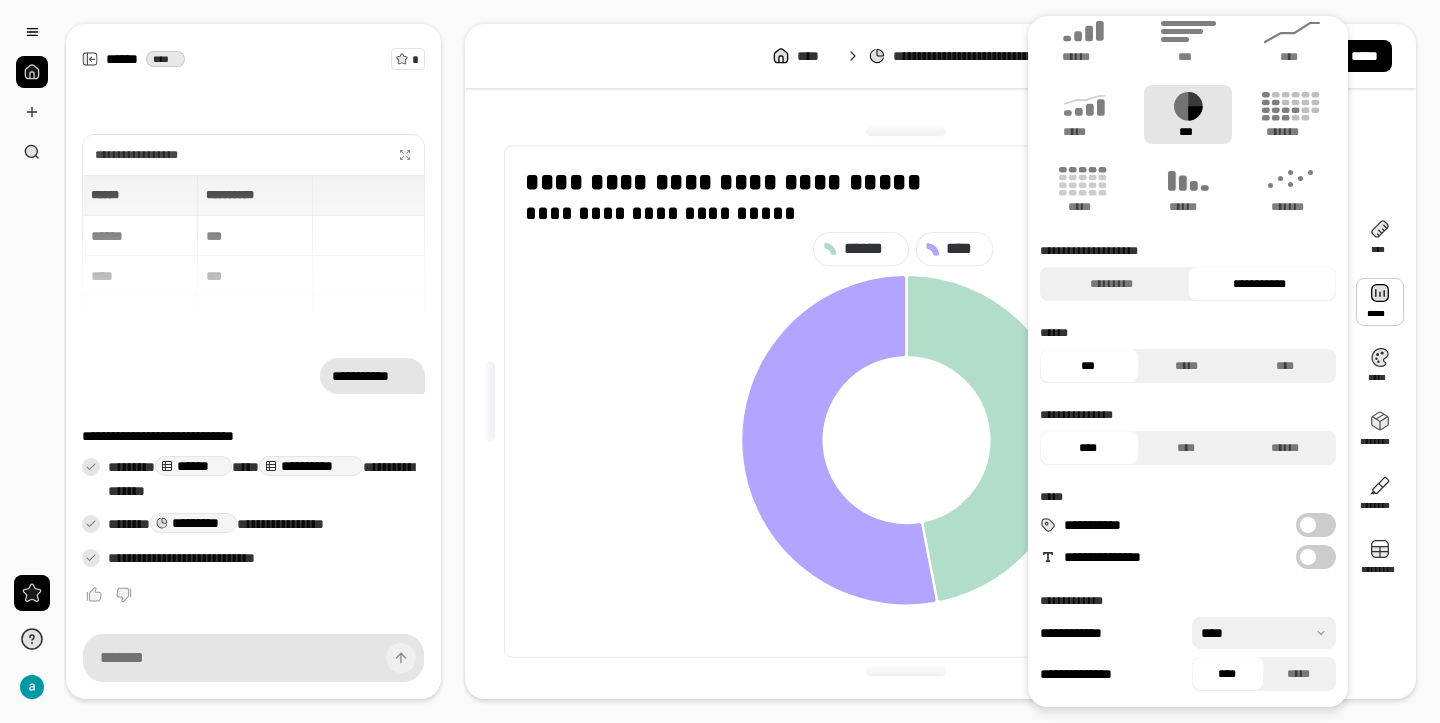 click on "**********" at bounding box center (1316, 557) 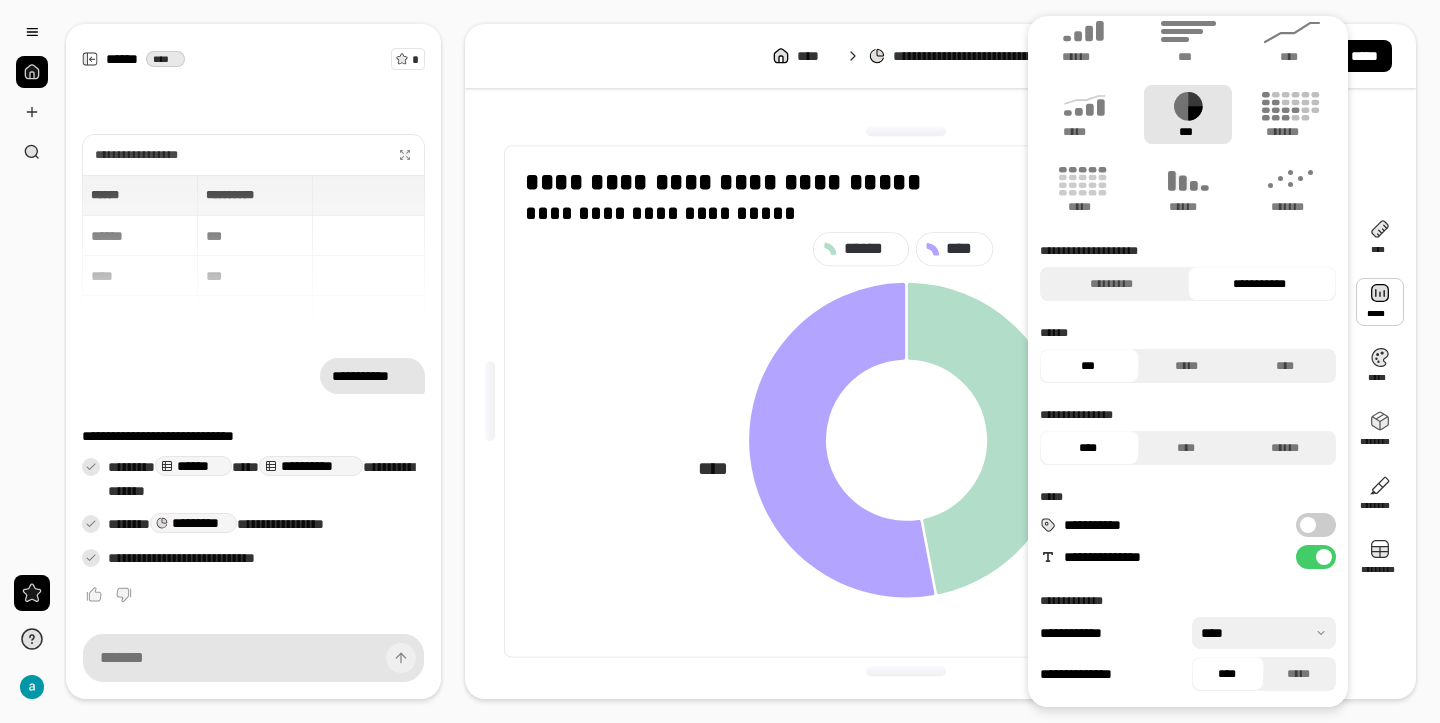 click at bounding box center (1308, 525) 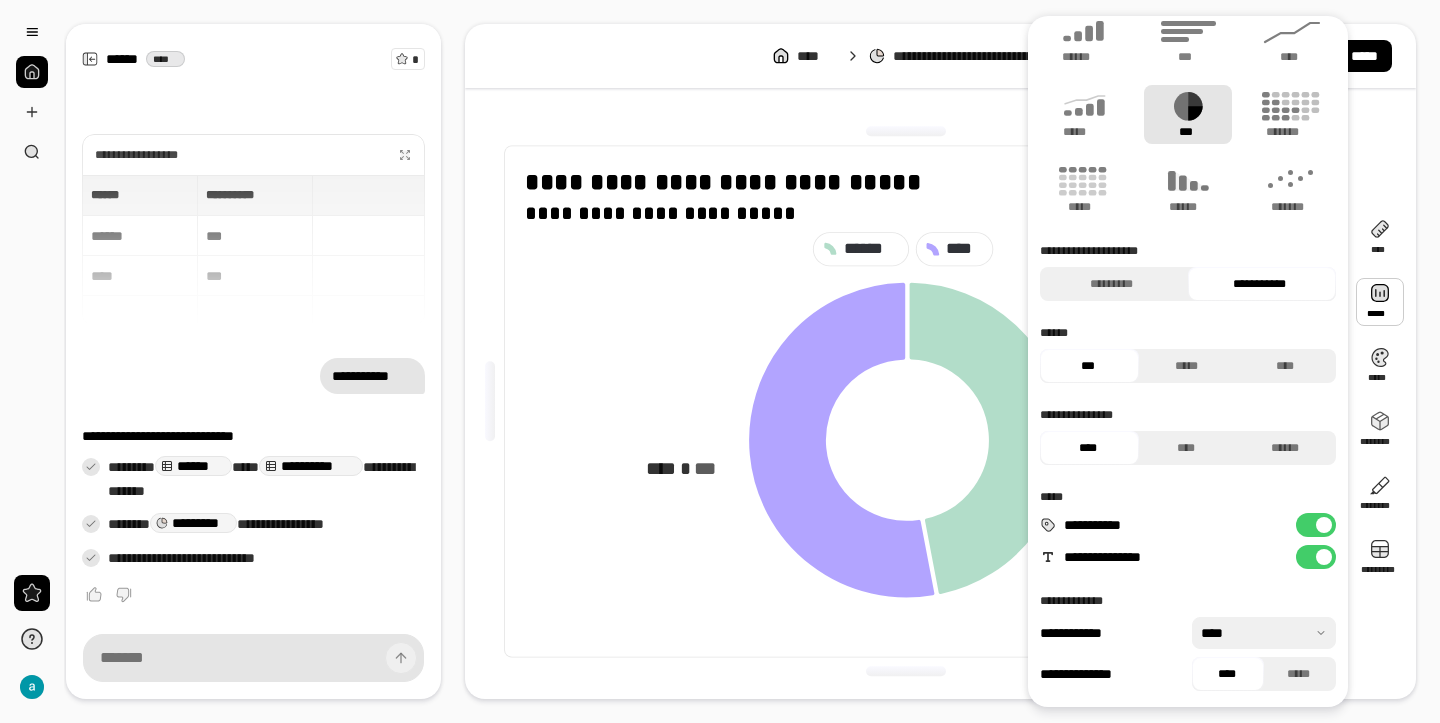 click 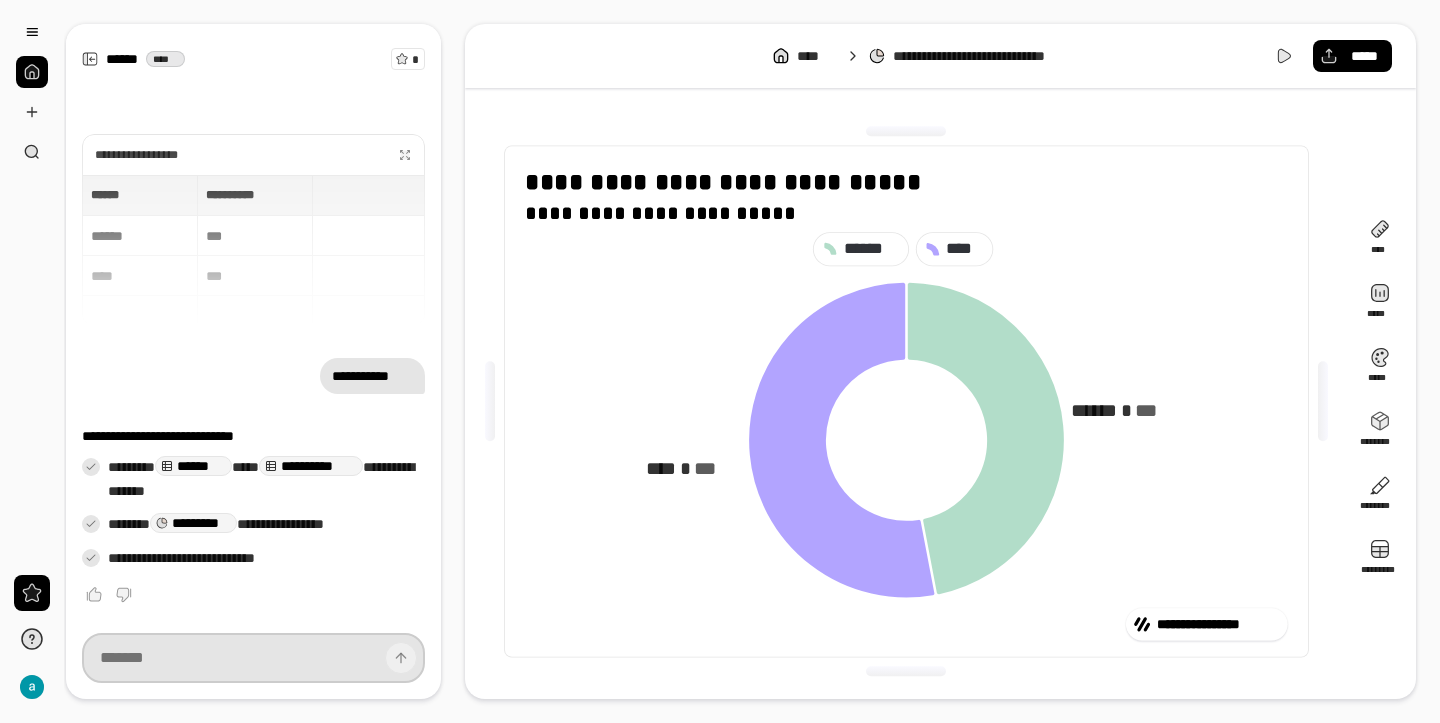 click at bounding box center (253, 658) 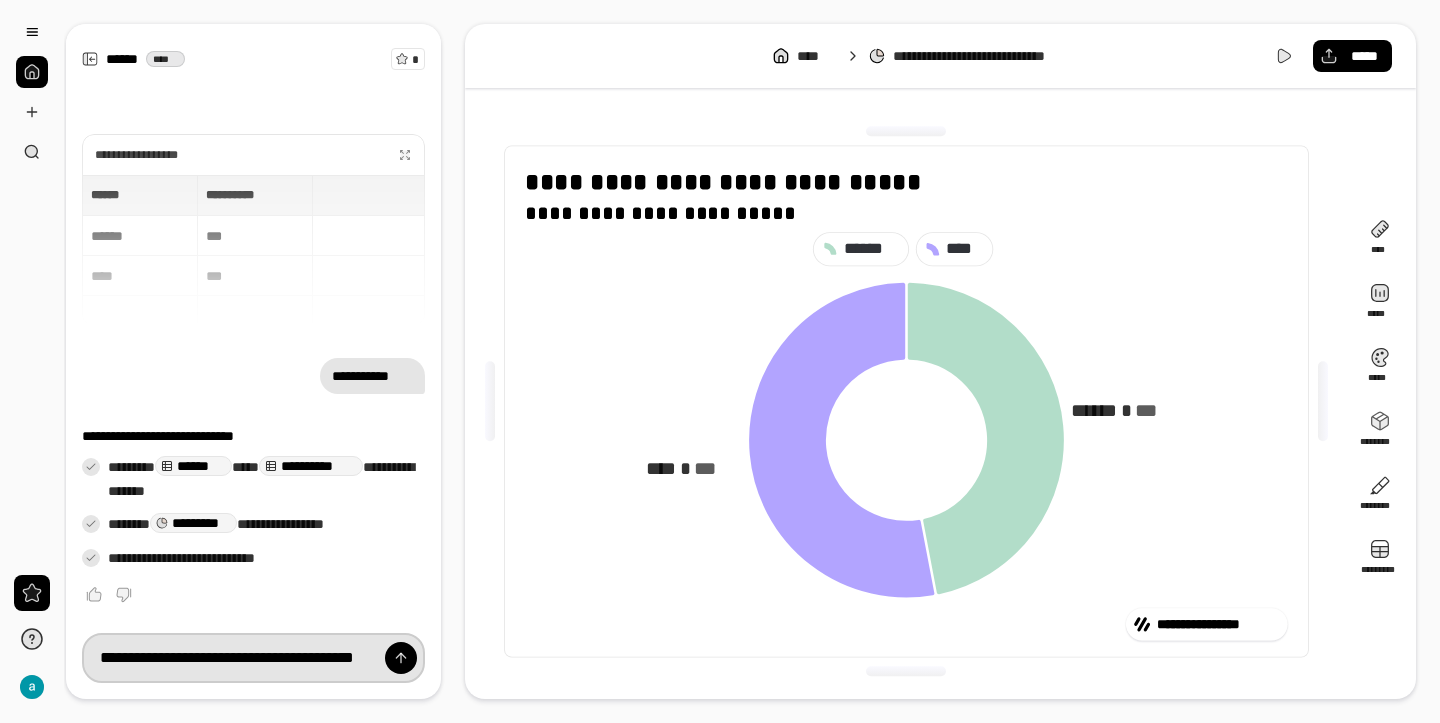 scroll, scrollTop: 0, scrollLeft: 64, axis: horizontal 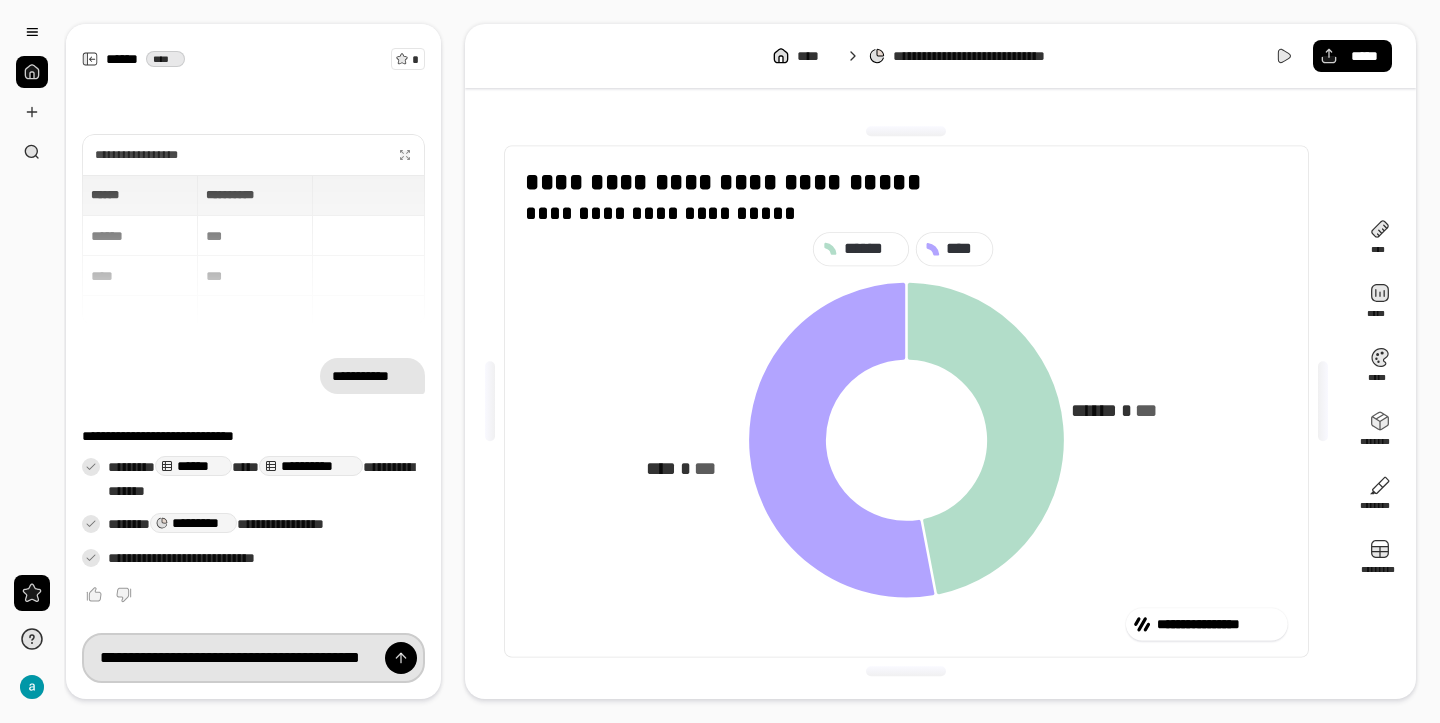 click on "**********" at bounding box center [253, 658] 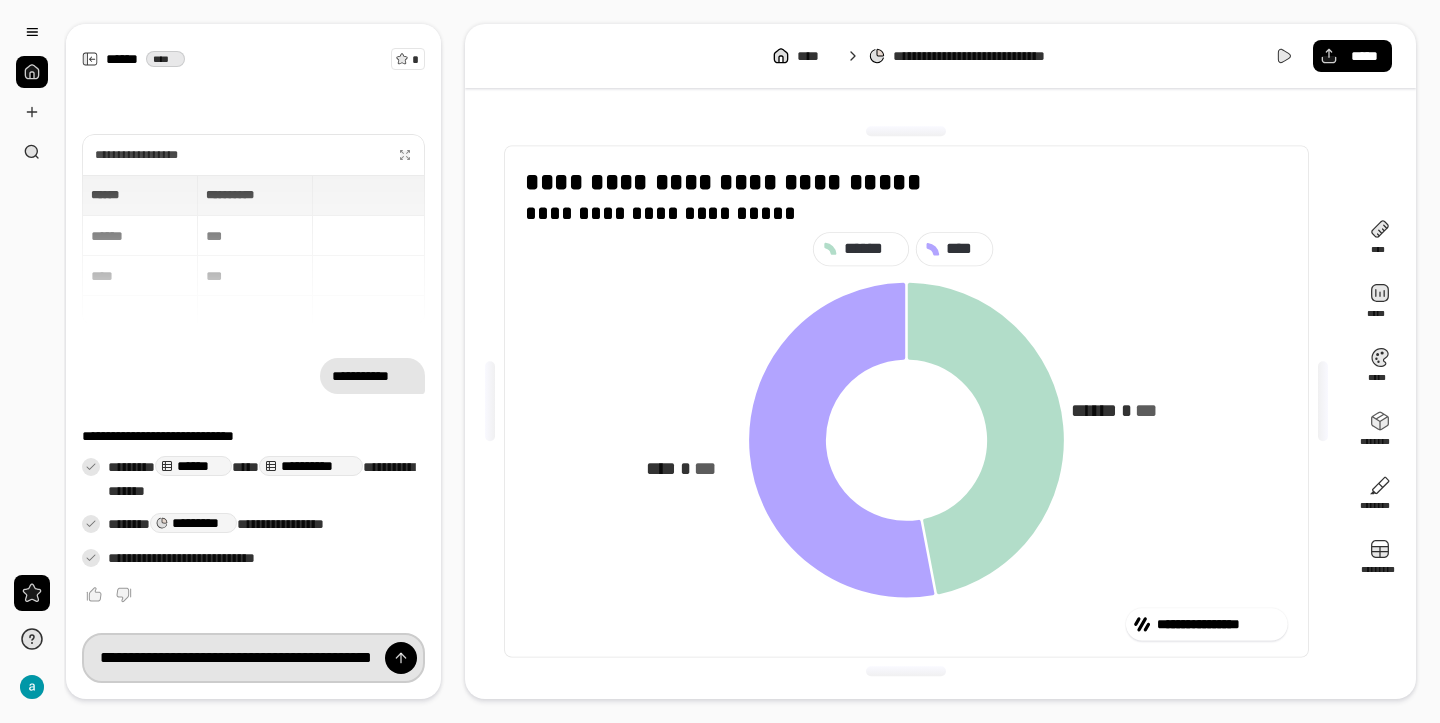 click on "**********" at bounding box center [253, 658] 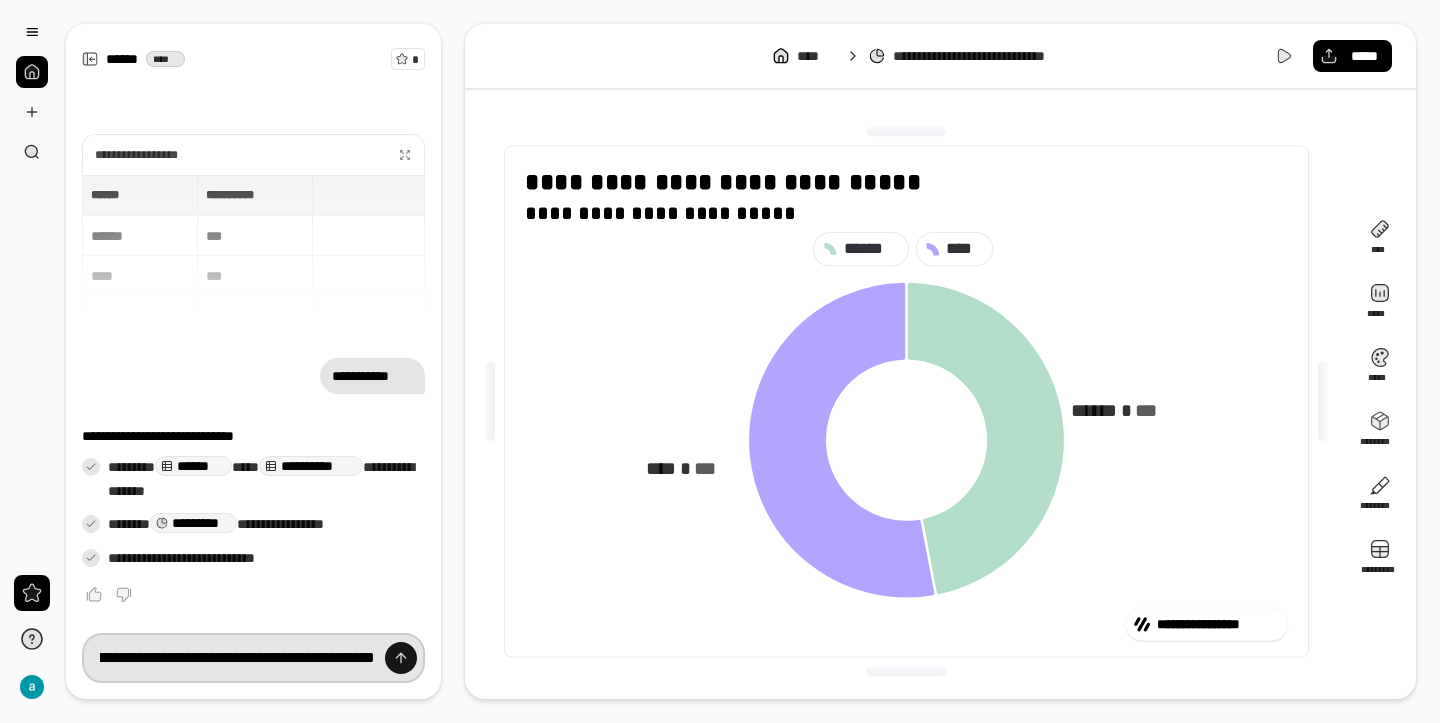 scroll, scrollTop: 0, scrollLeft: 129, axis: horizontal 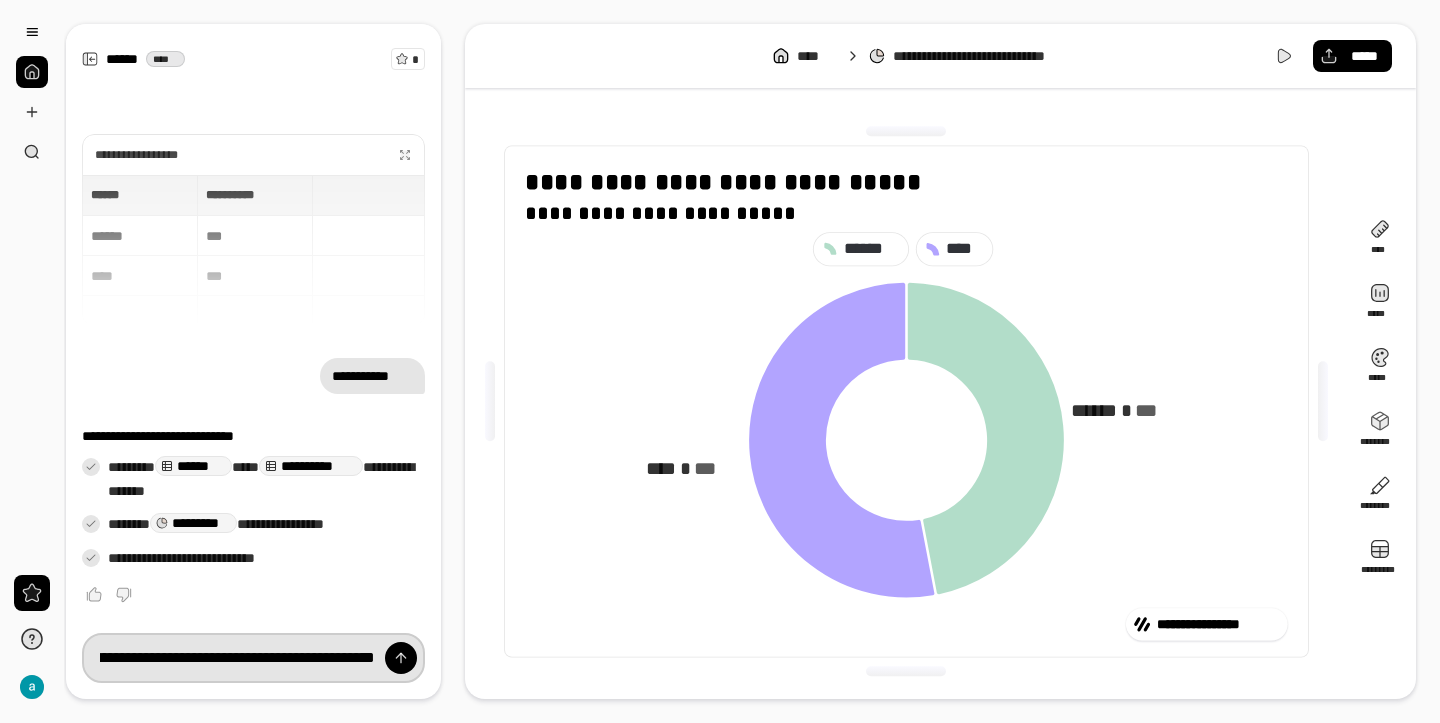 drag, startPoint x: 360, startPoint y: 660, endPoint x: 285, endPoint y: 664, distance: 75.10659 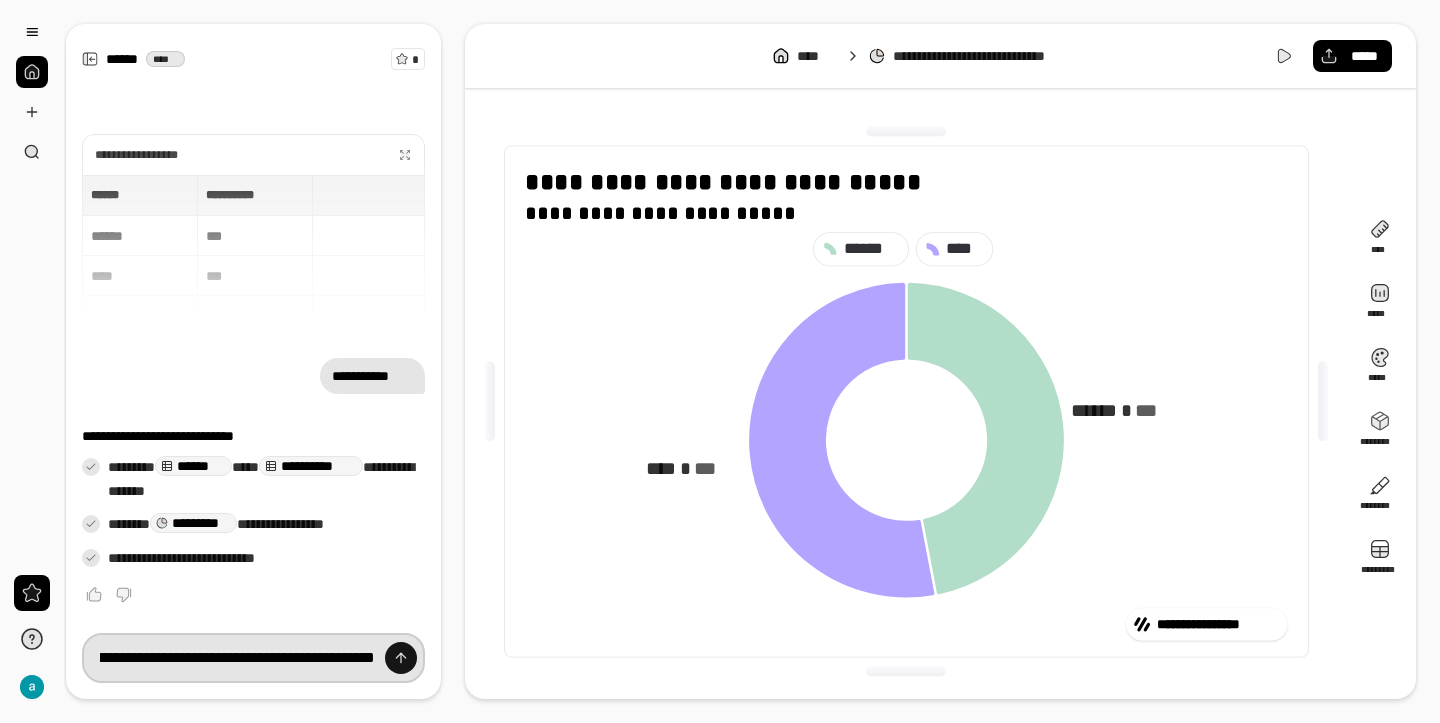 type on "**********" 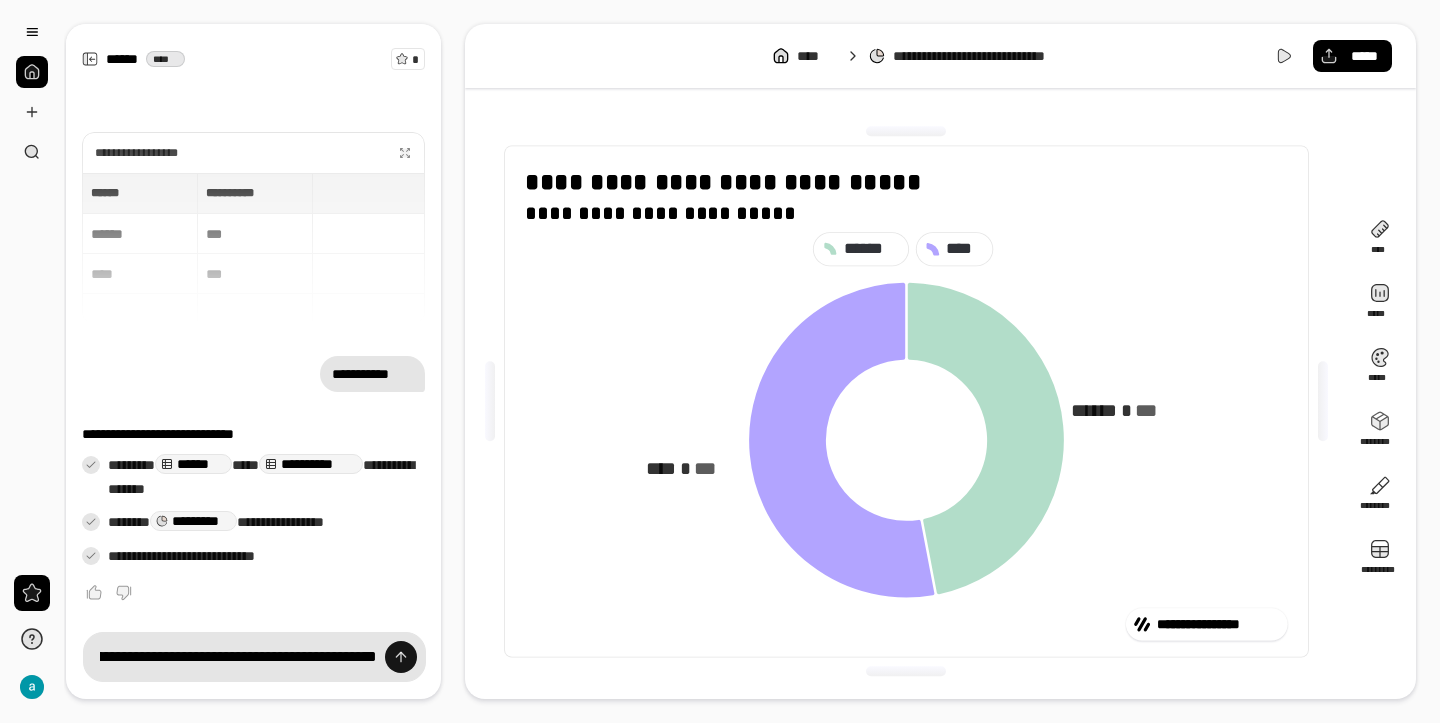 click at bounding box center [401, 657] 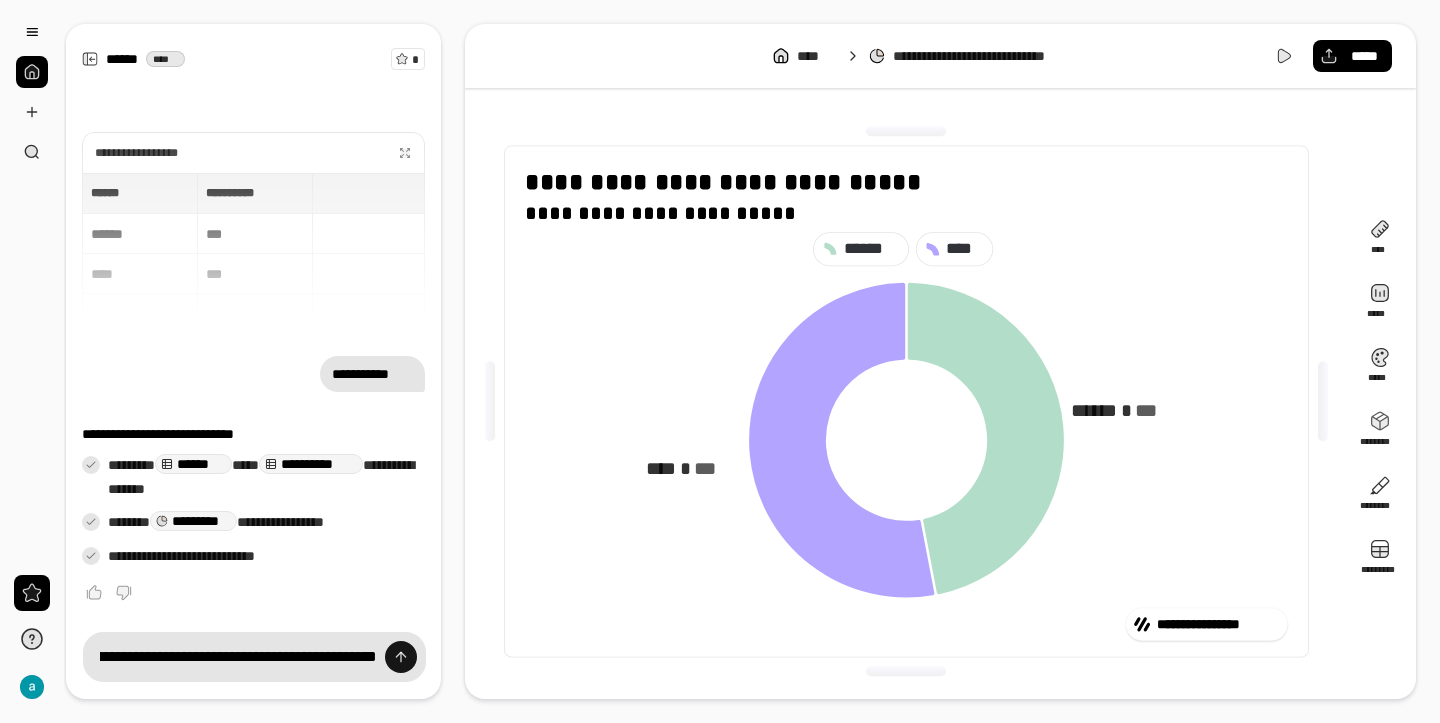 type 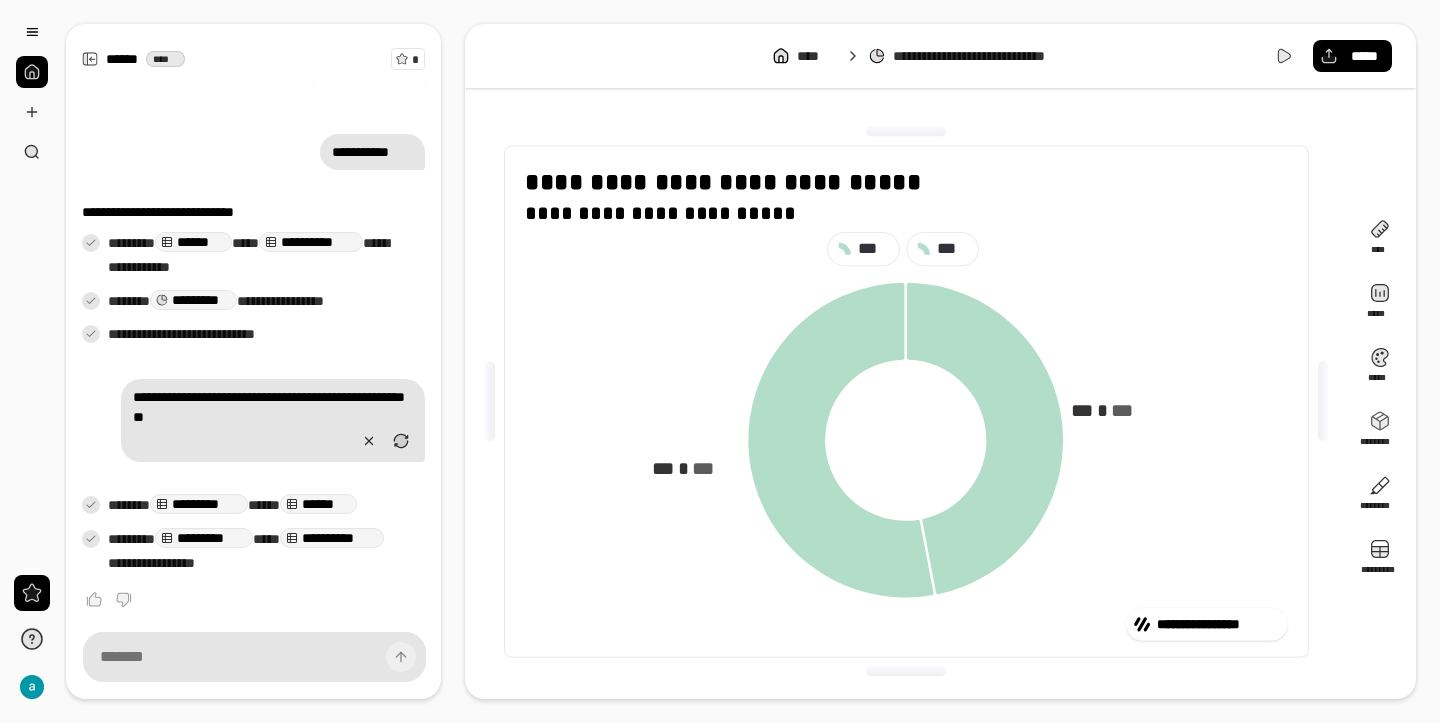 scroll, scrollTop: 133, scrollLeft: 0, axis: vertical 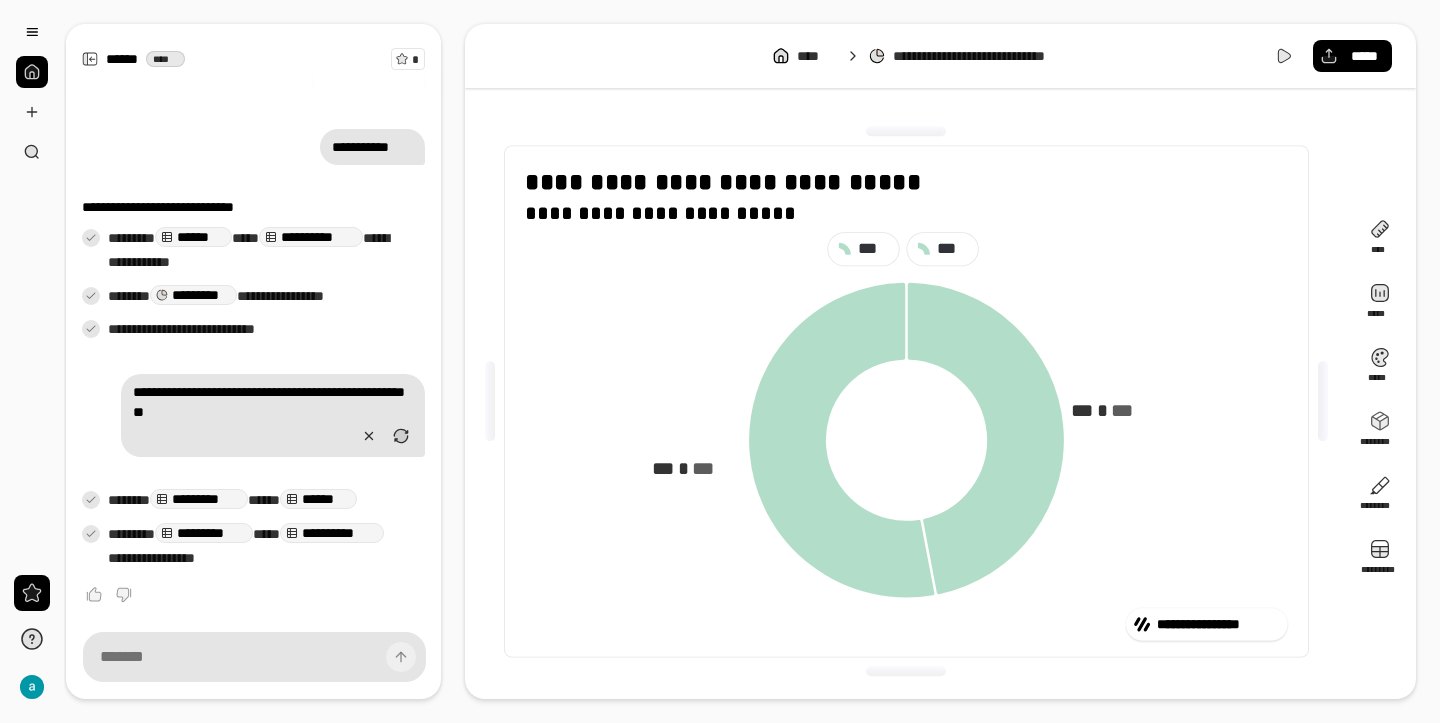 click on "*********" at bounding box center [199, 499] 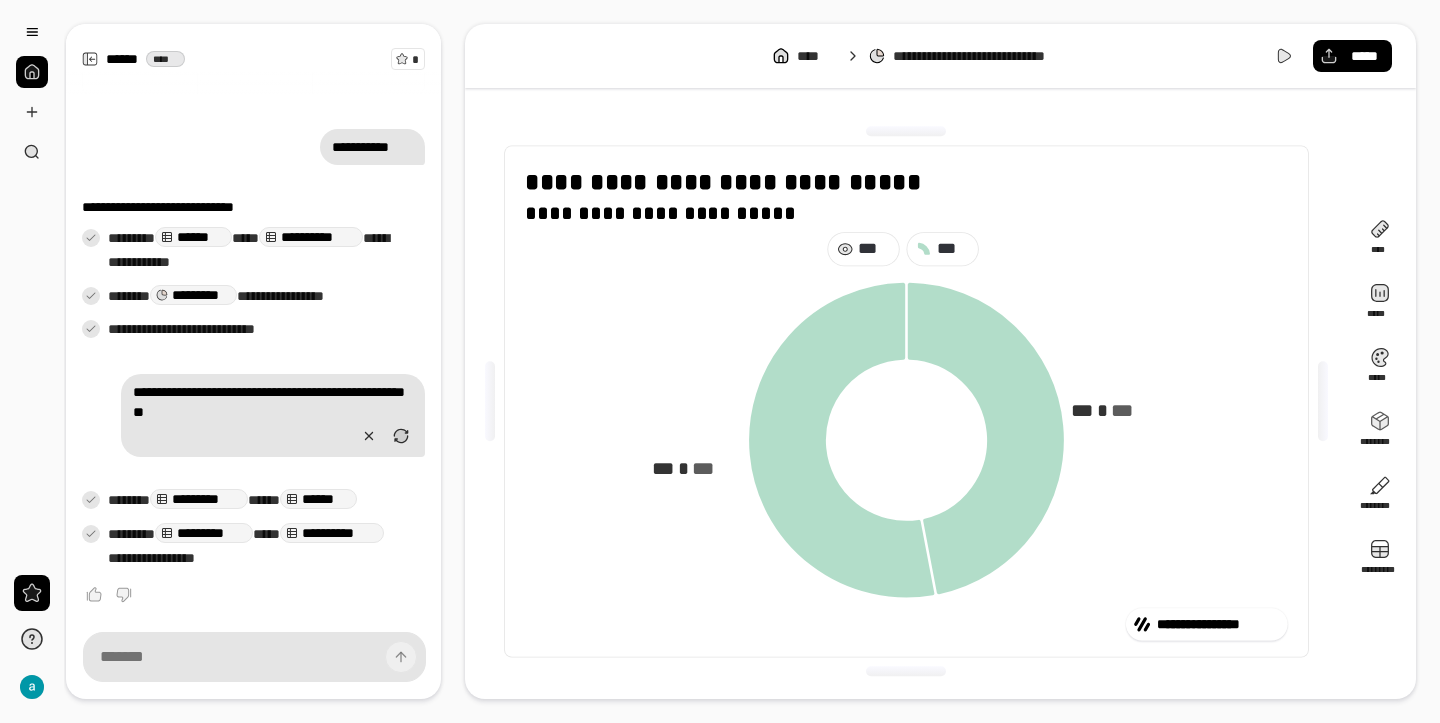 click on "***" at bounding box center (874, 249) 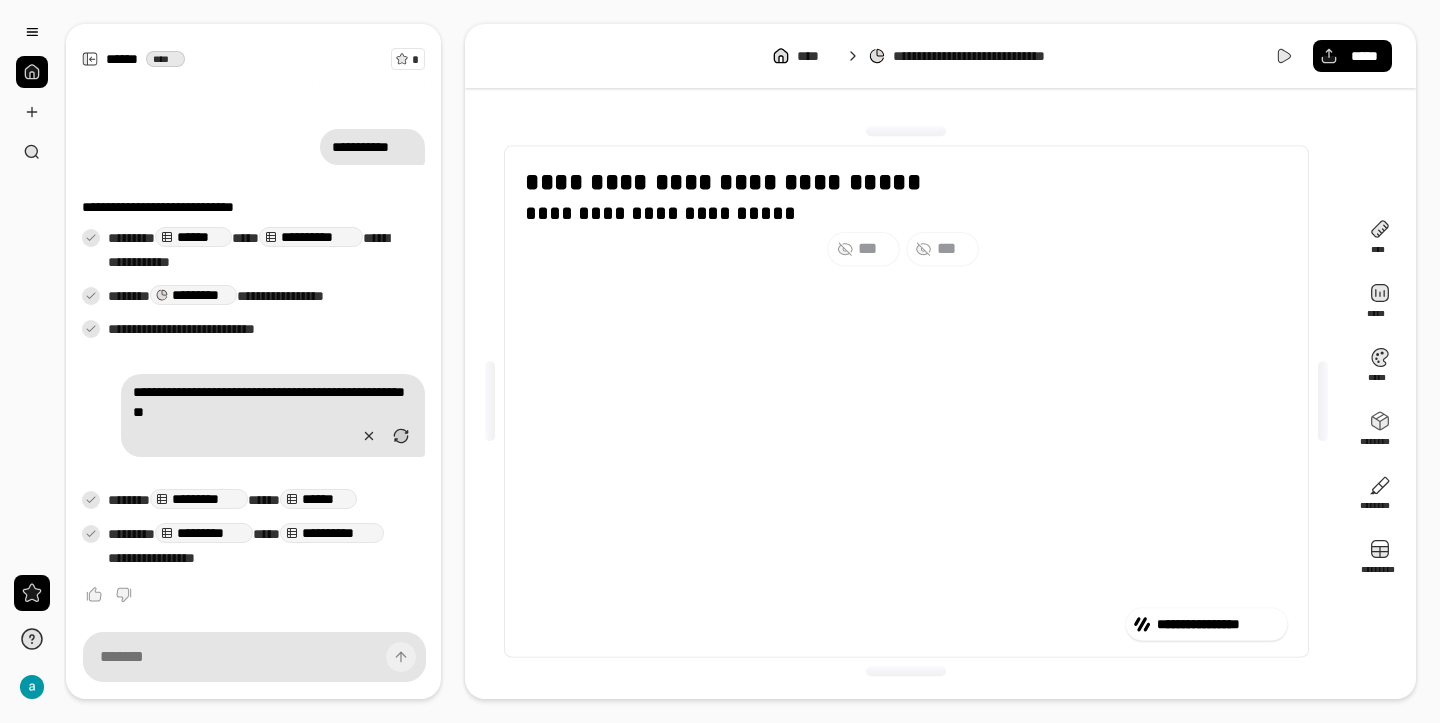 click on "***" at bounding box center (874, 249) 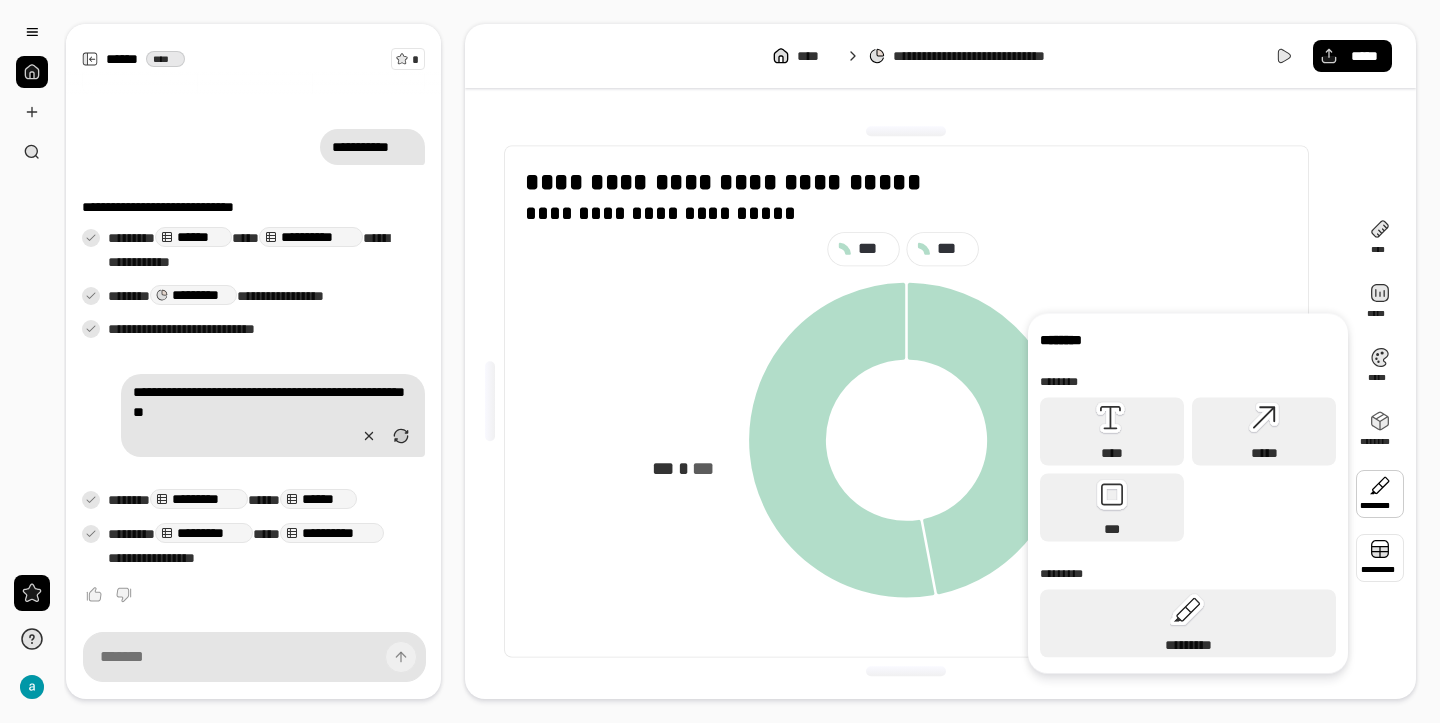 click at bounding box center [1380, 558] 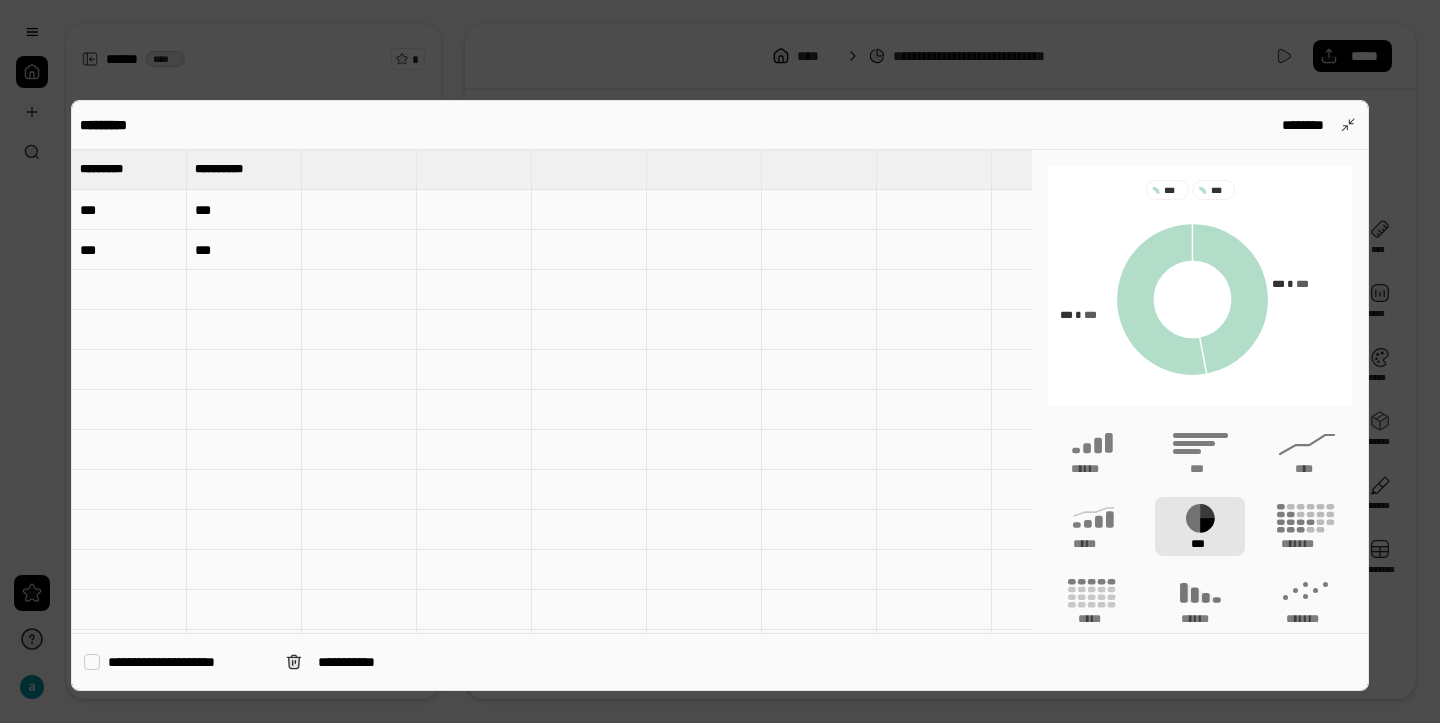 click on "***" at bounding box center [244, 210] 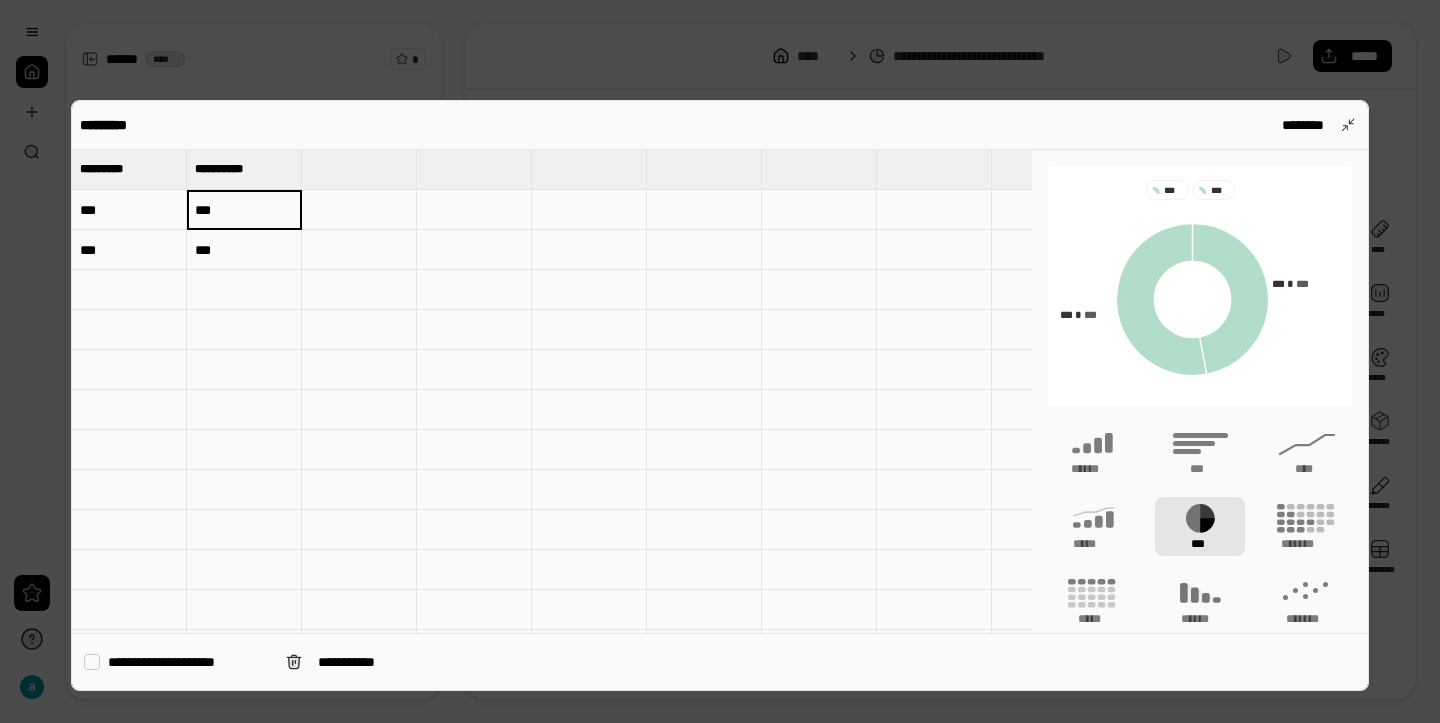 click on "***" at bounding box center [129, 210] 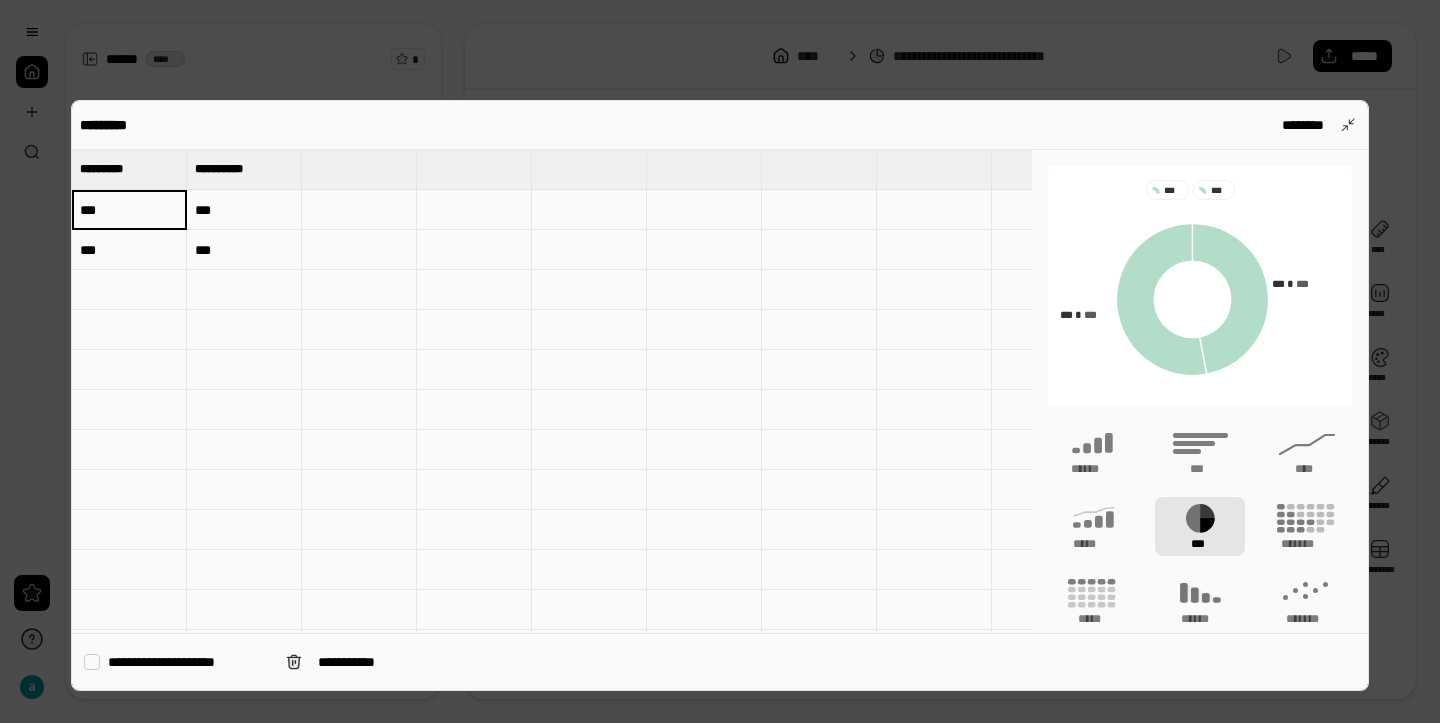click on "***" at bounding box center (129, 210) 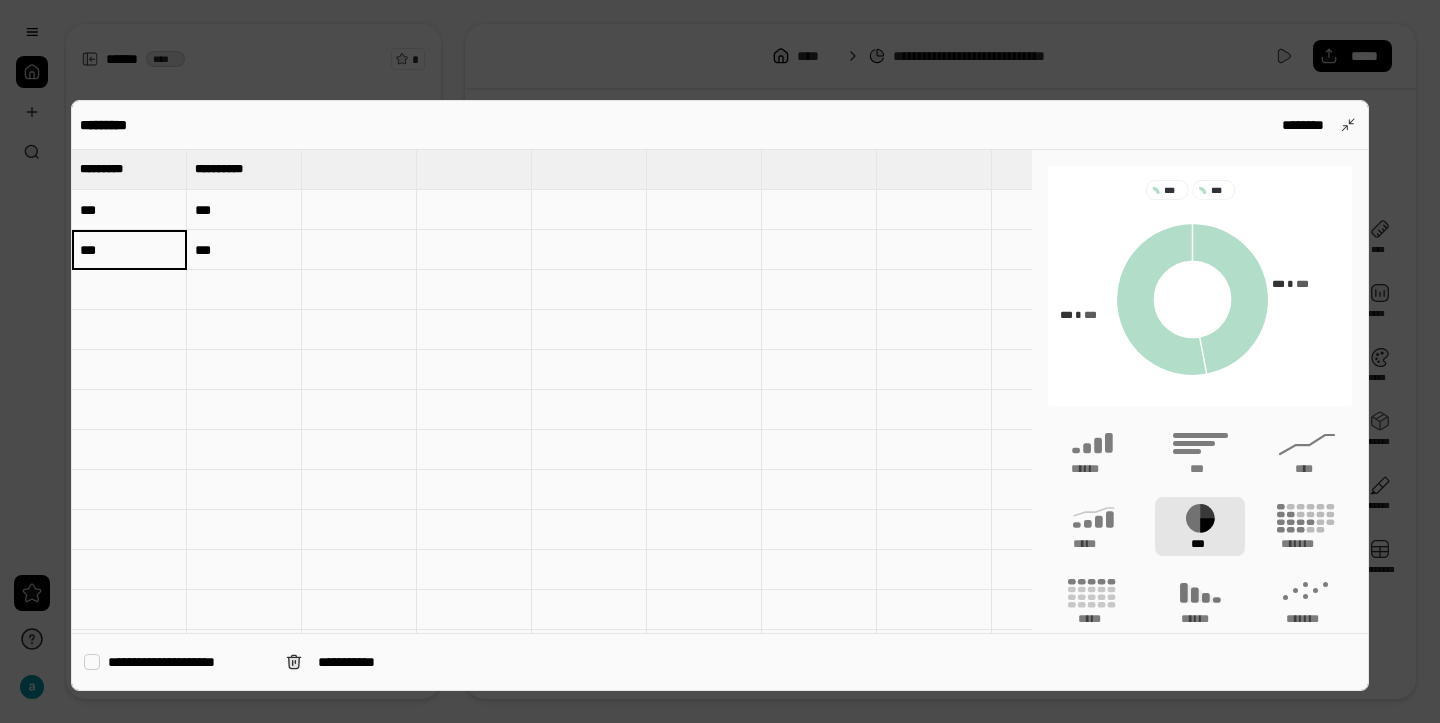 click on "***" at bounding box center (129, 210) 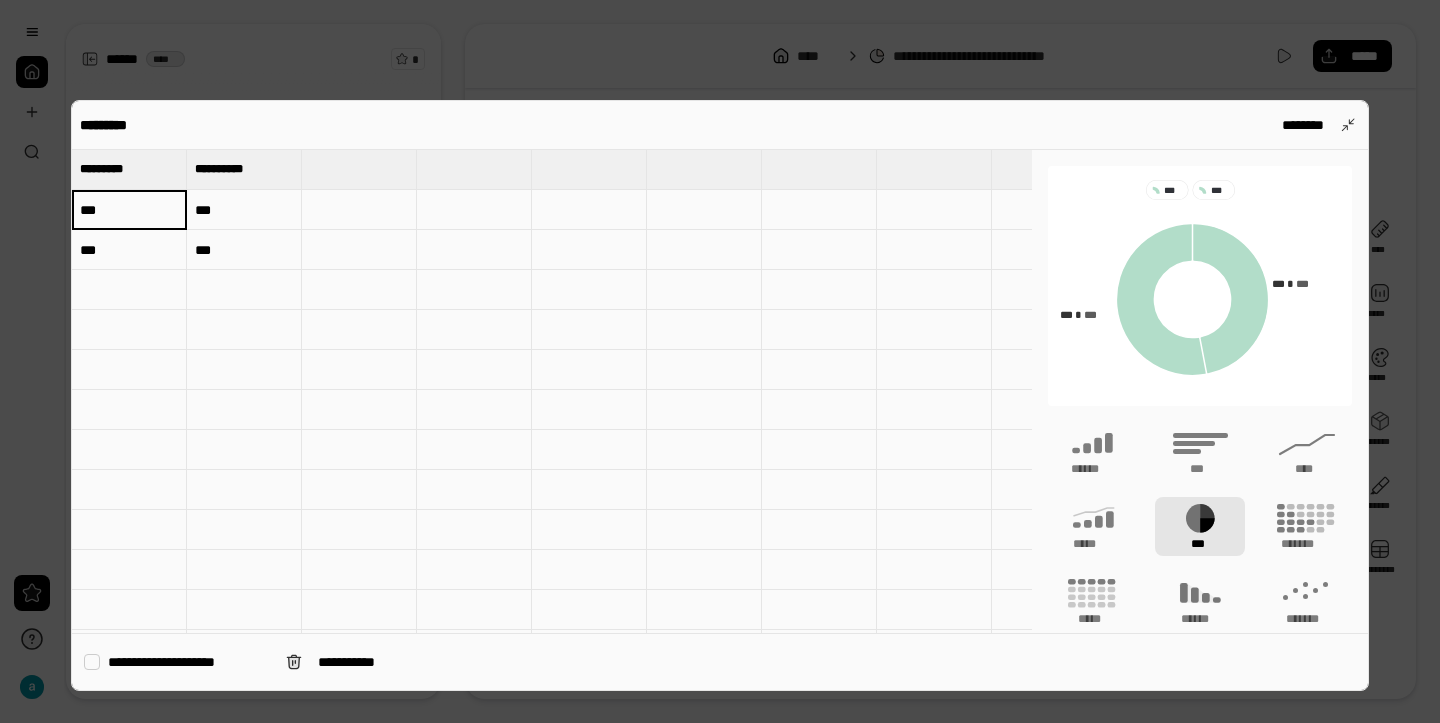click on "***" at bounding box center (129, 210) 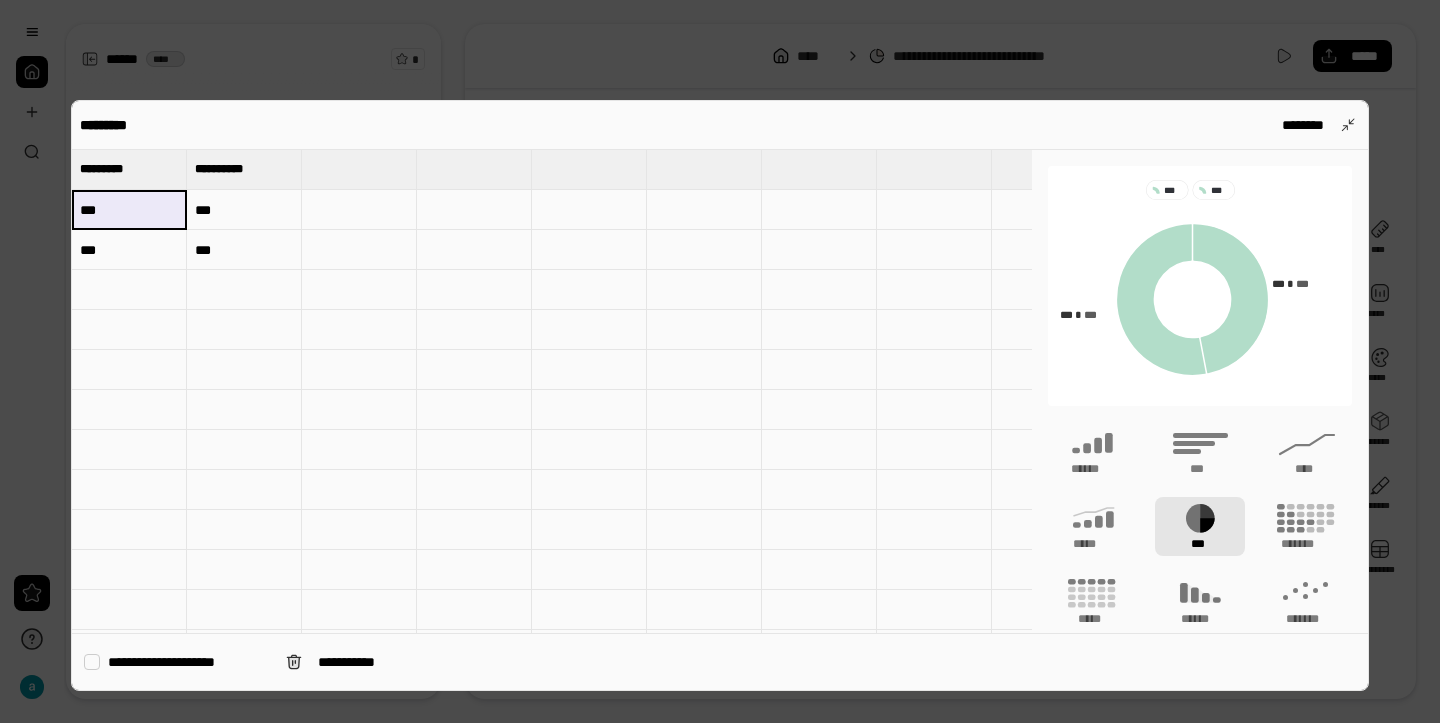 drag, startPoint x: 116, startPoint y: 208, endPoint x: 80, endPoint y: 209, distance: 36.013885 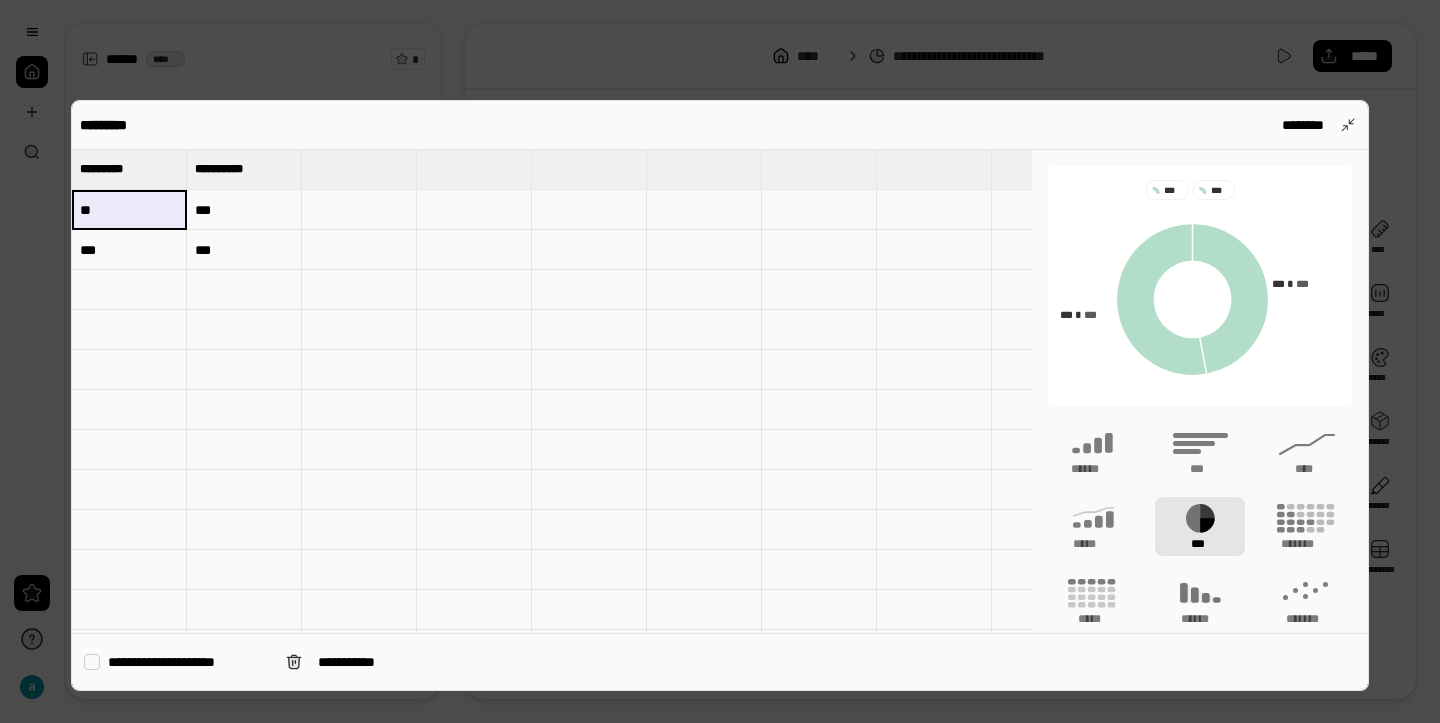 type on "*" 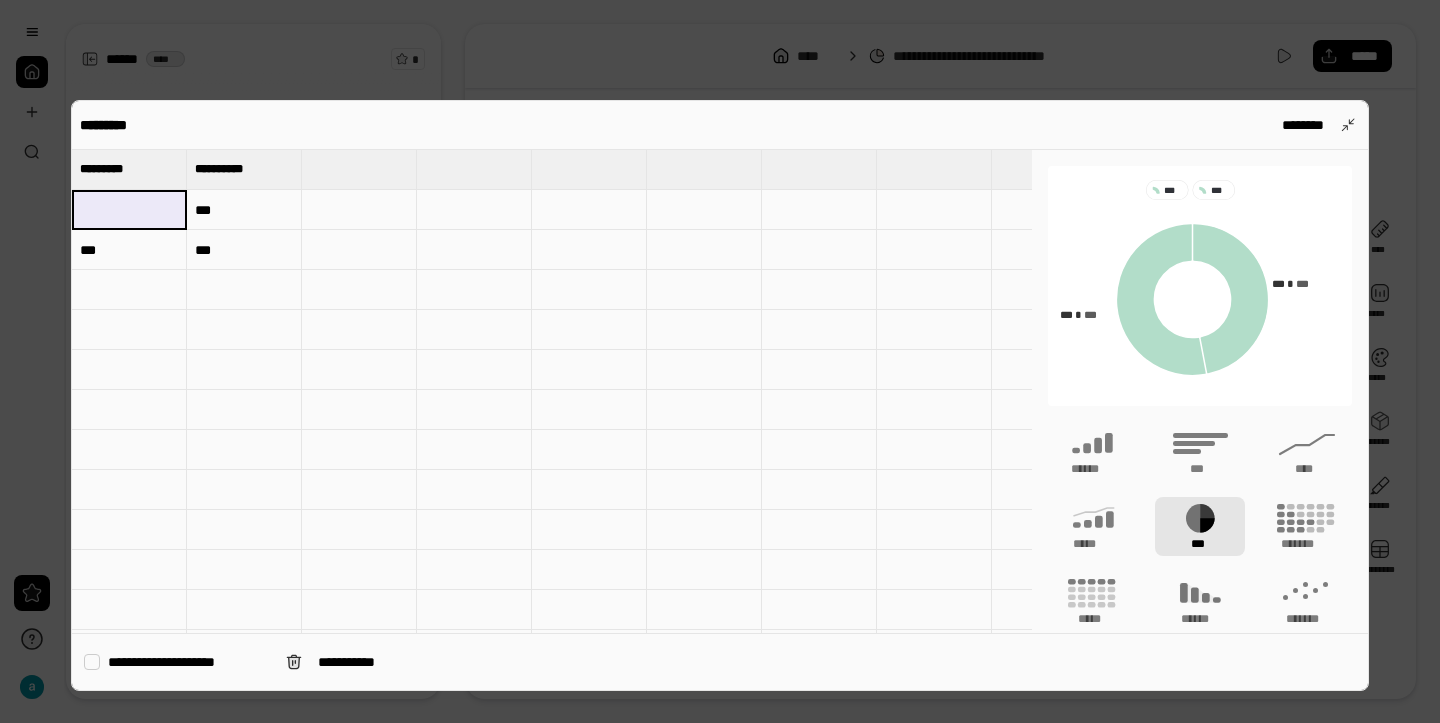 type on "*" 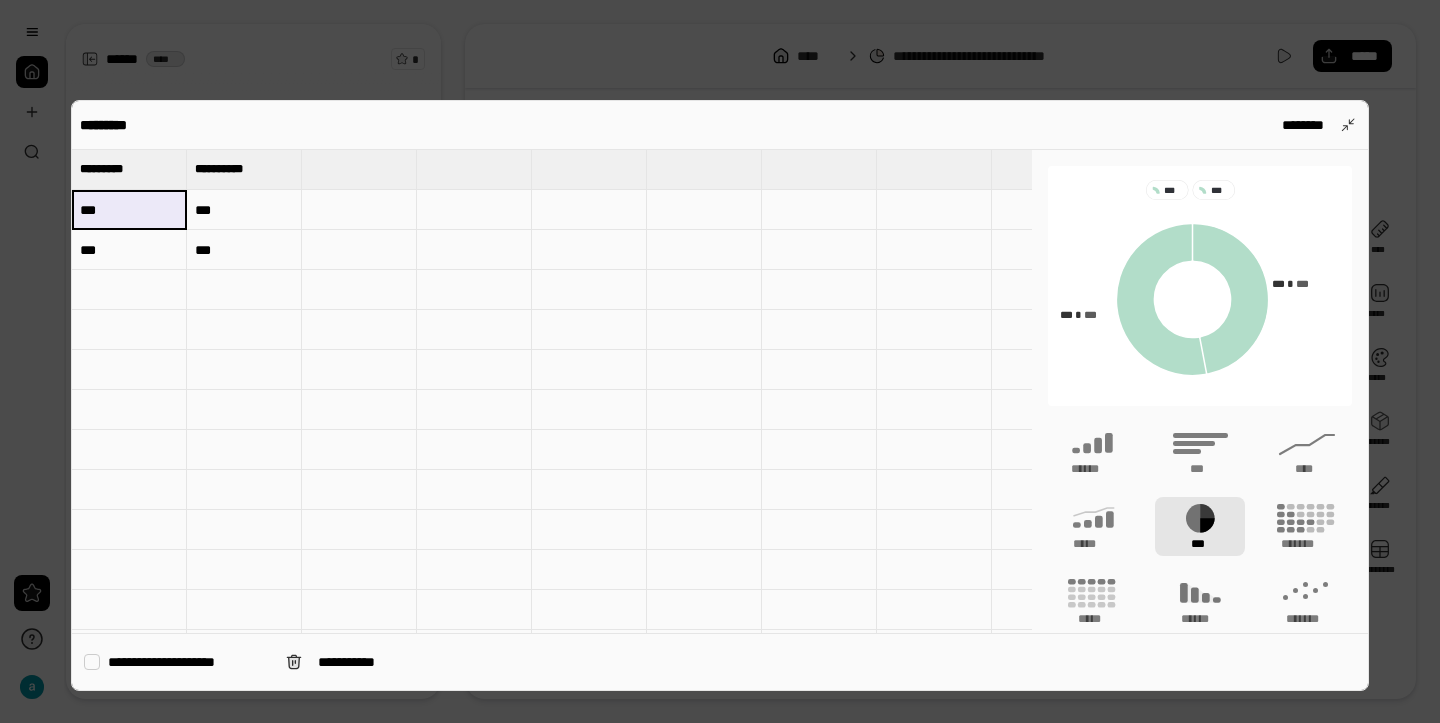 type on "***" 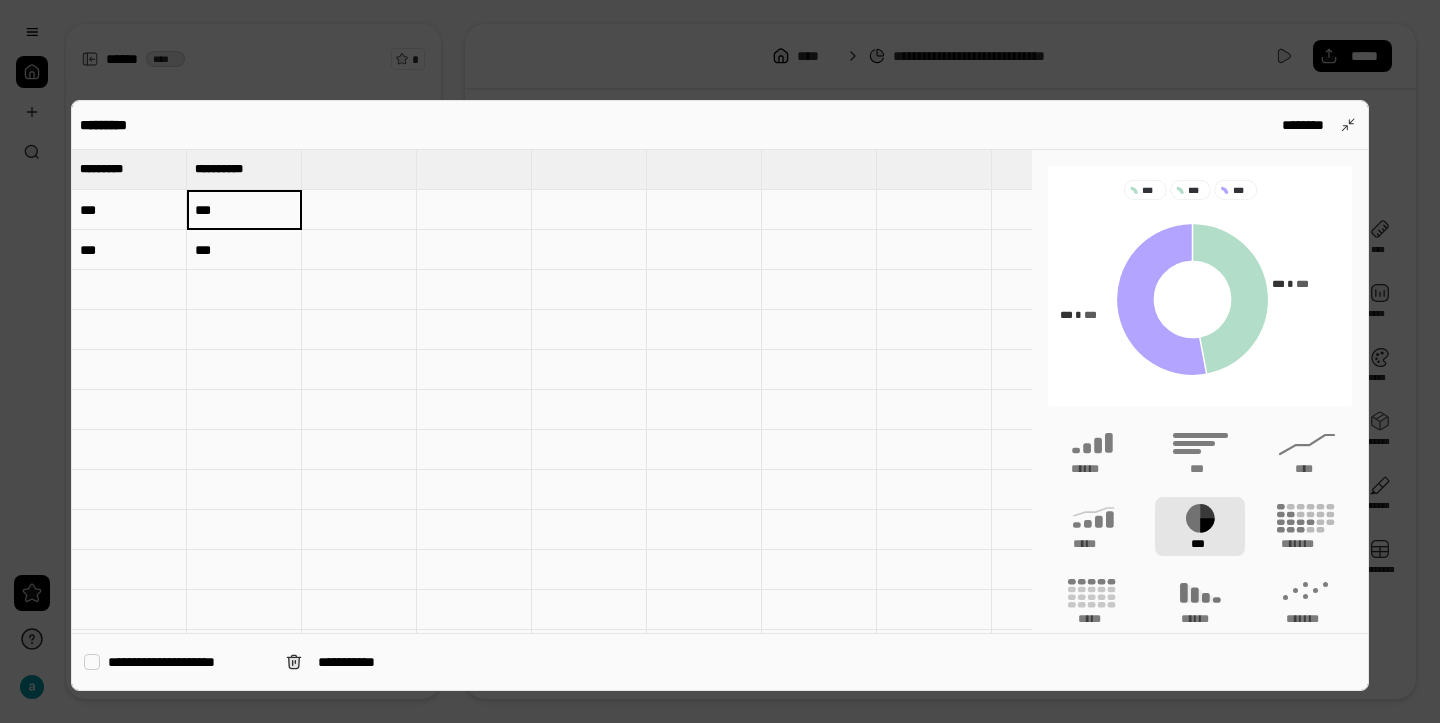 click on "***" at bounding box center (244, 210) 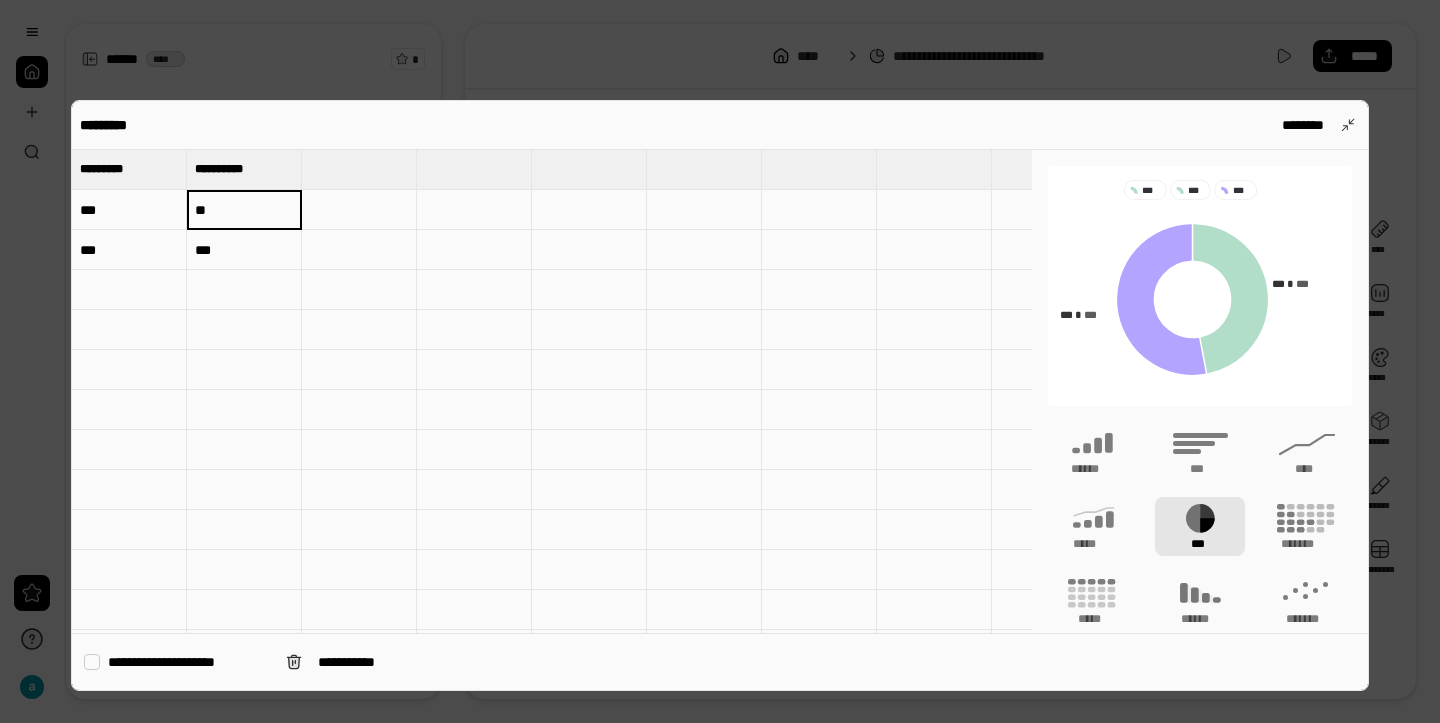 type on "**" 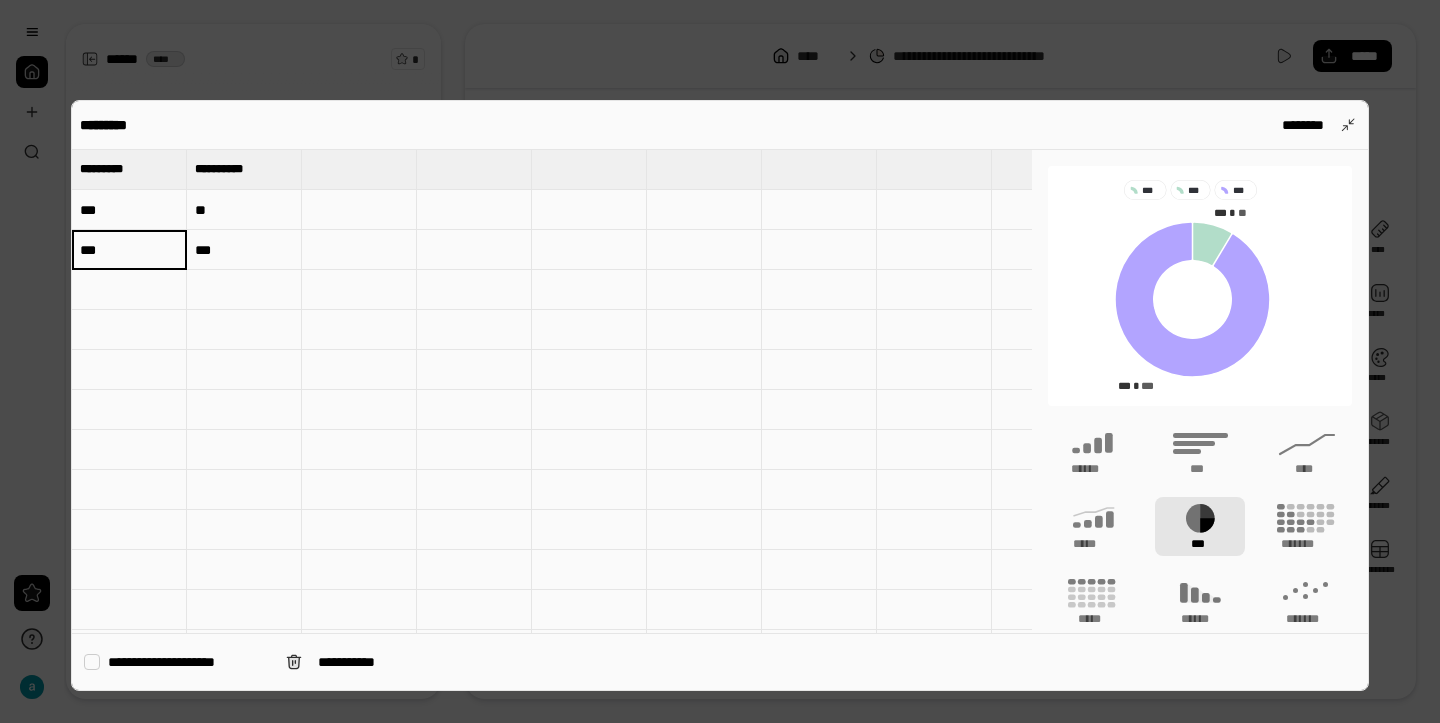 click on "***" at bounding box center (129, 250) 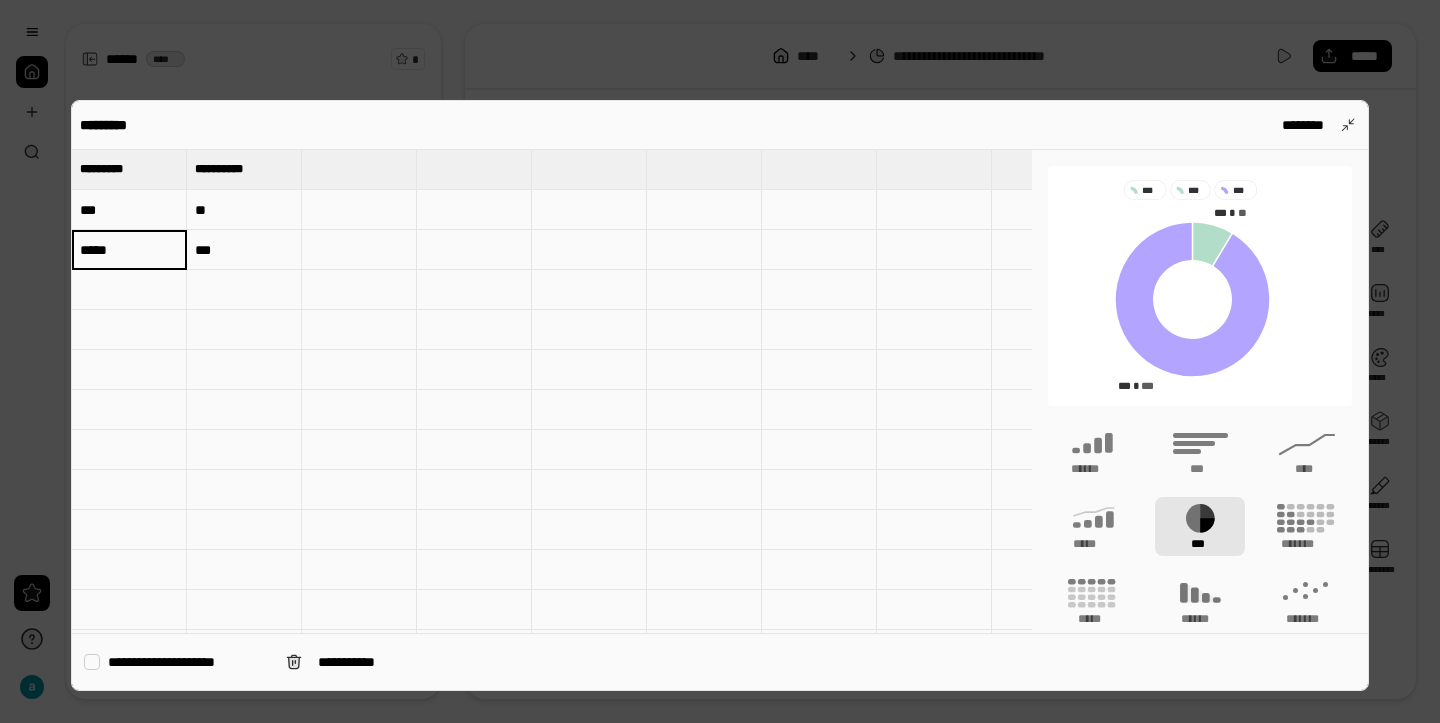 type on "*****" 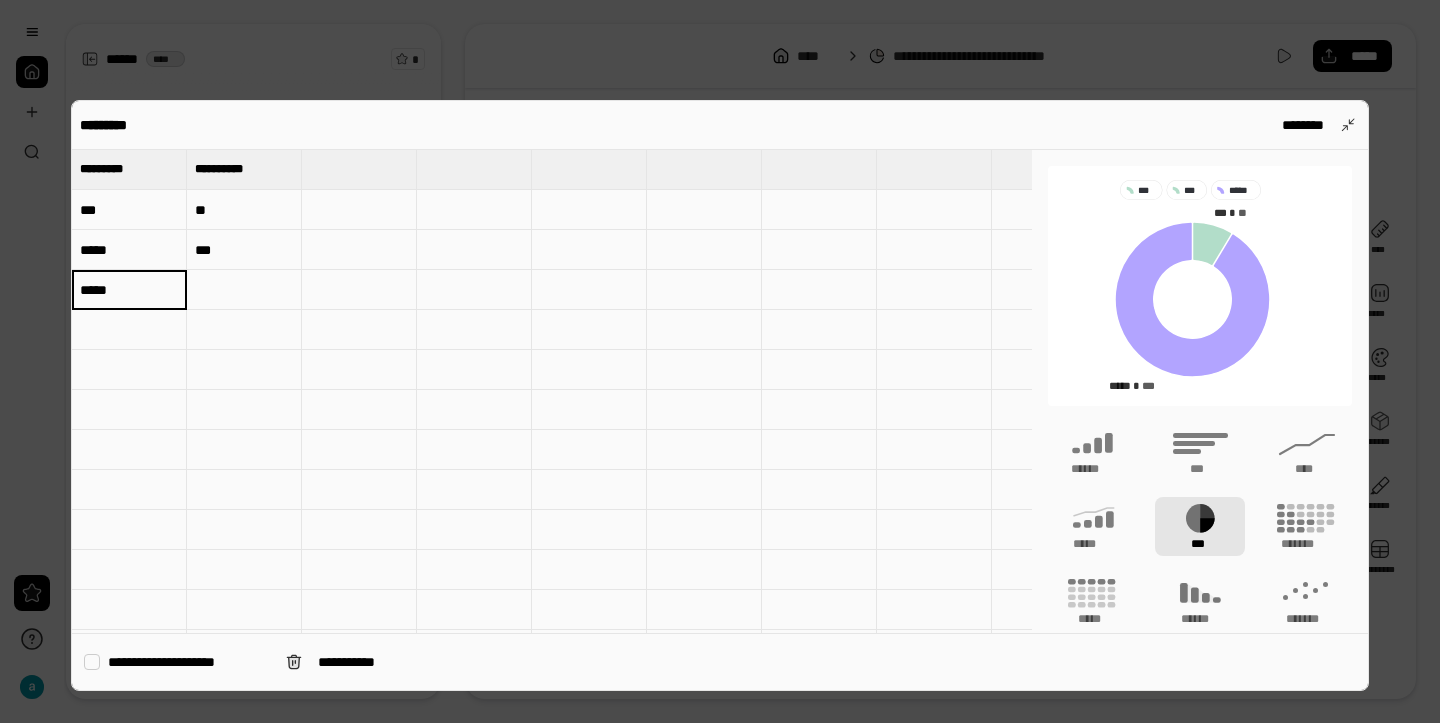 type on "*****" 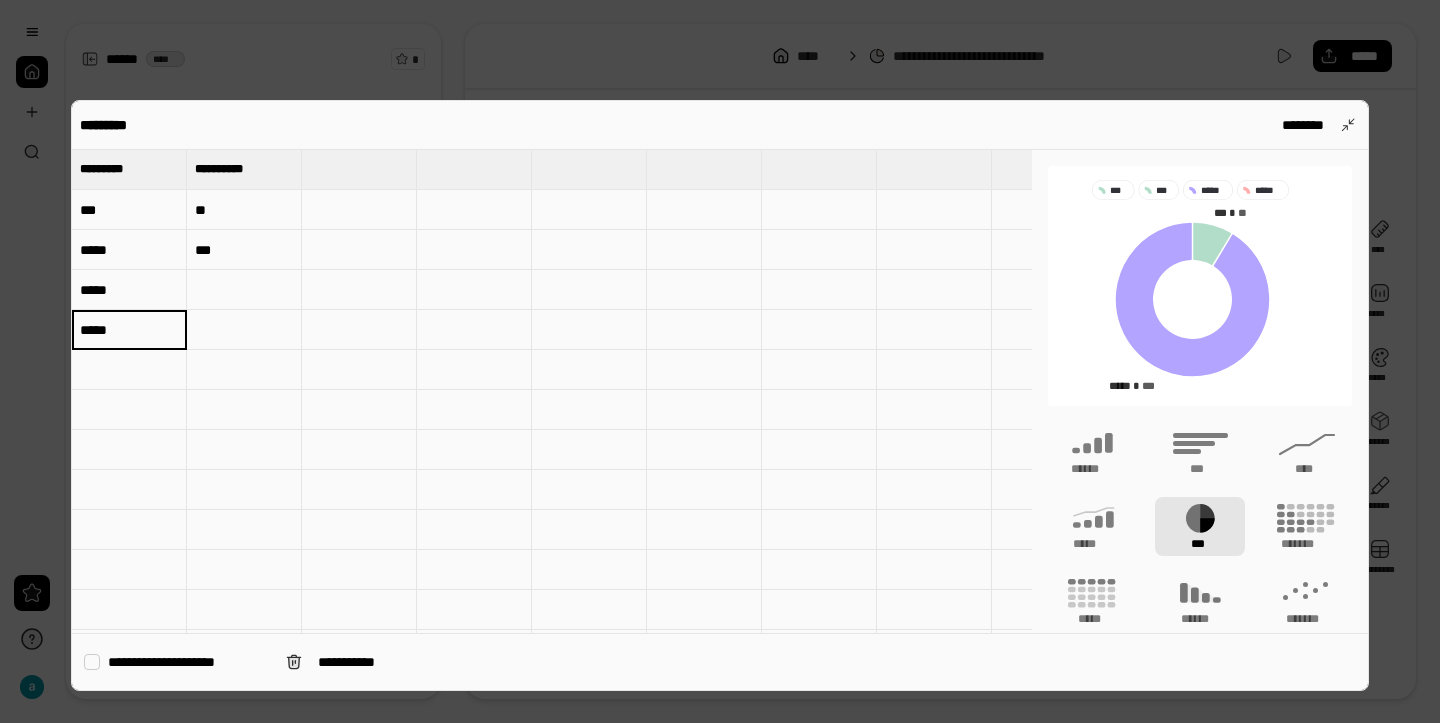 type on "*****" 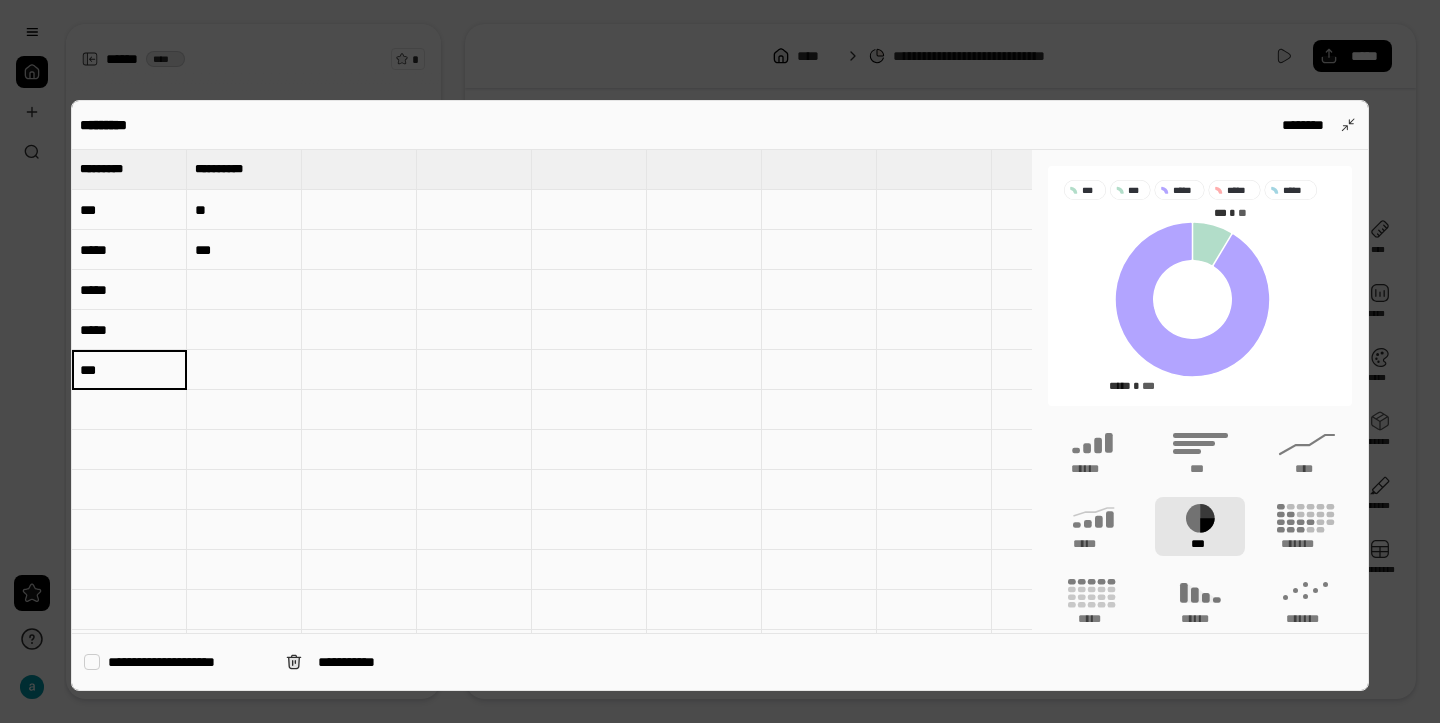 type on "***" 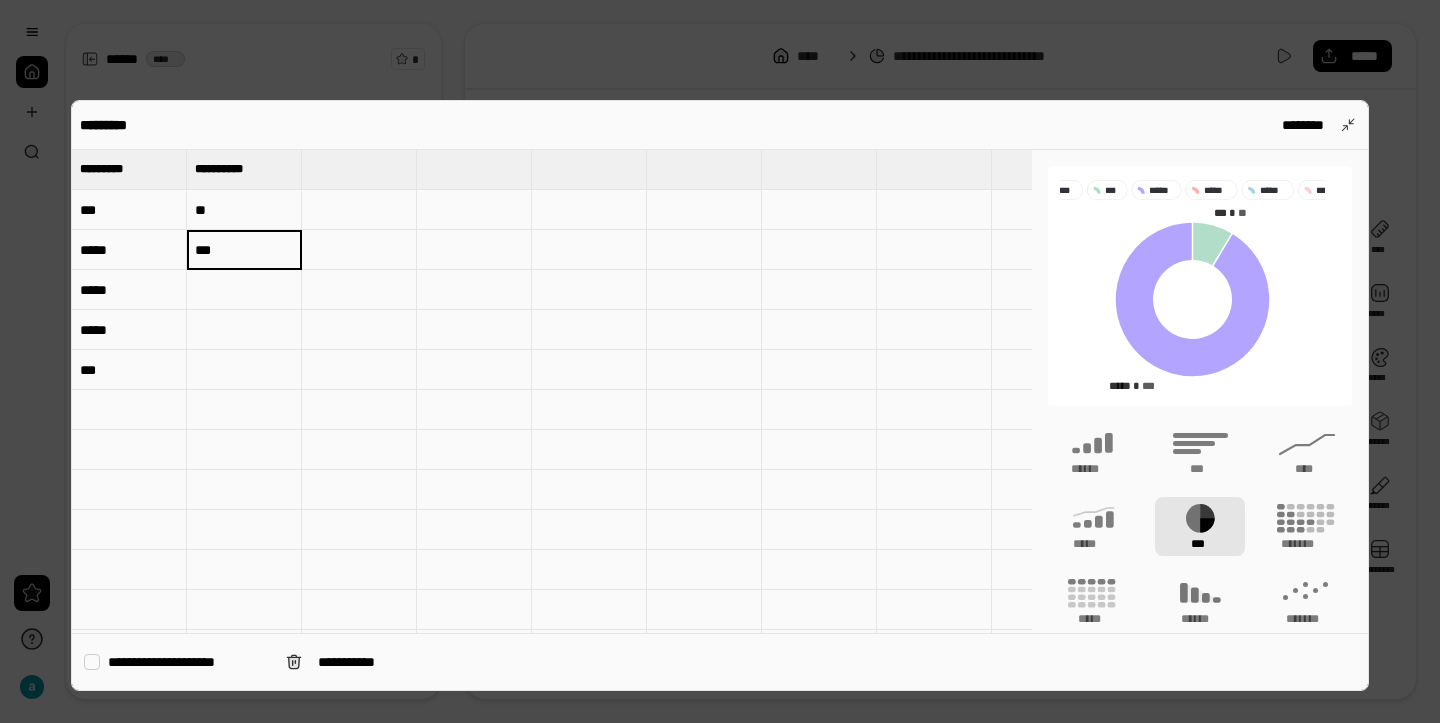 click on "***" at bounding box center (244, 250) 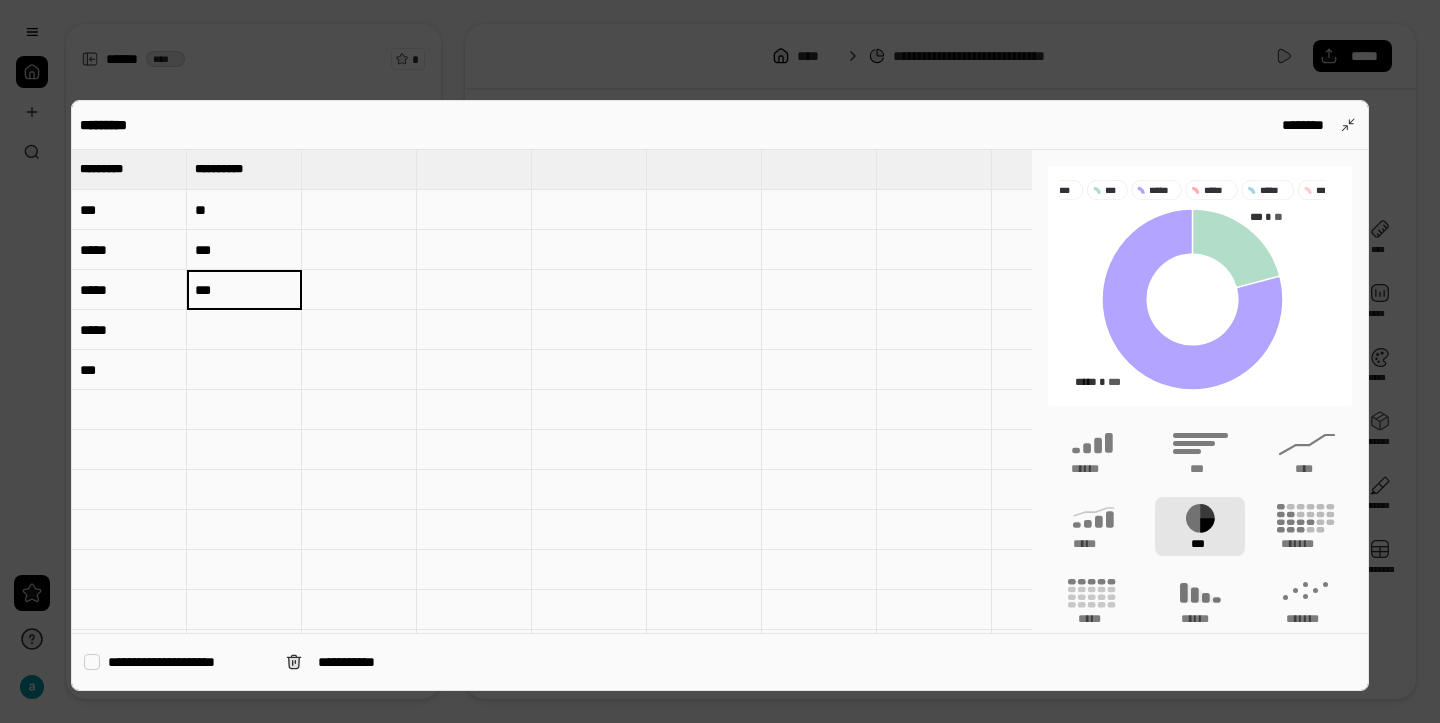 type on "***" 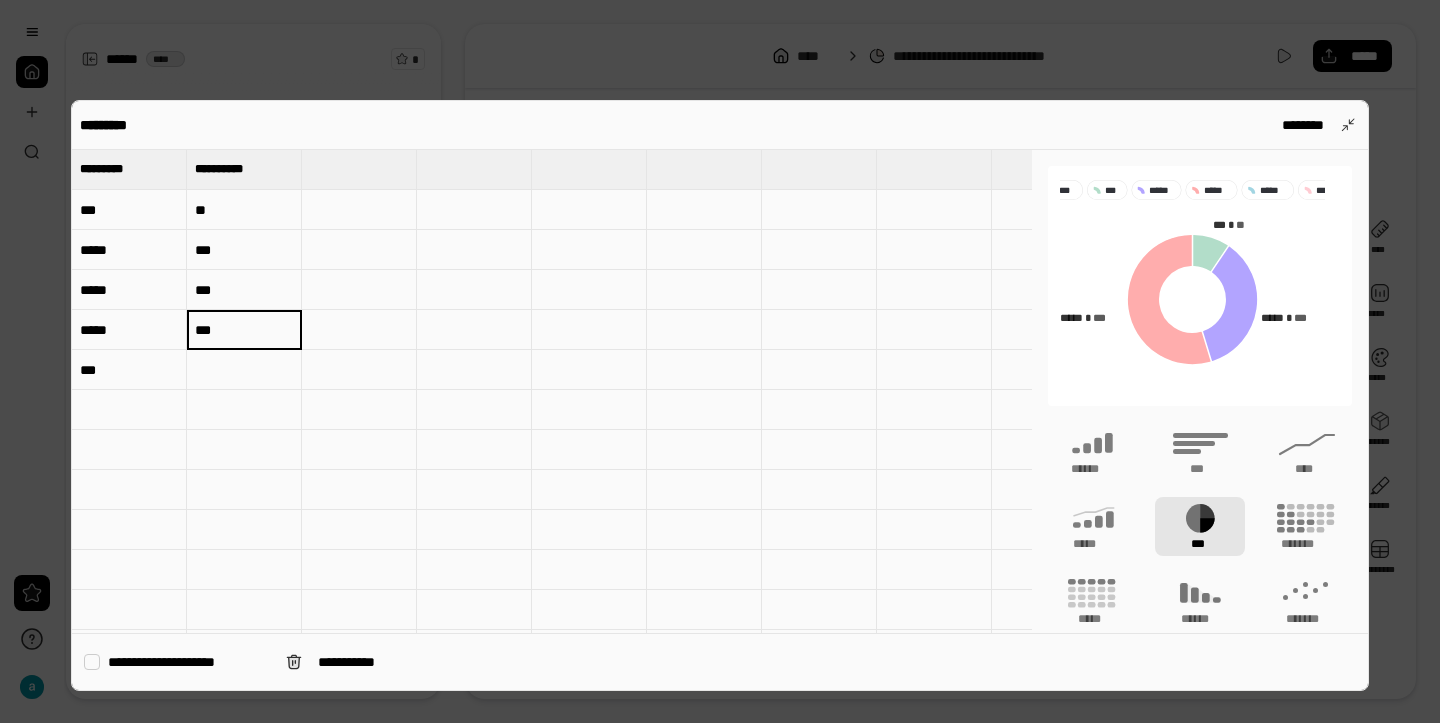 type on "***" 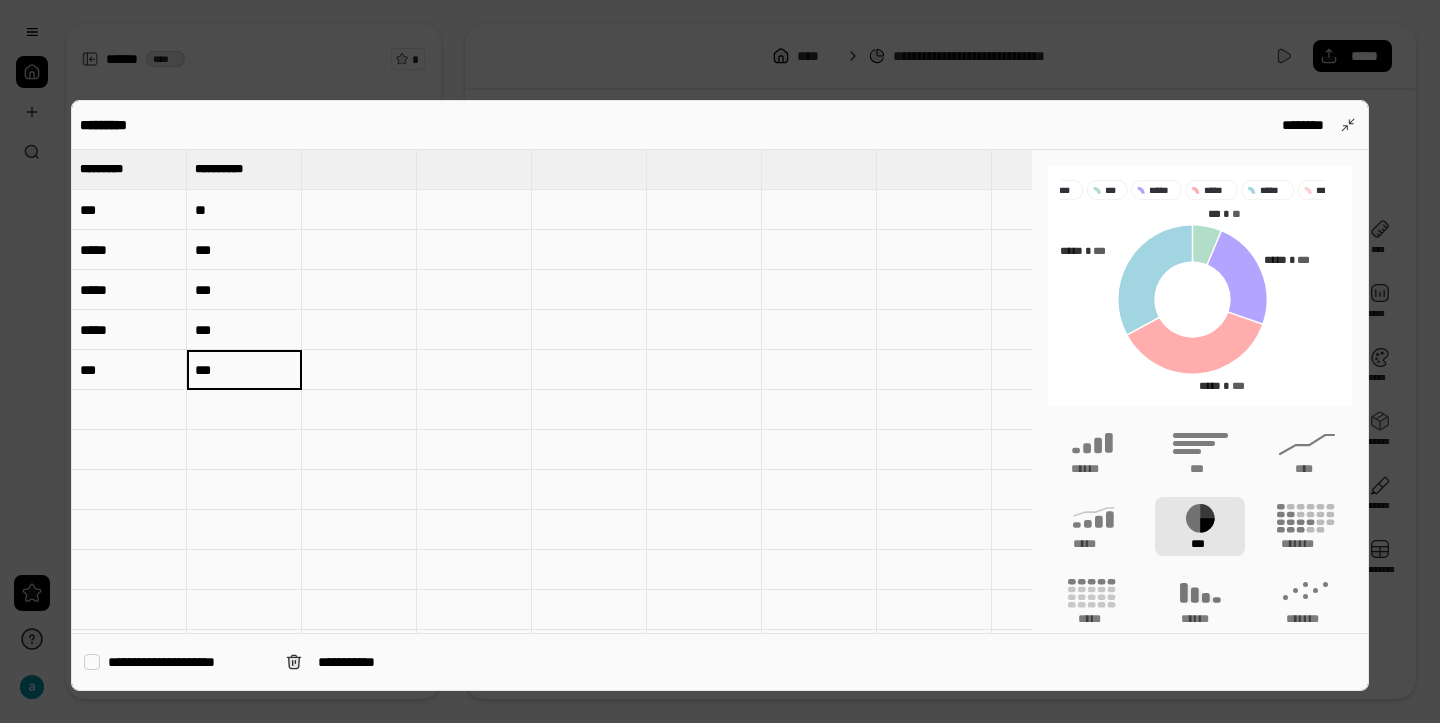 type on "***" 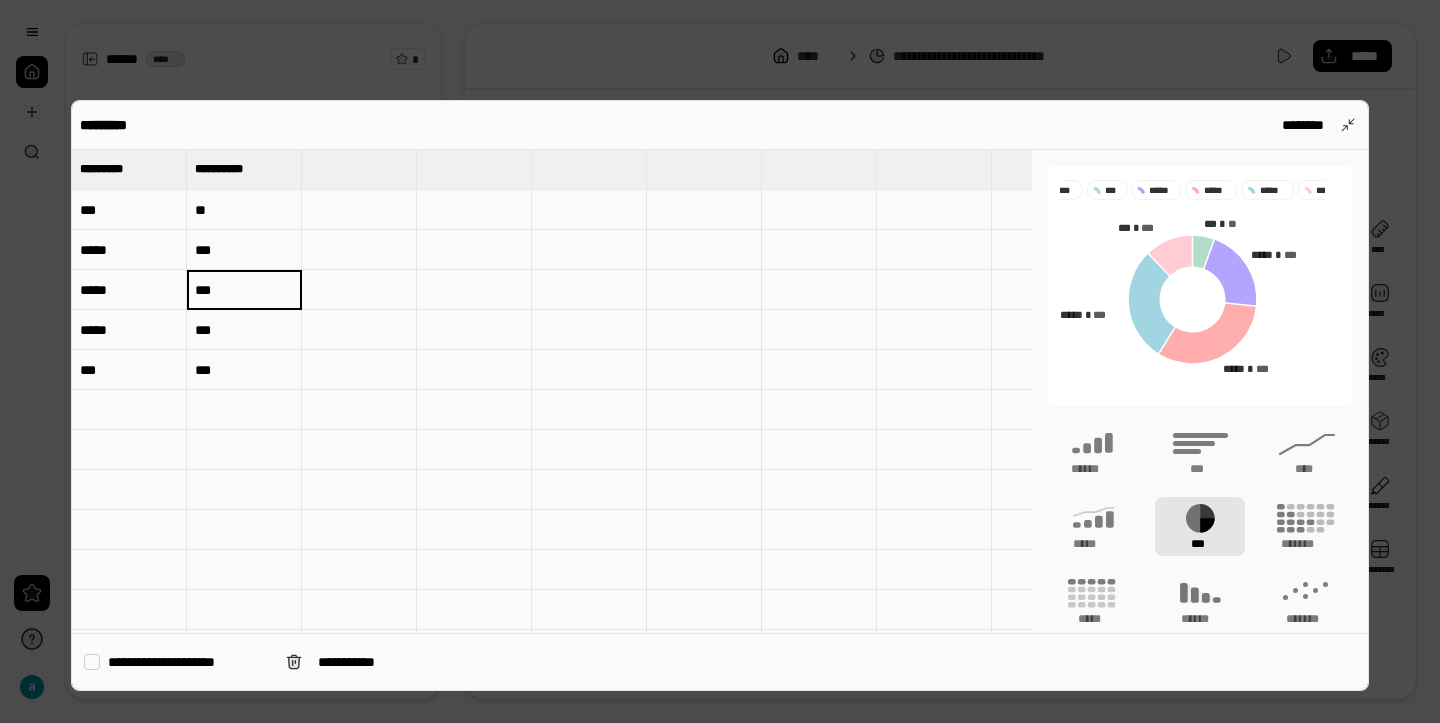 click on "***" at bounding box center [244, 290] 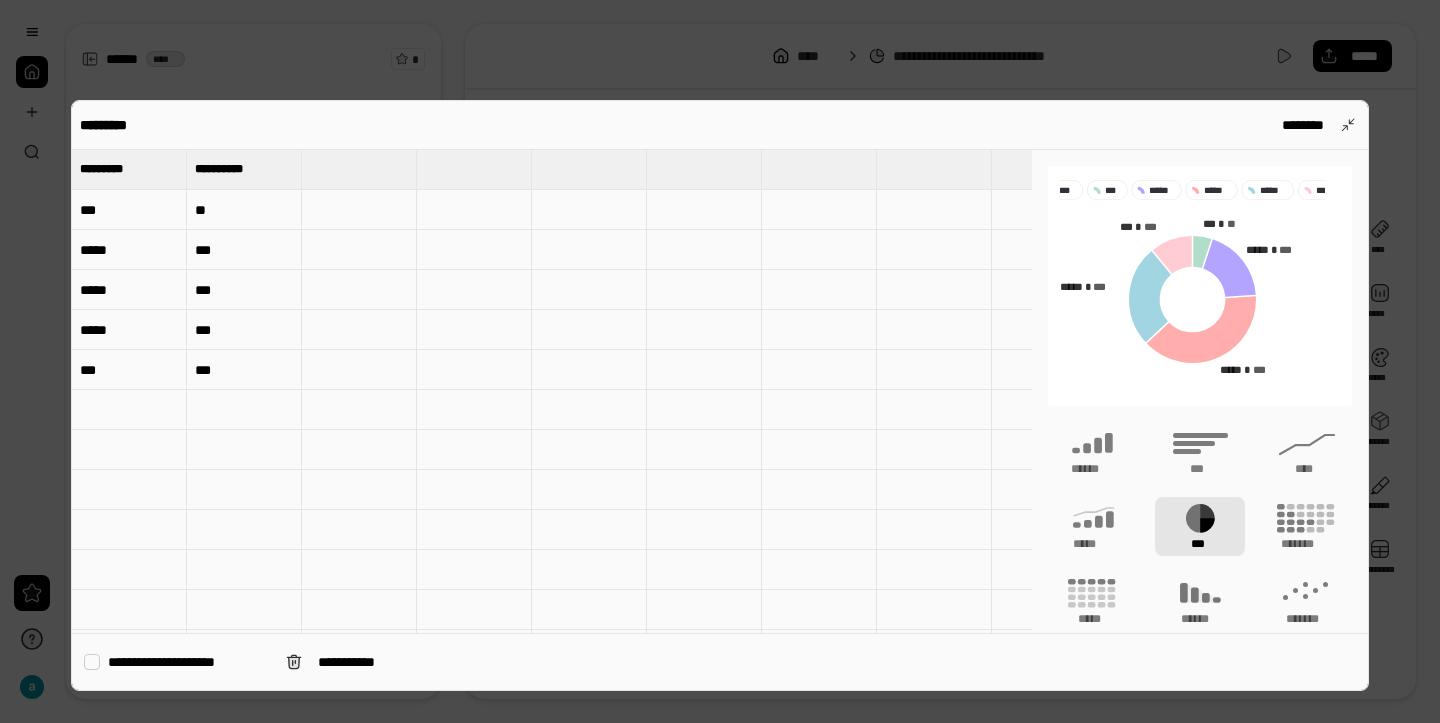 click at bounding box center [720, 361] 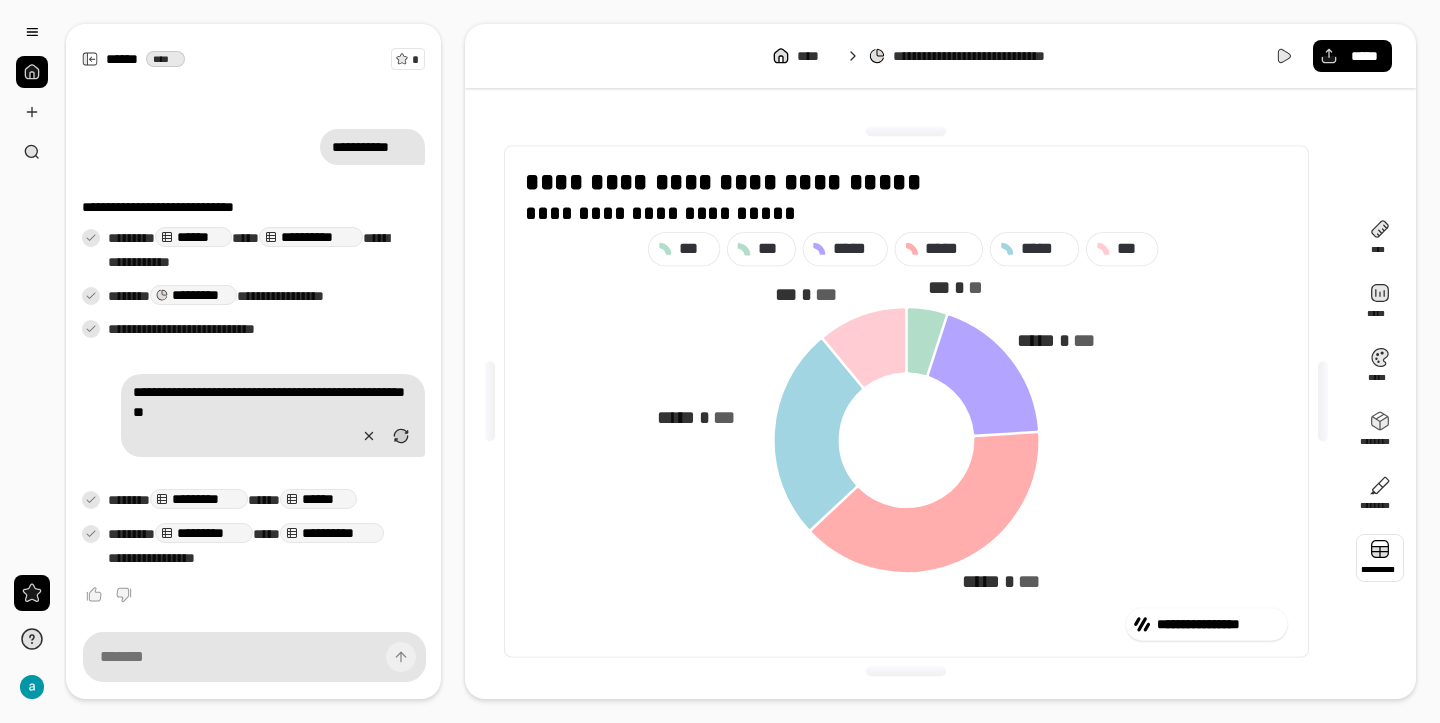 type 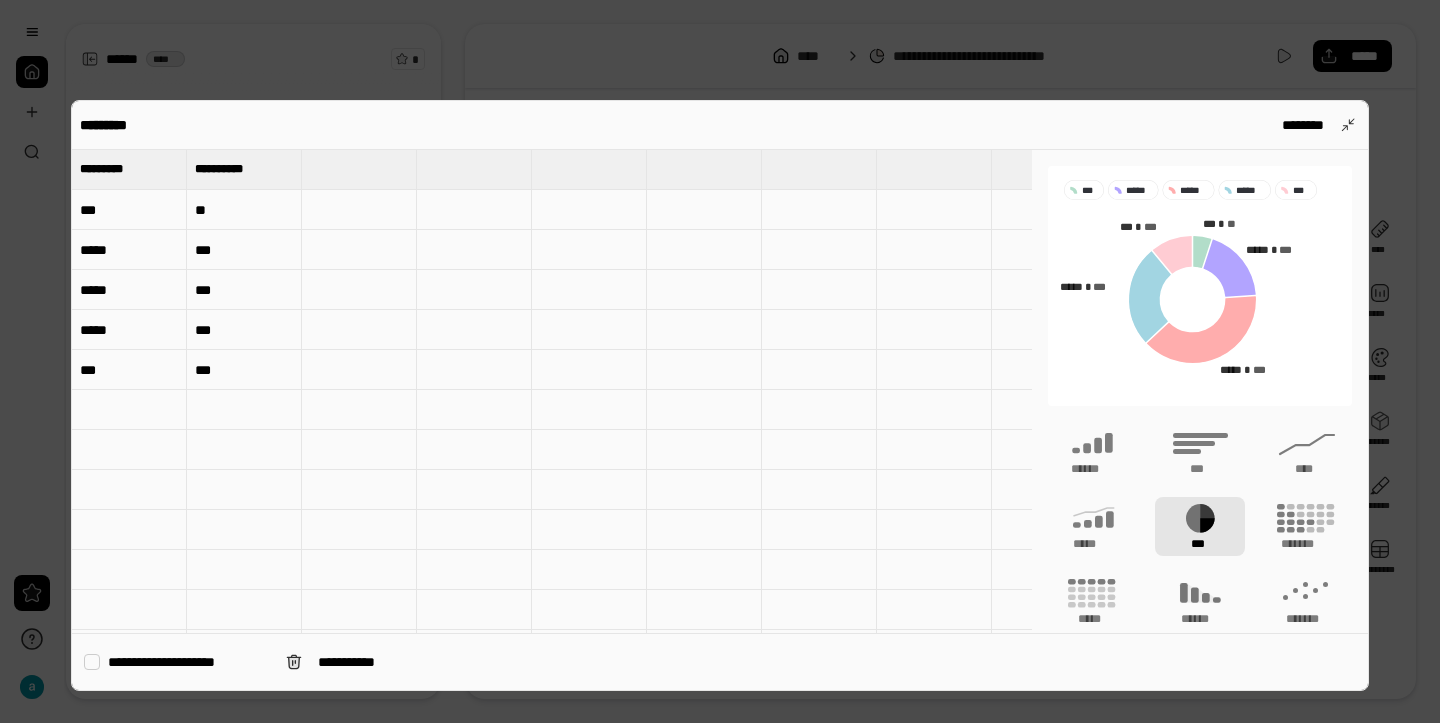 click on "***" at bounding box center [129, 210] 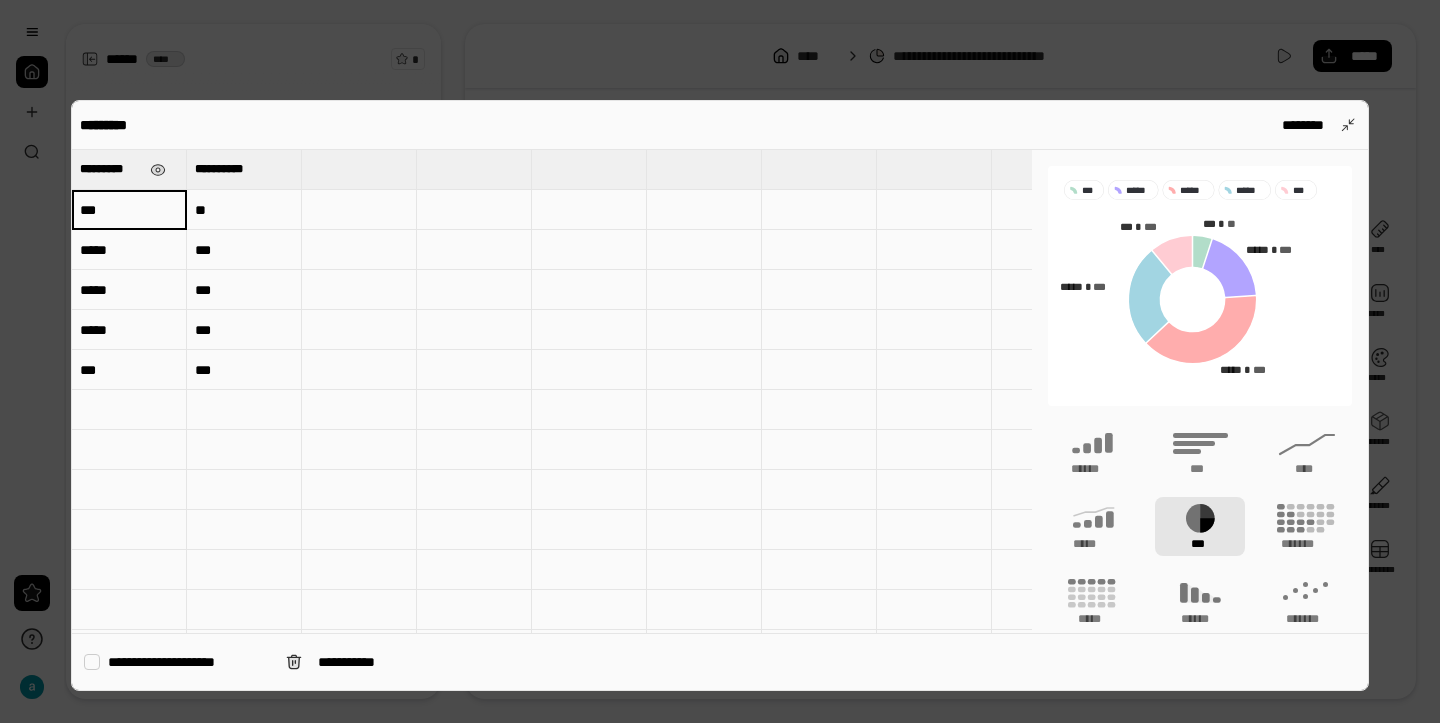 click on "*********" at bounding box center (111, 169) 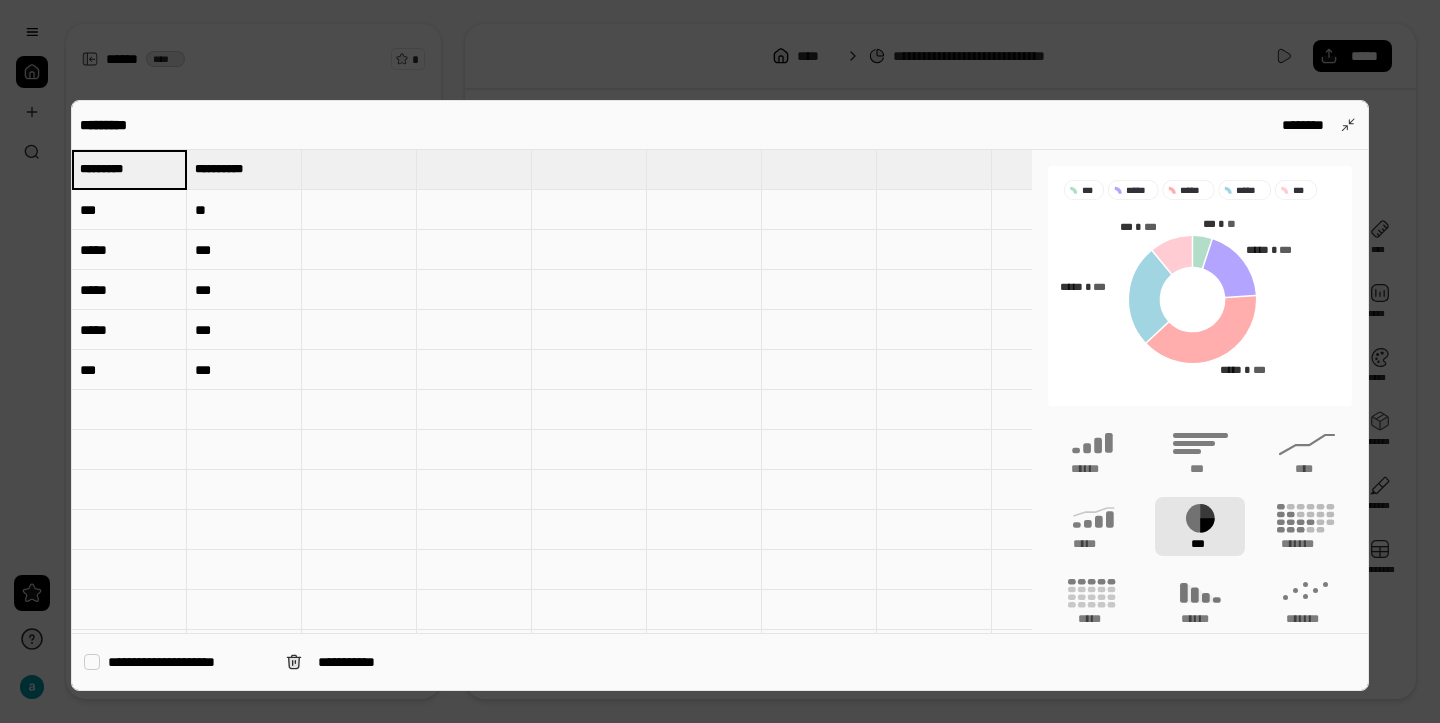 click on "***" at bounding box center [129, 210] 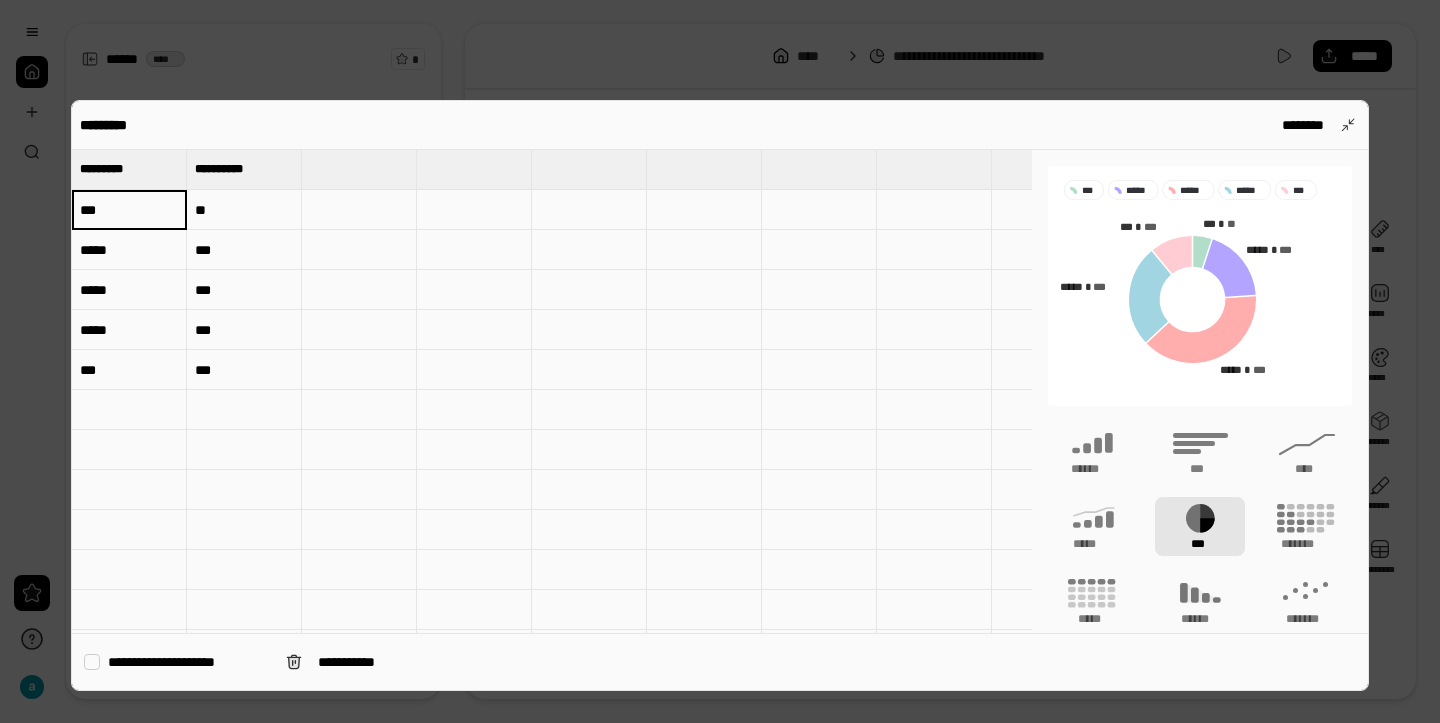 click on "***" at bounding box center [129, 210] 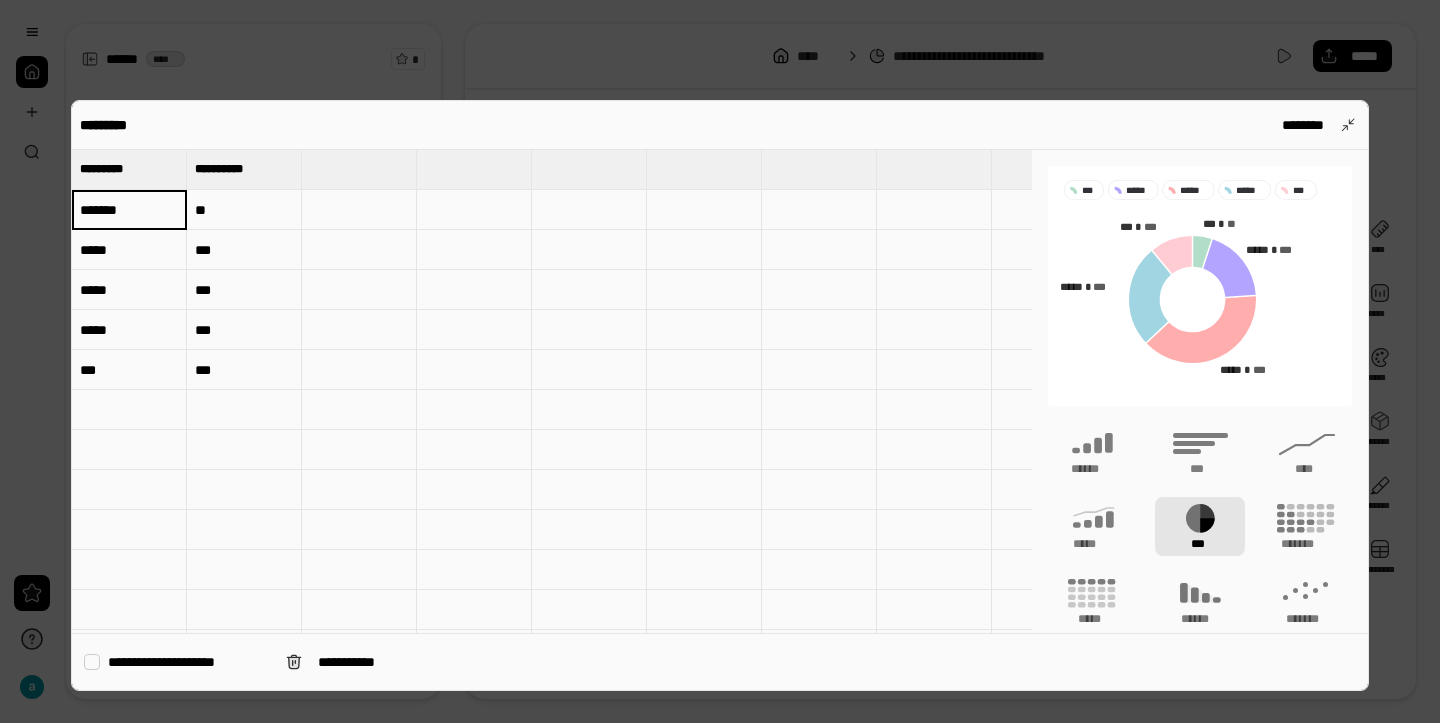 type on "*******" 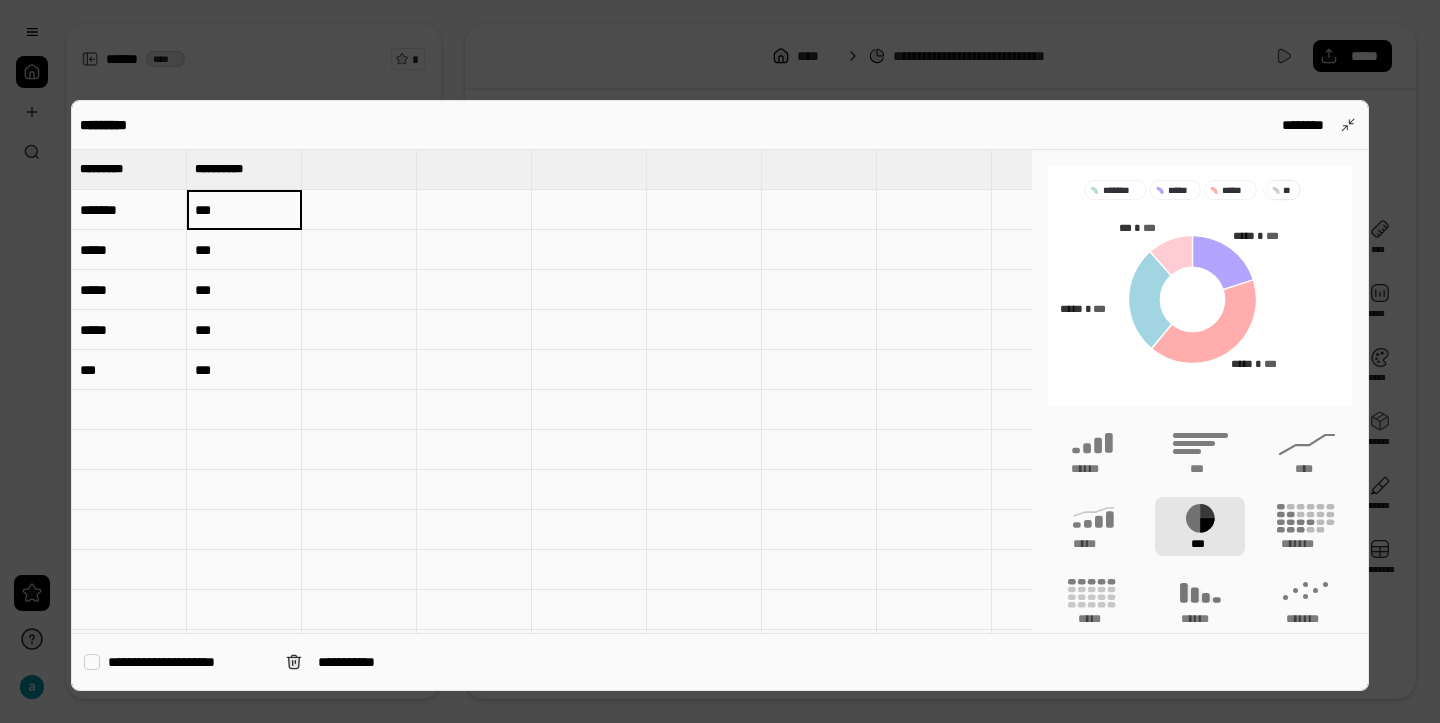 type on "***" 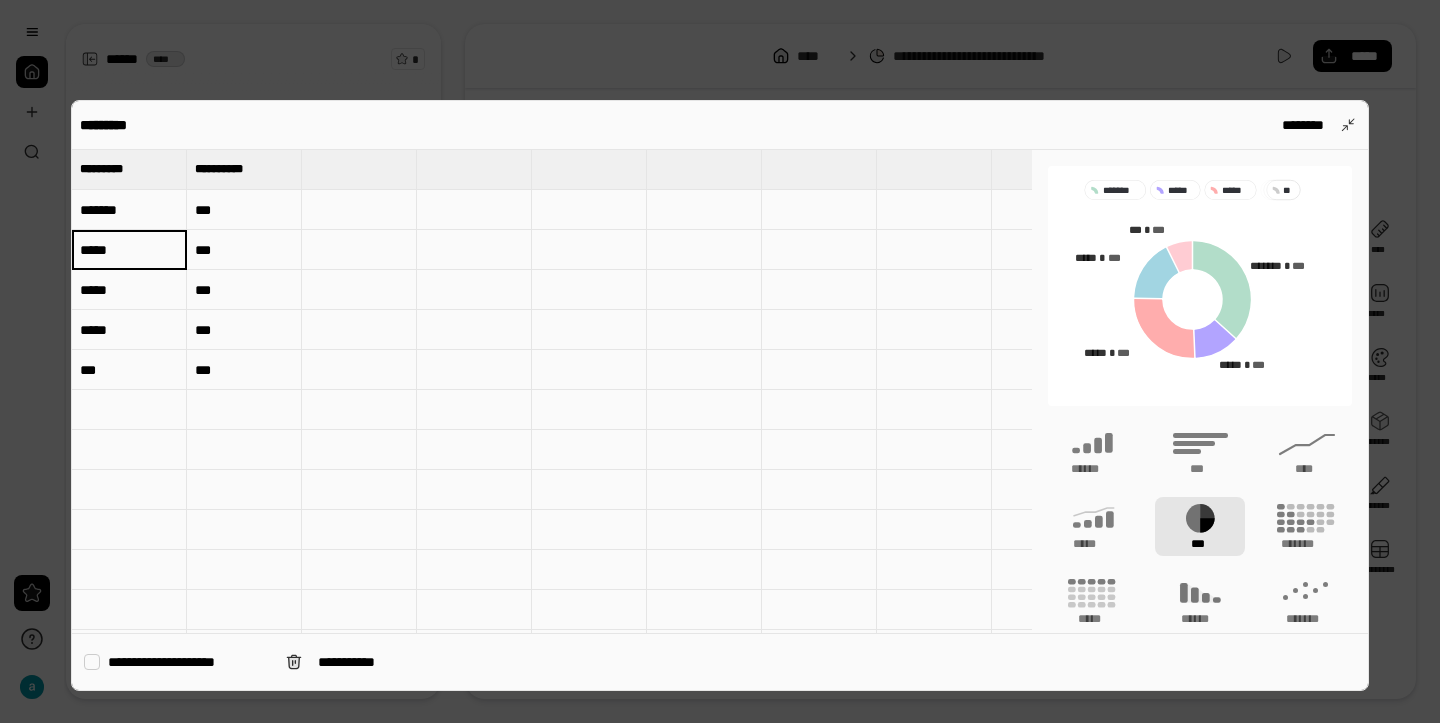 click on "*****" at bounding box center (129, 250) 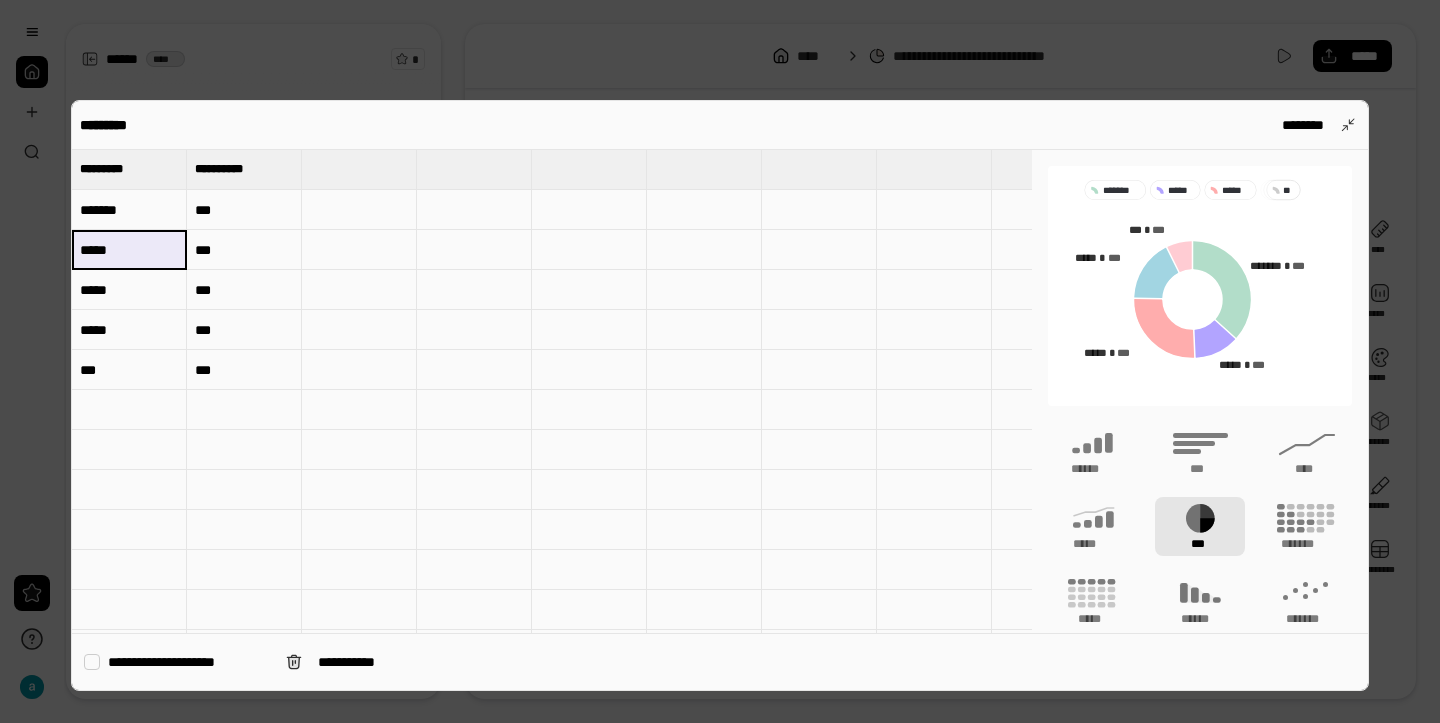 drag, startPoint x: 142, startPoint y: 245, endPoint x: 73, endPoint y: 245, distance: 69 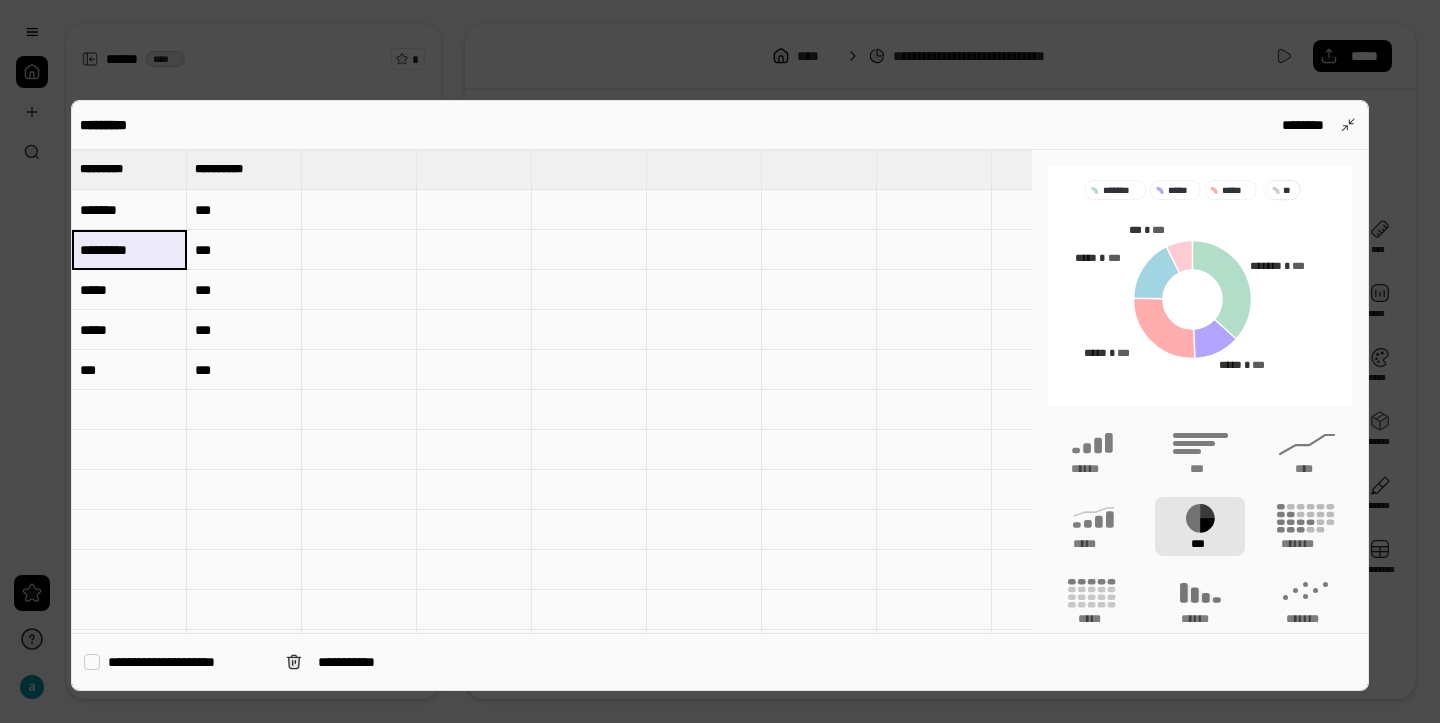 type on "*********" 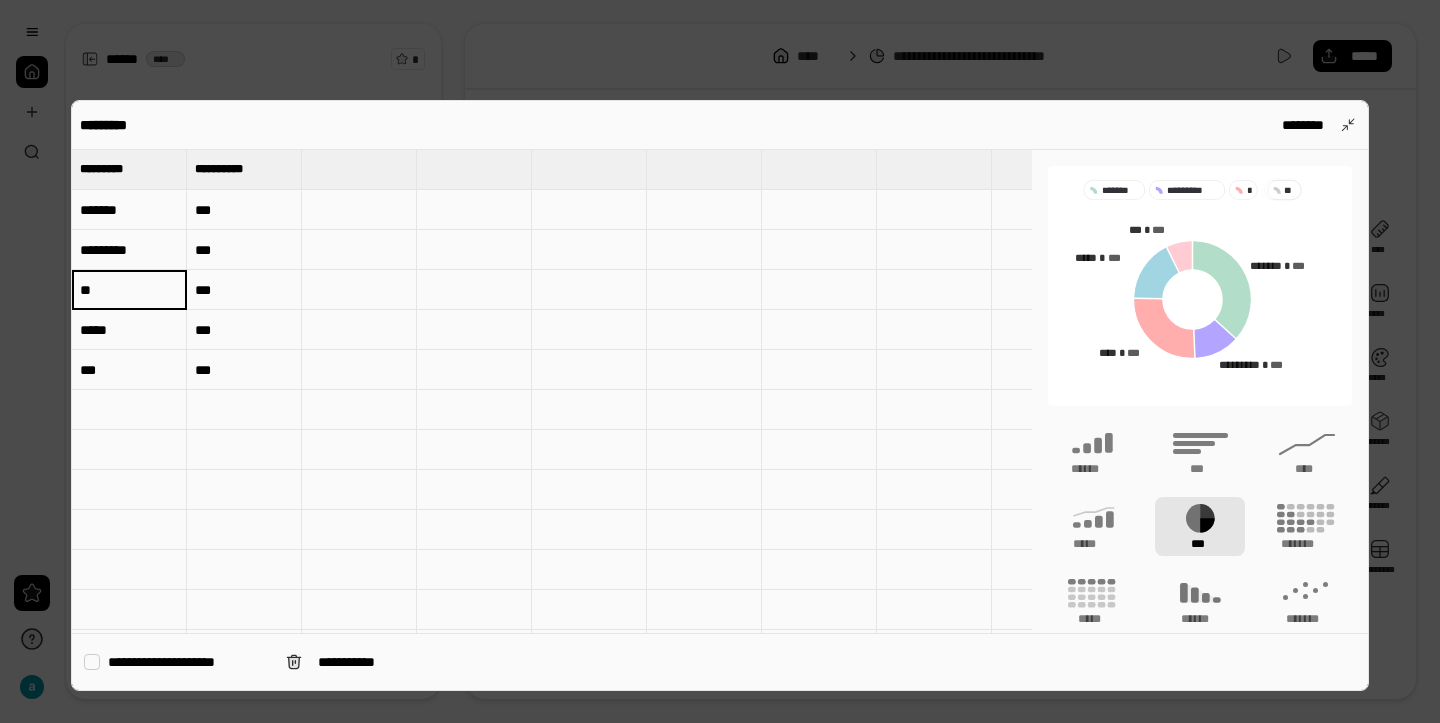 type on "*" 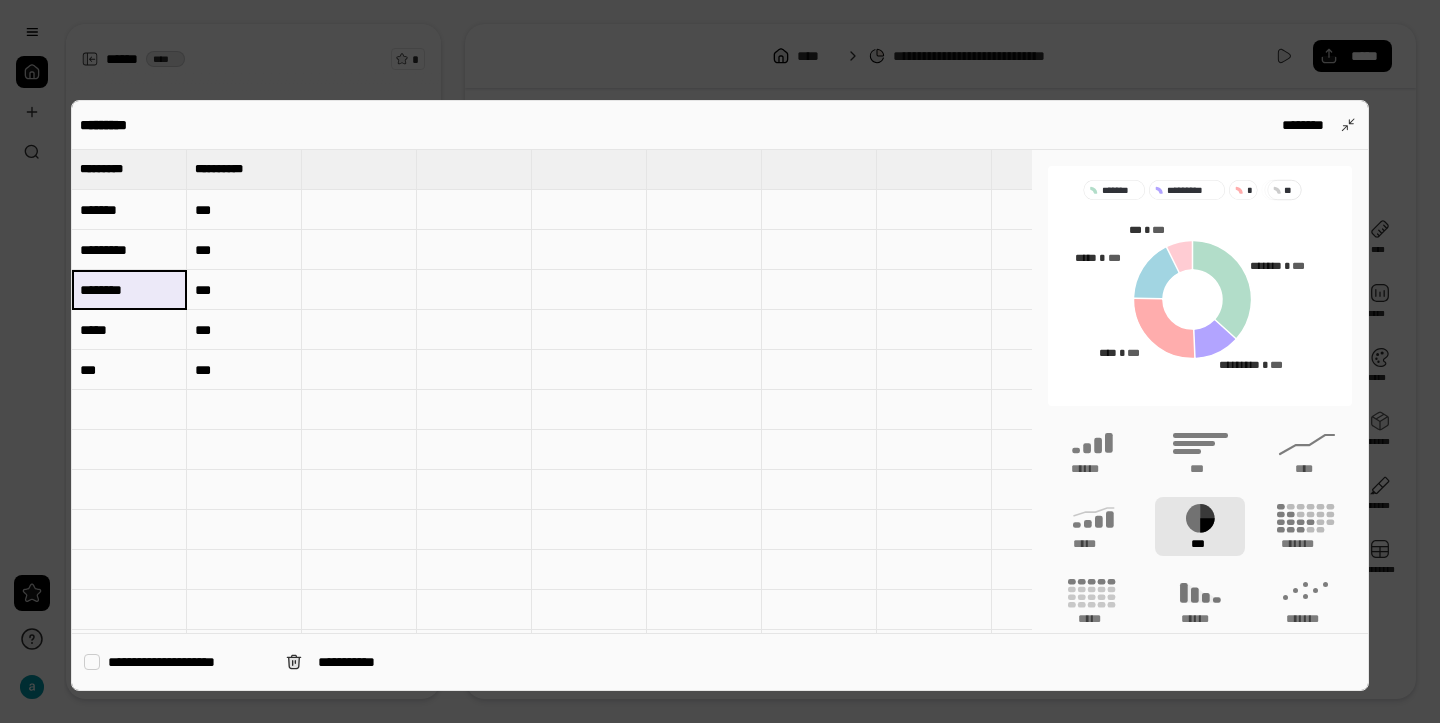 drag, startPoint x: 123, startPoint y: 293, endPoint x: 90, endPoint y: 288, distance: 33.37664 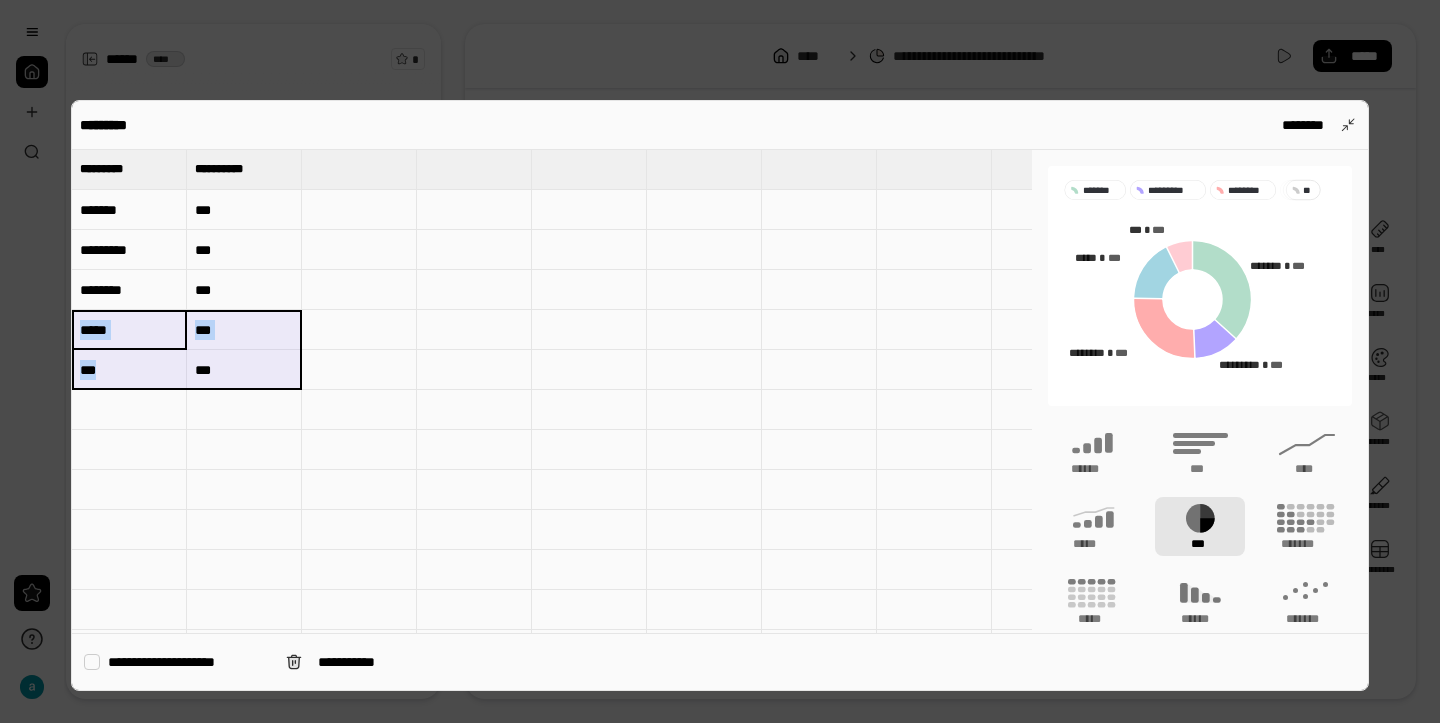 drag, startPoint x: 102, startPoint y: 328, endPoint x: 215, endPoint y: 364, distance: 118.595955 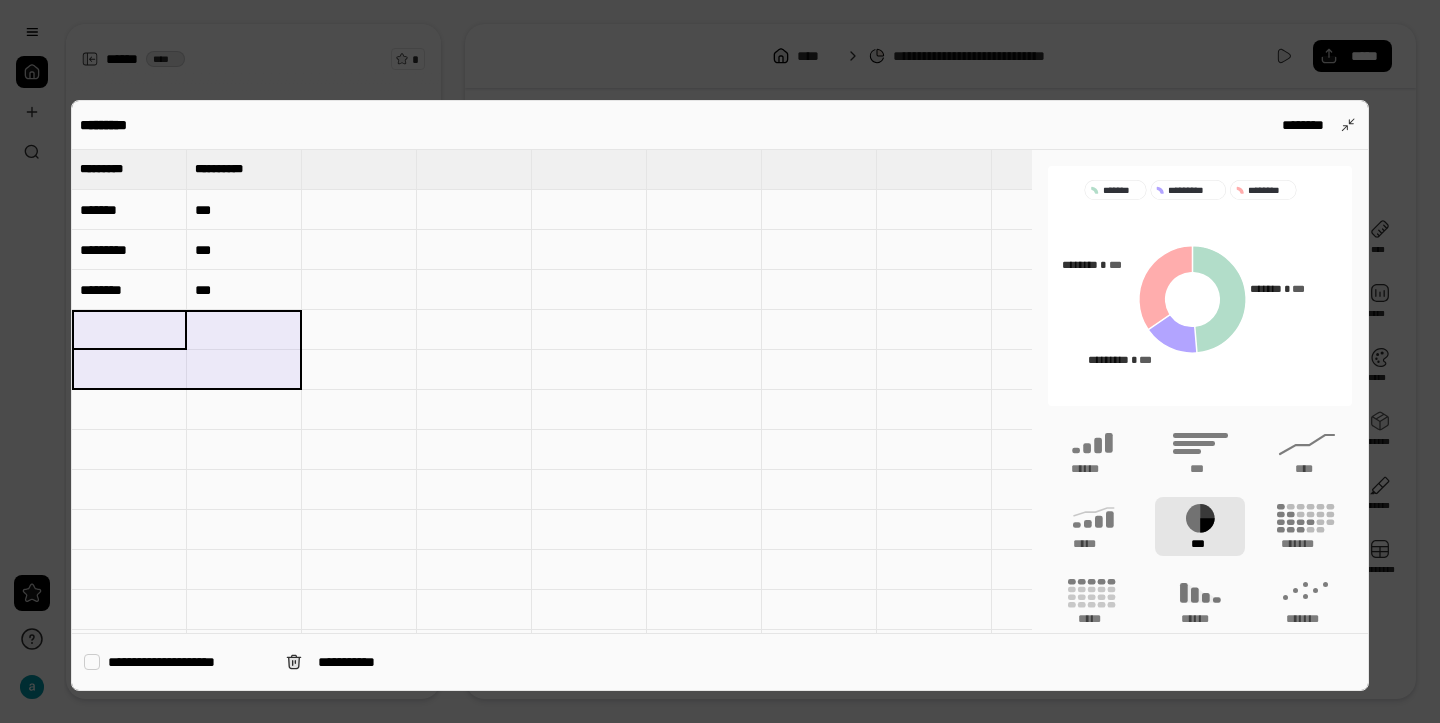 click on "***" at bounding box center [244, 210] 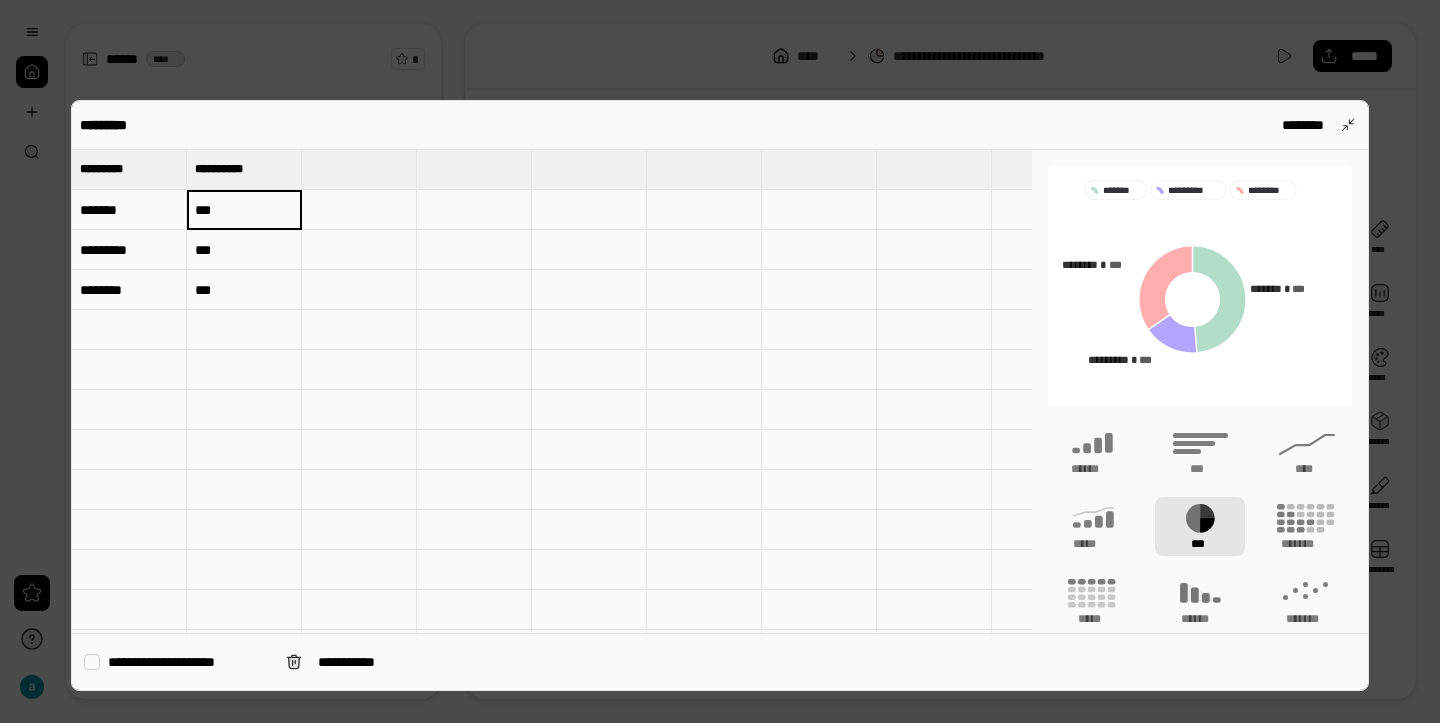 click on "***" at bounding box center (244, 250) 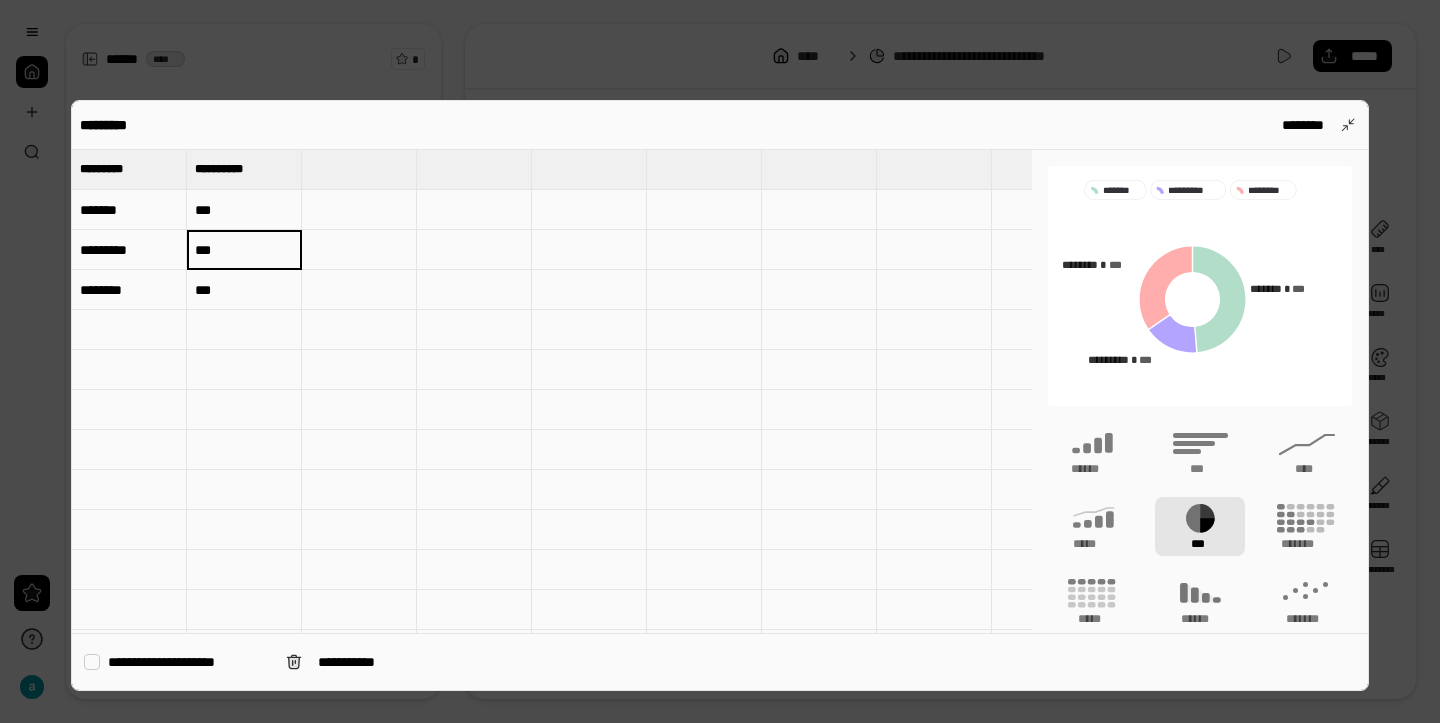 click on "***" at bounding box center (244, 250) 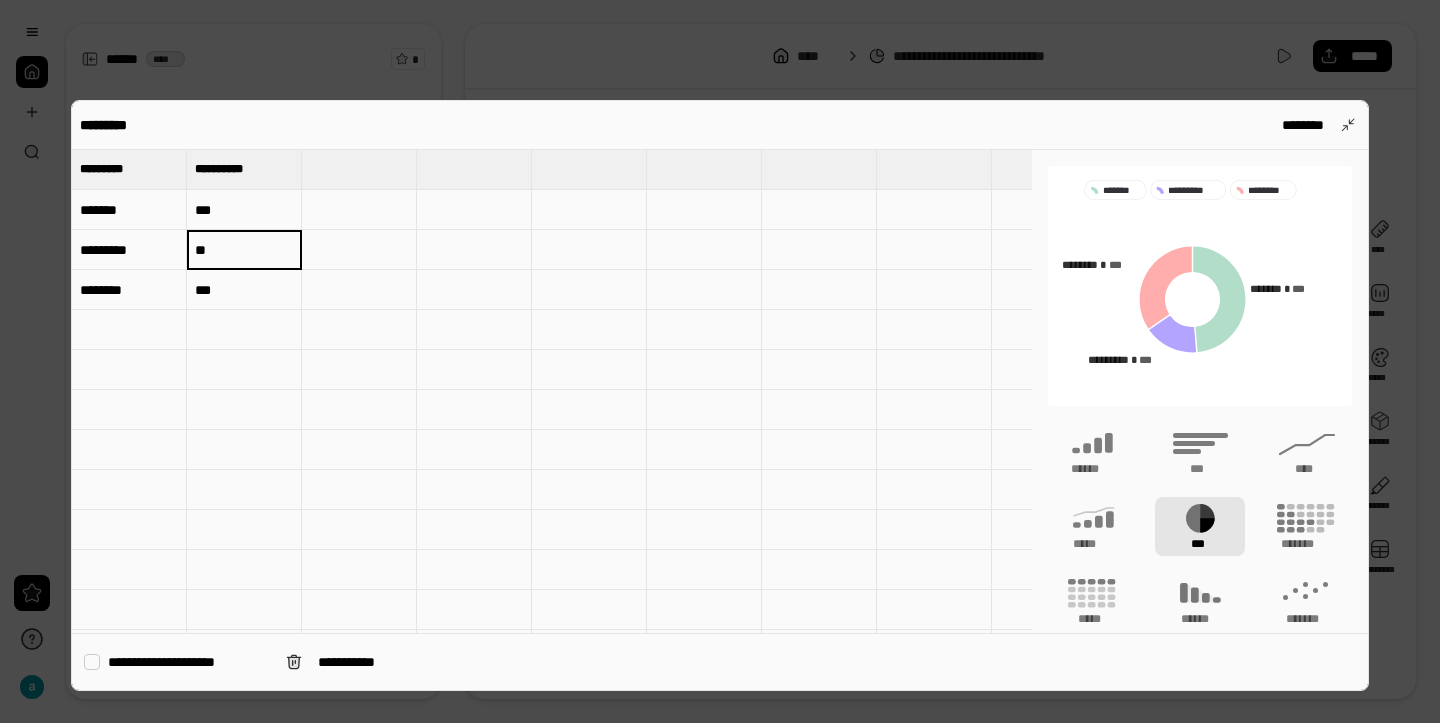 type on "**" 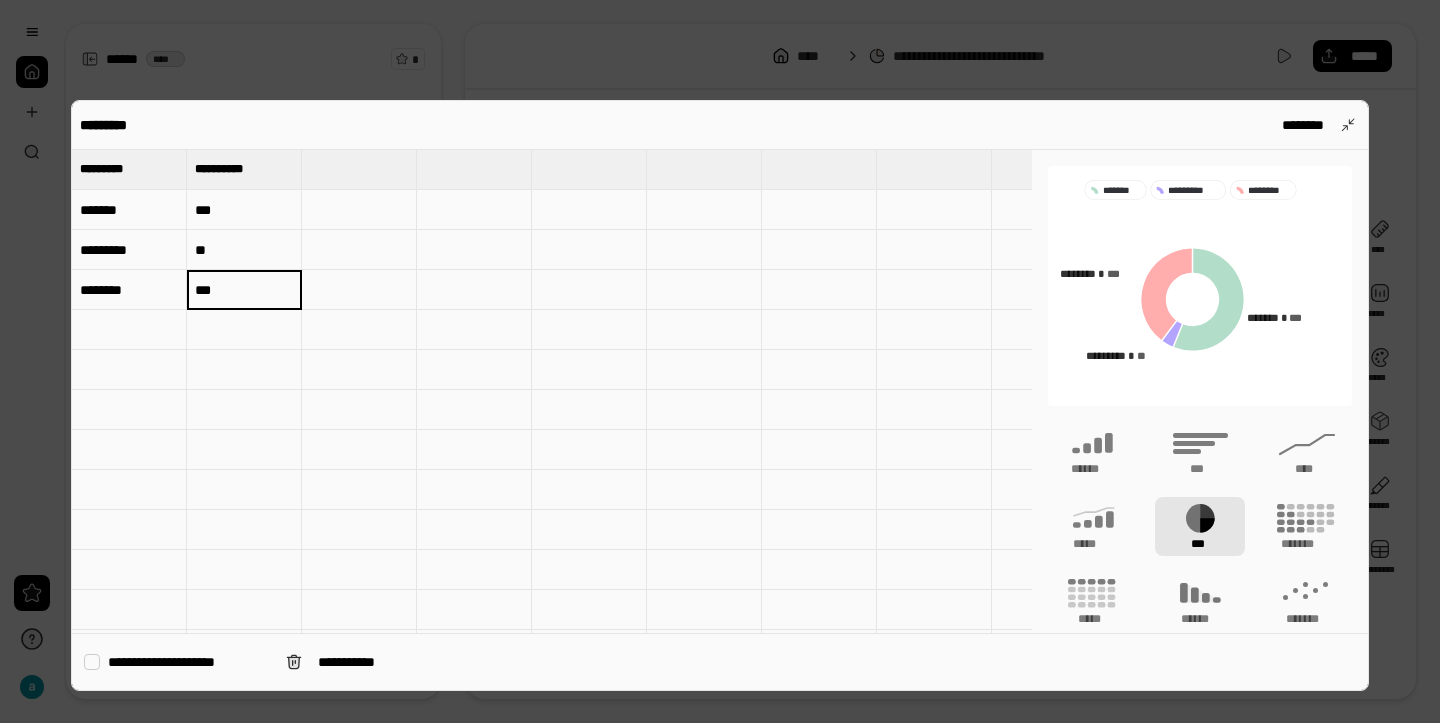 click on "***" at bounding box center [244, 290] 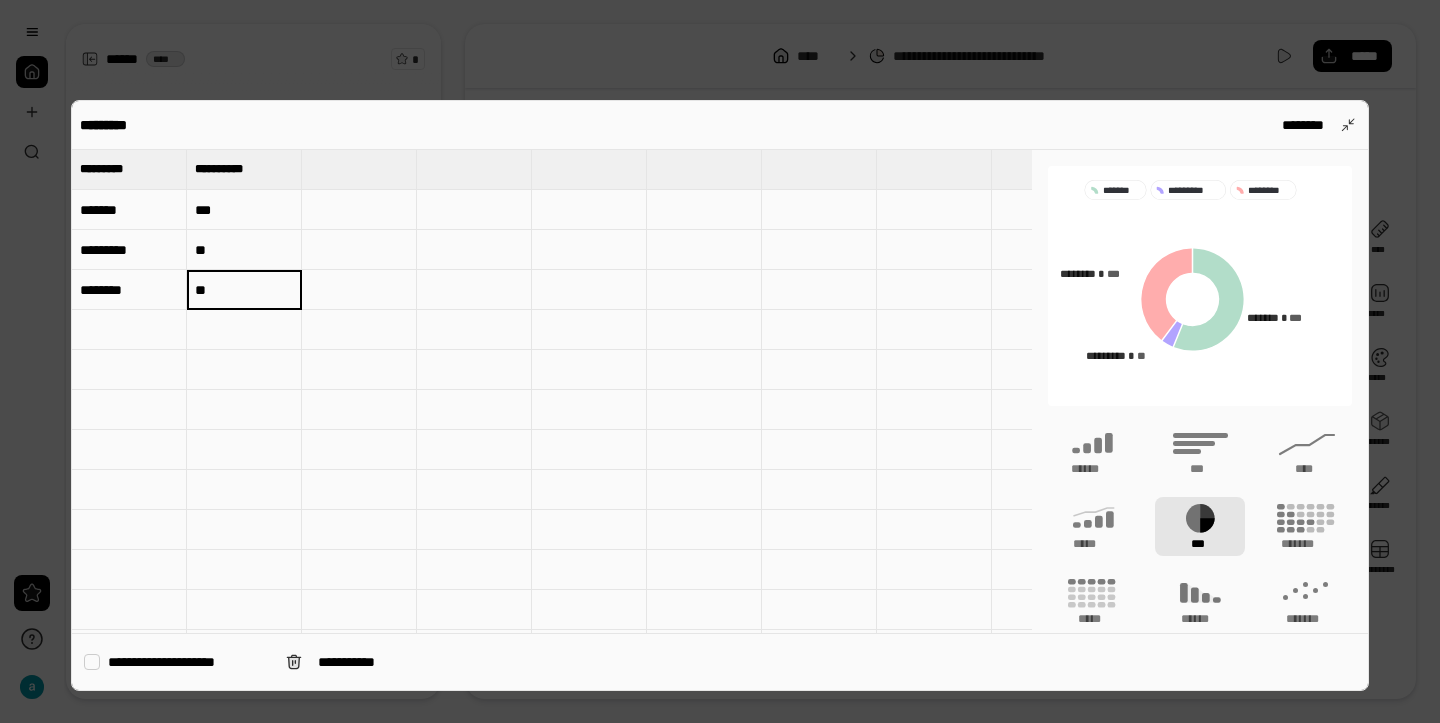 type on "**" 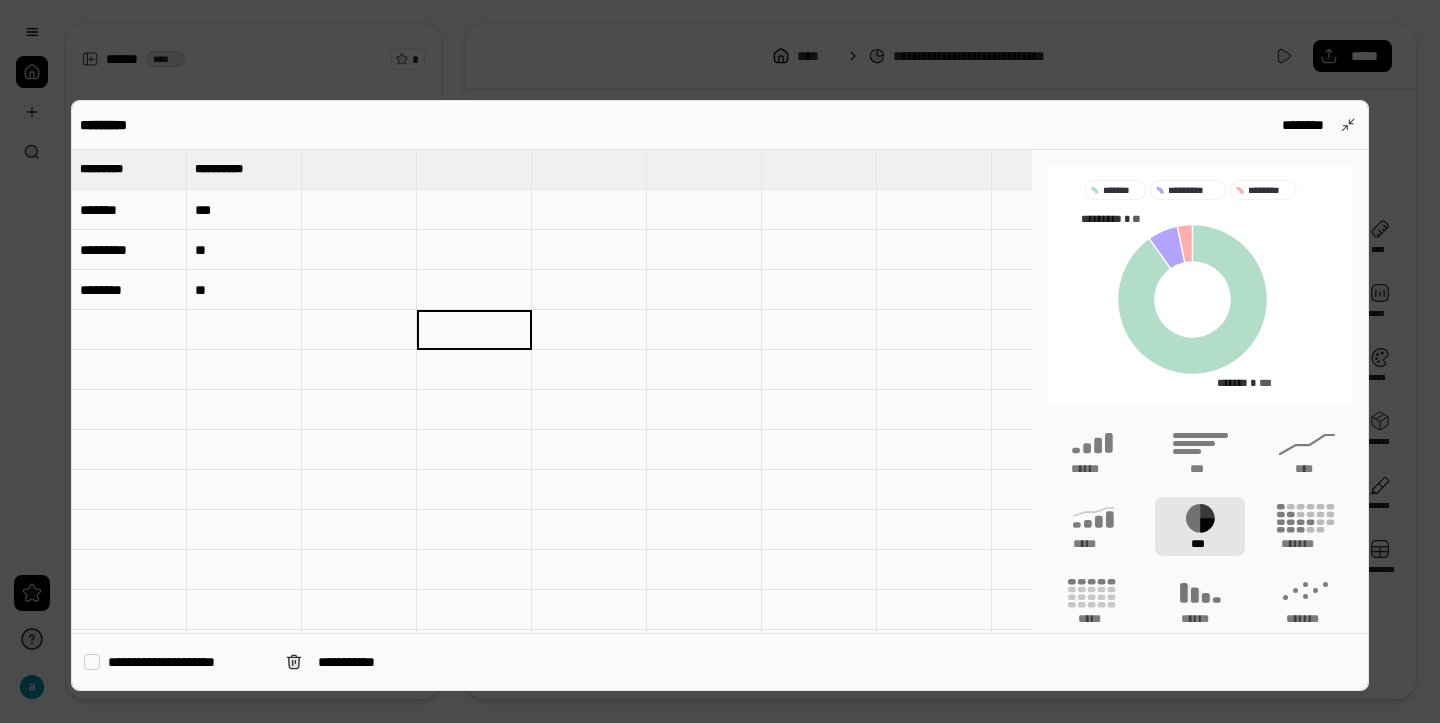 click at bounding box center [244, 330] 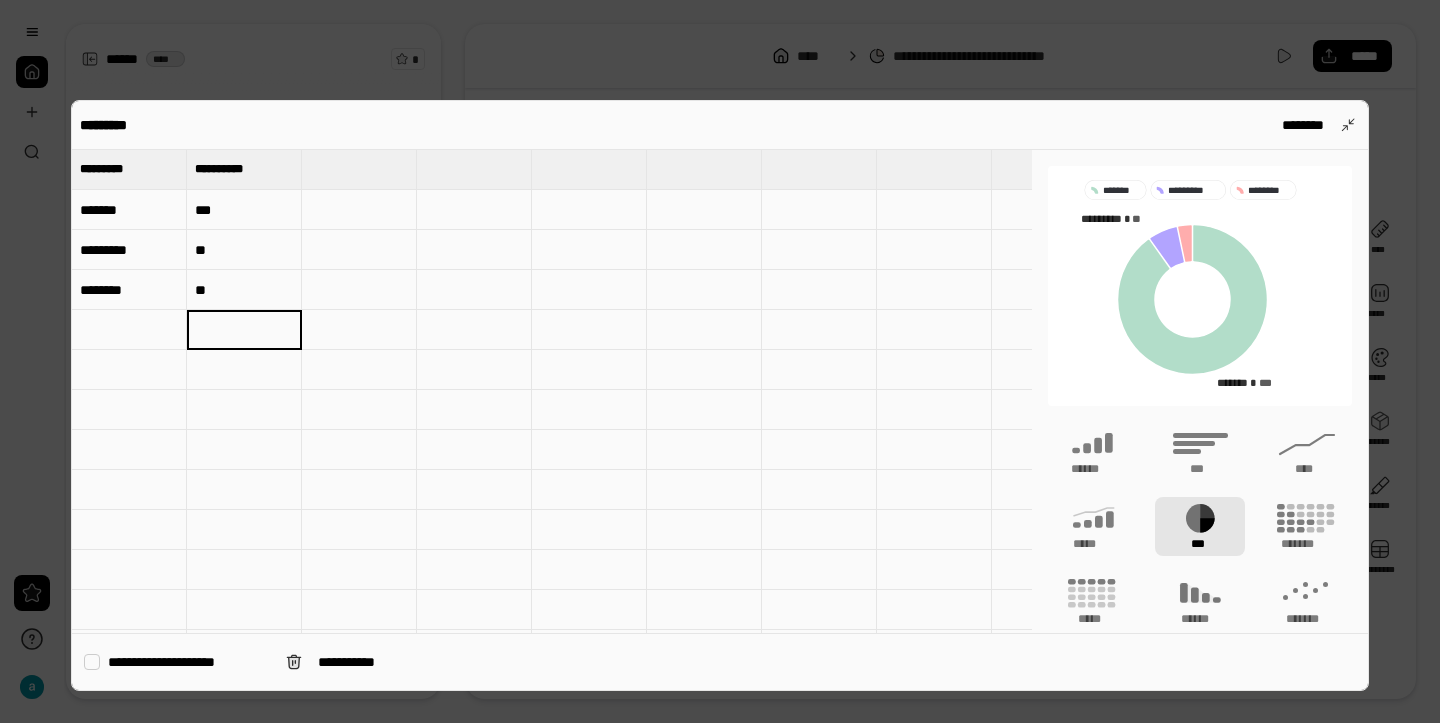click at bounding box center [129, 330] 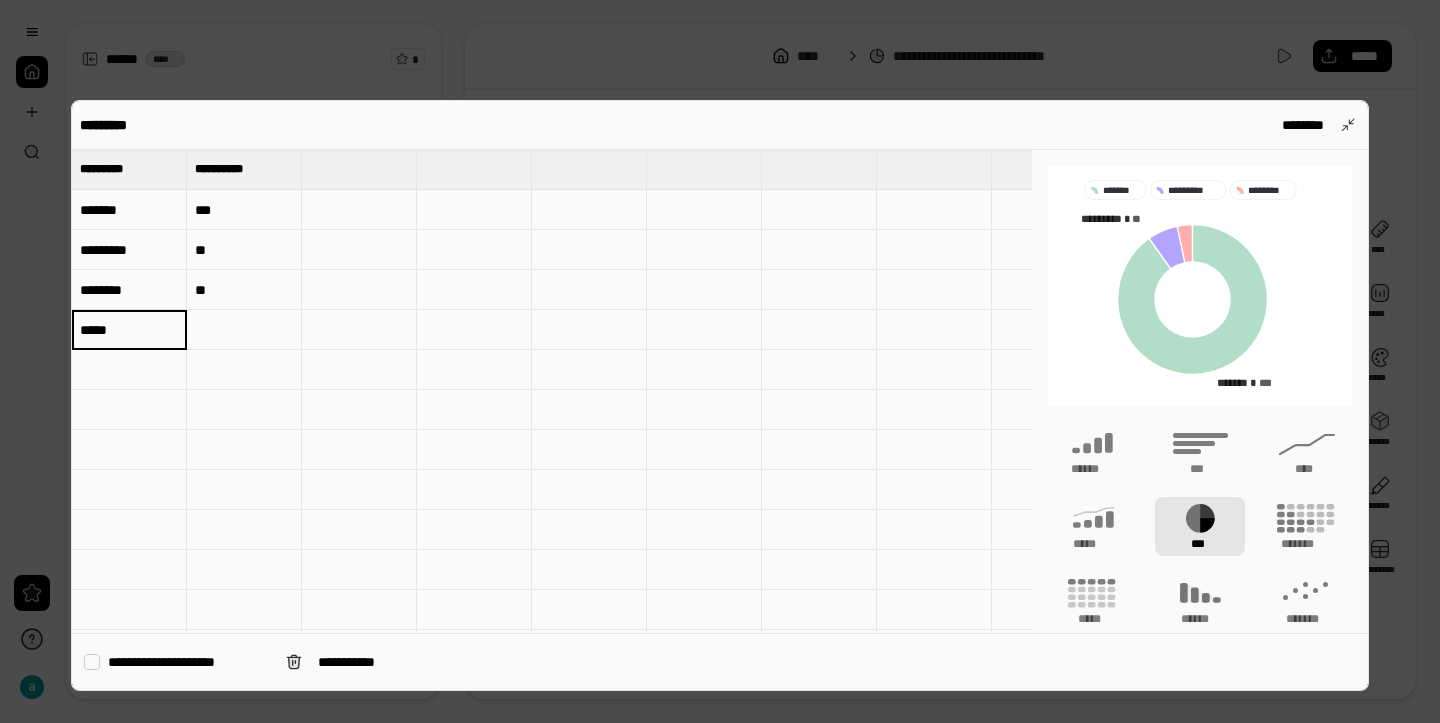 type on "*****" 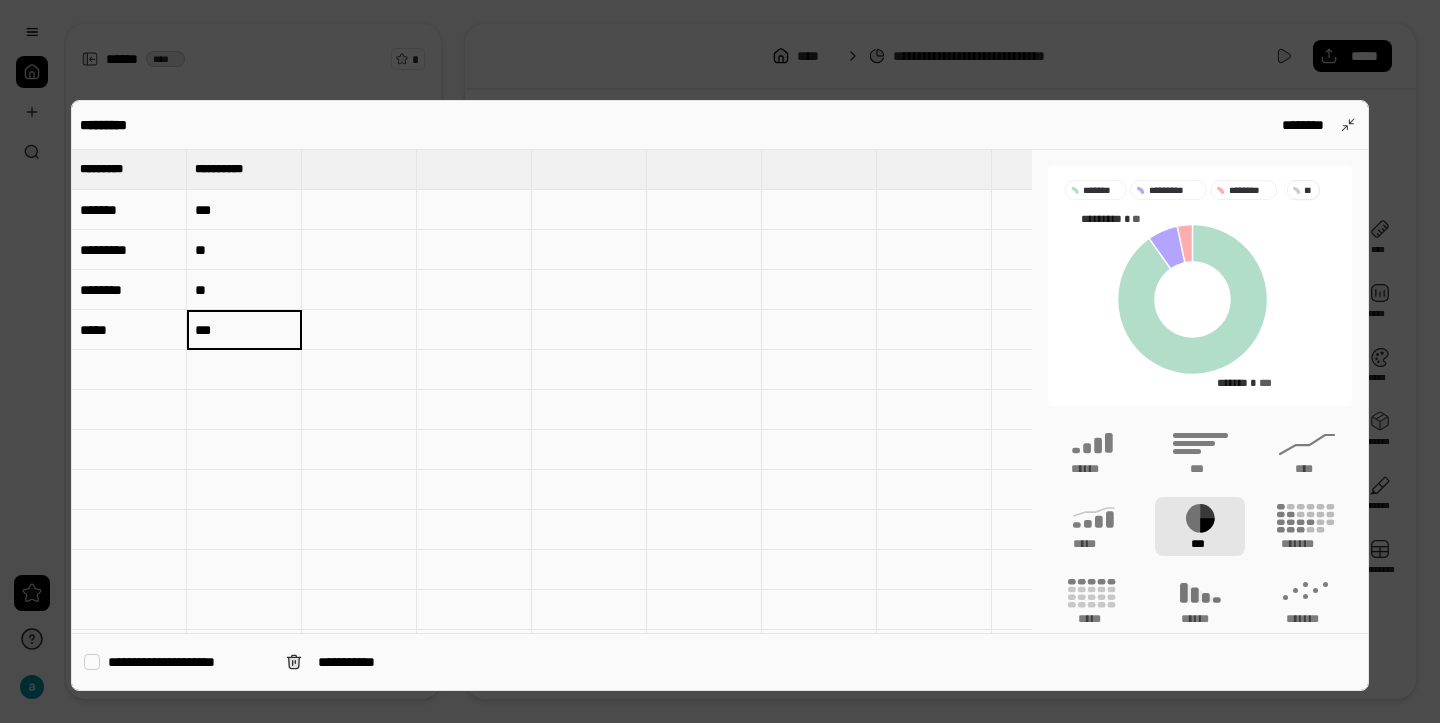 type on "***" 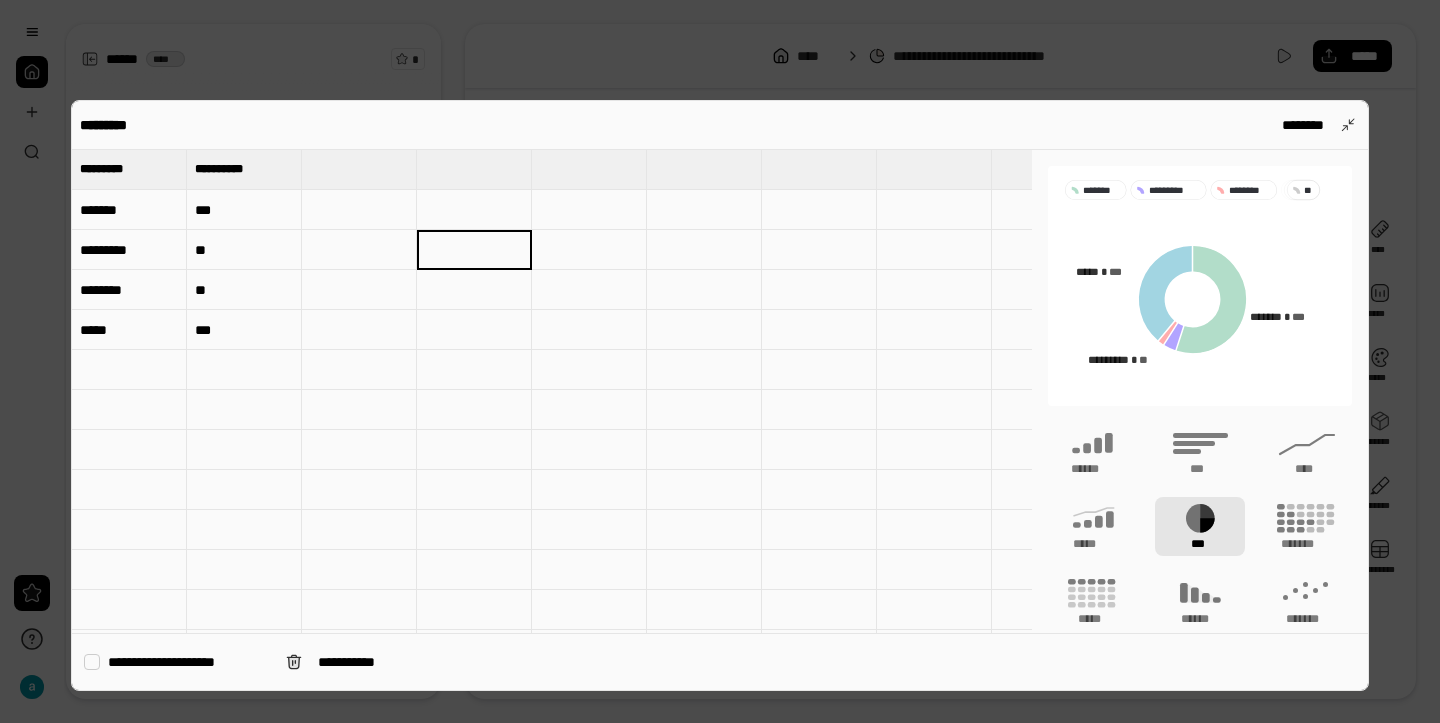 click on "**" at bounding box center (244, 250) 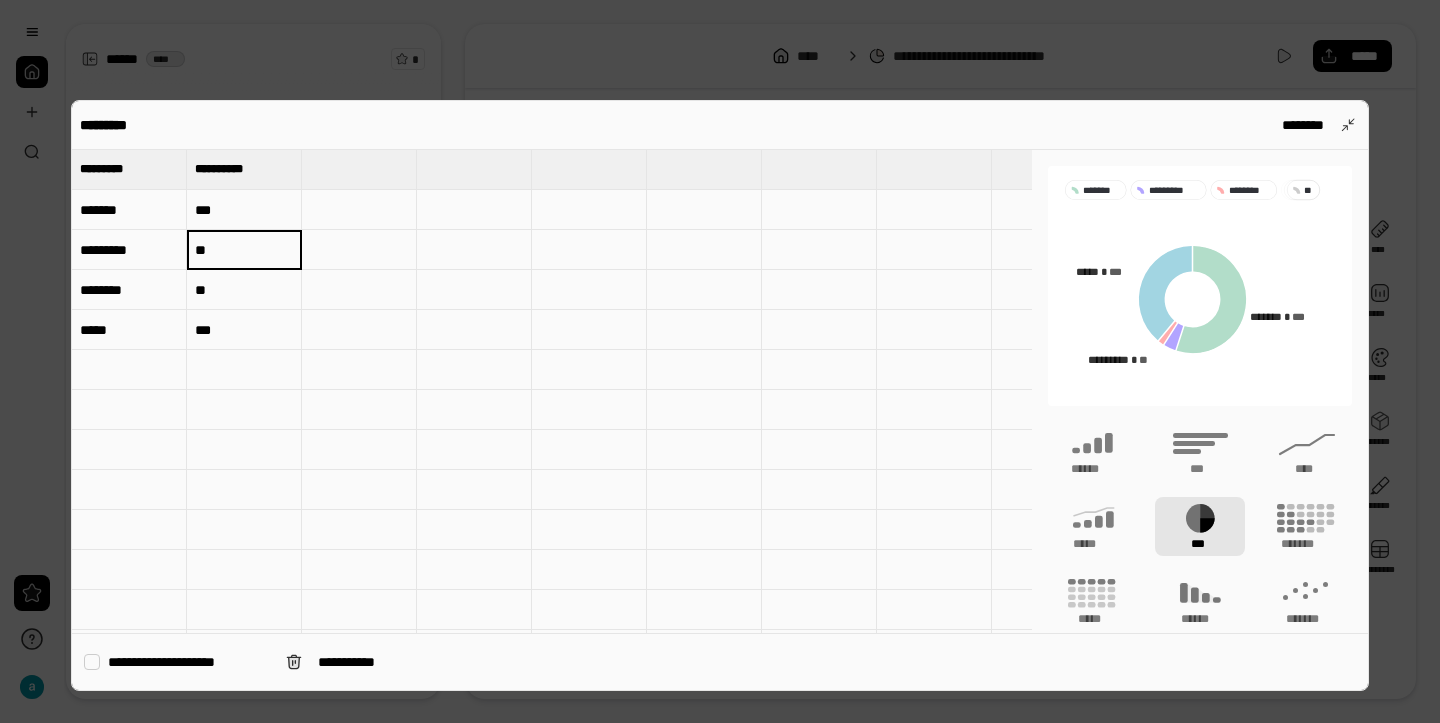 click on "***" at bounding box center (244, 210) 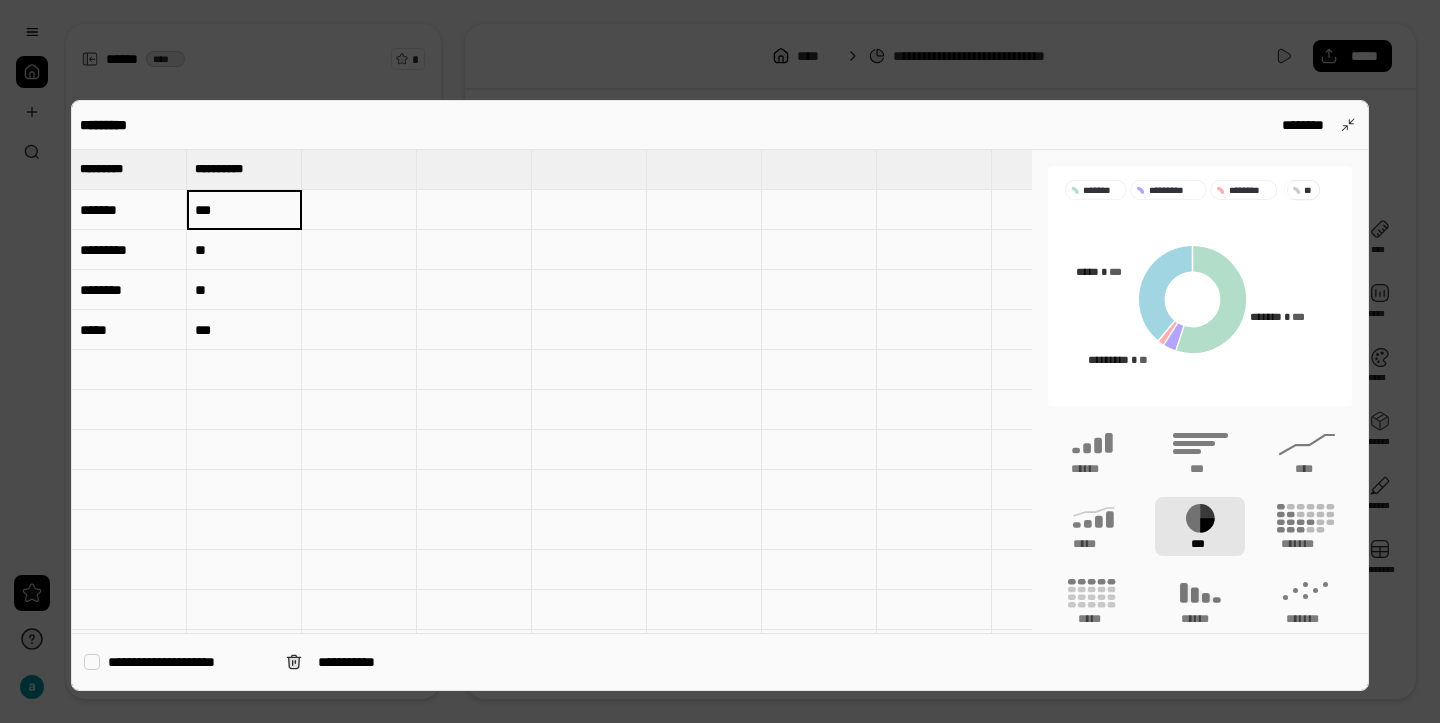 click on "***" at bounding box center [244, 210] 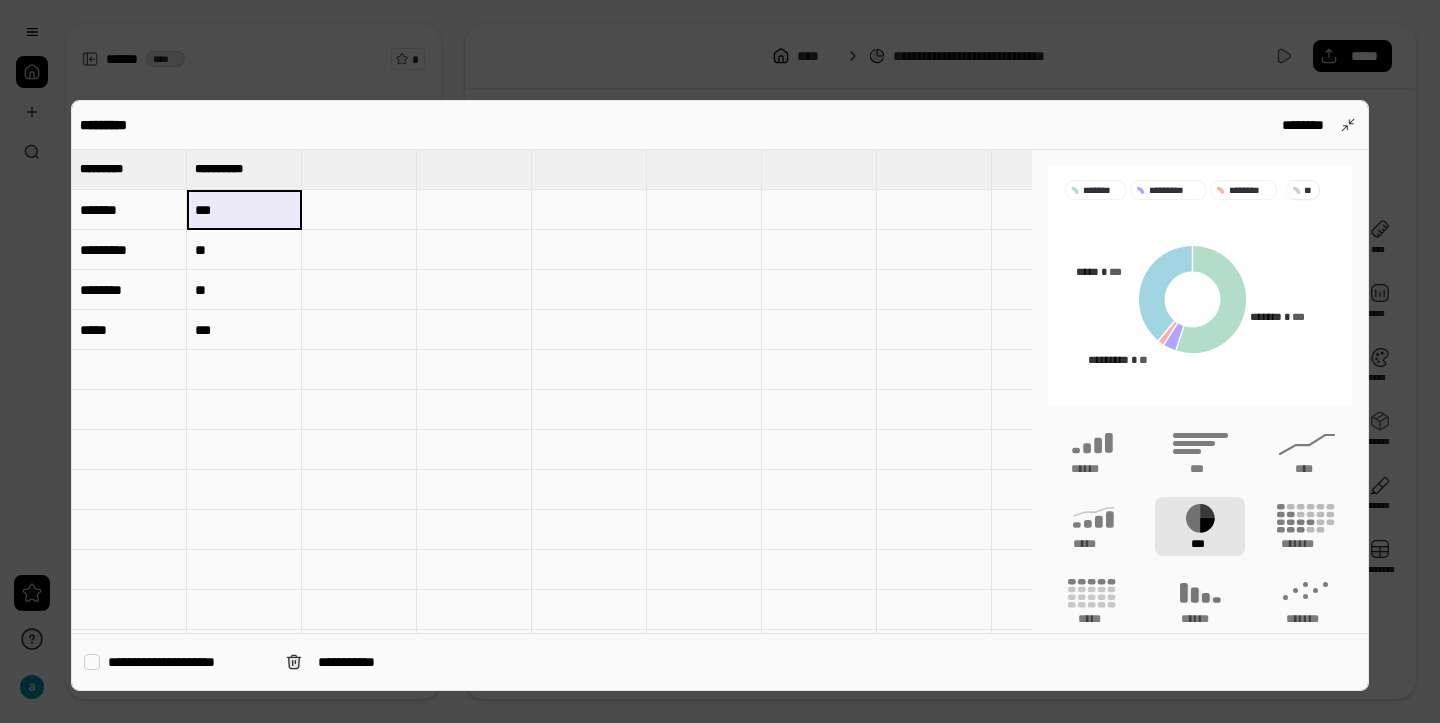 drag, startPoint x: 255, startPoint y: 208, endPoint x: 191, endPoint y: 205, distance: 64.070274 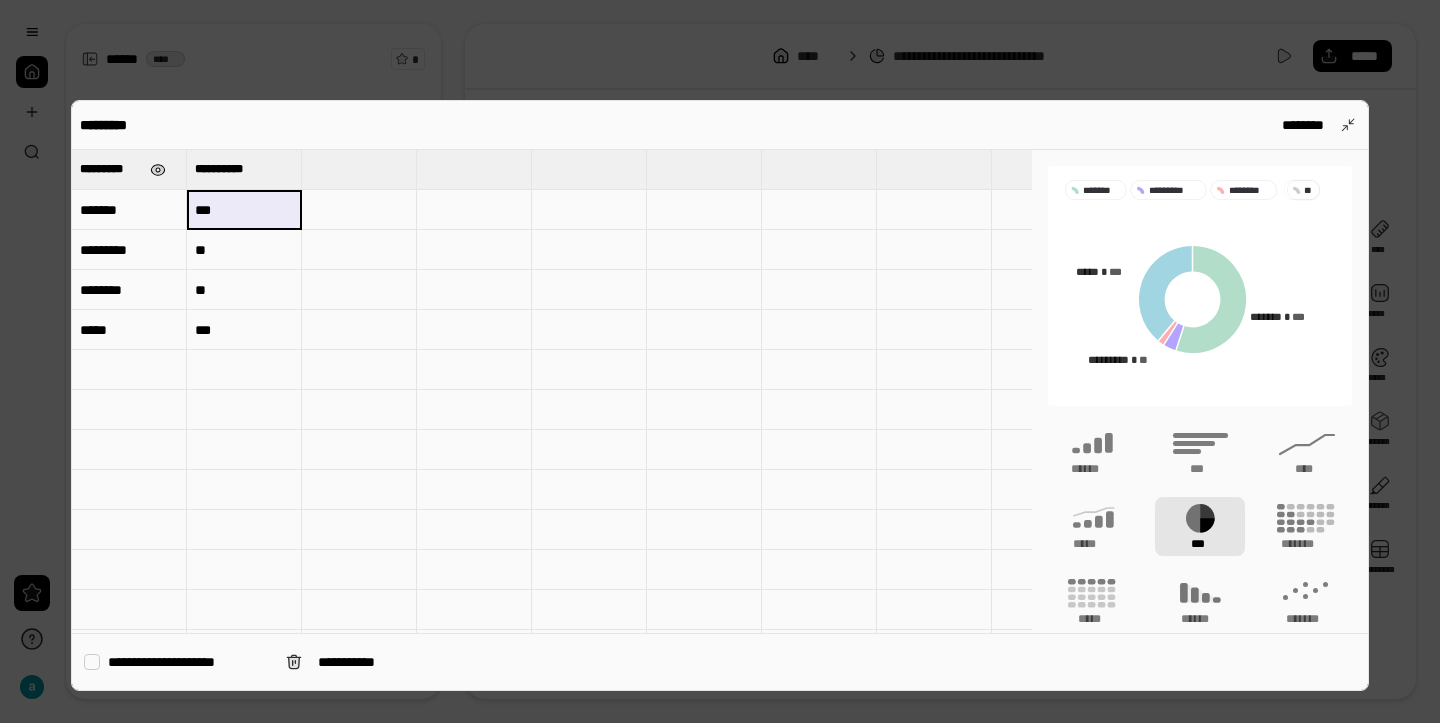 type on "***" 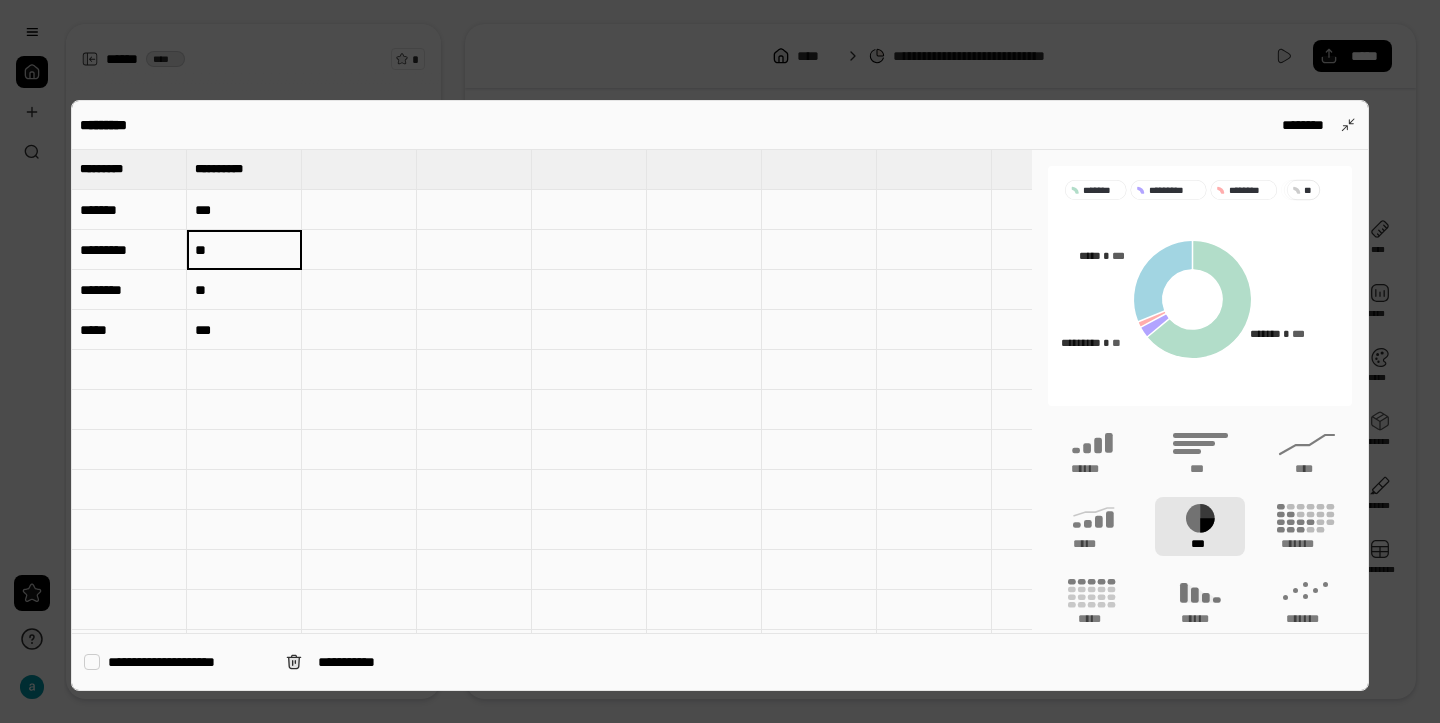 type on "**" 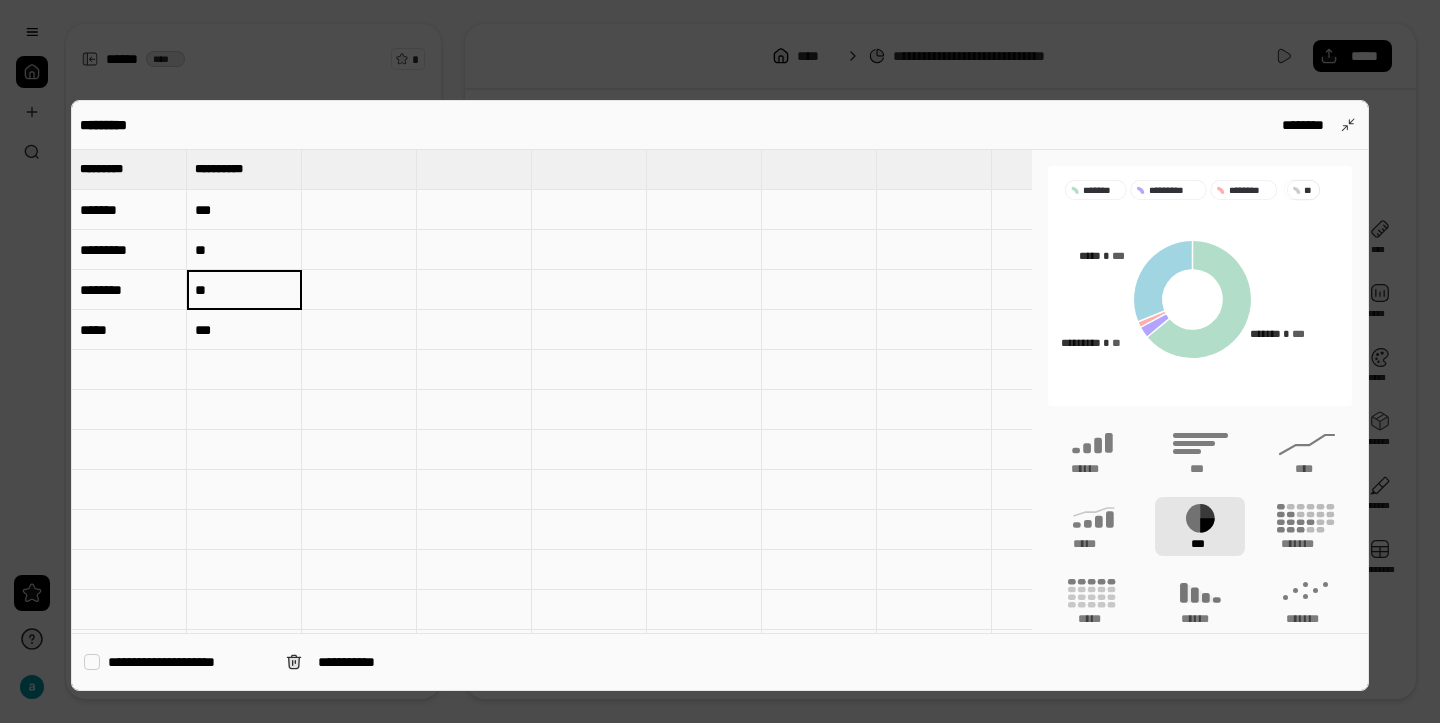 click on "**" at bounding box center (244, 290) 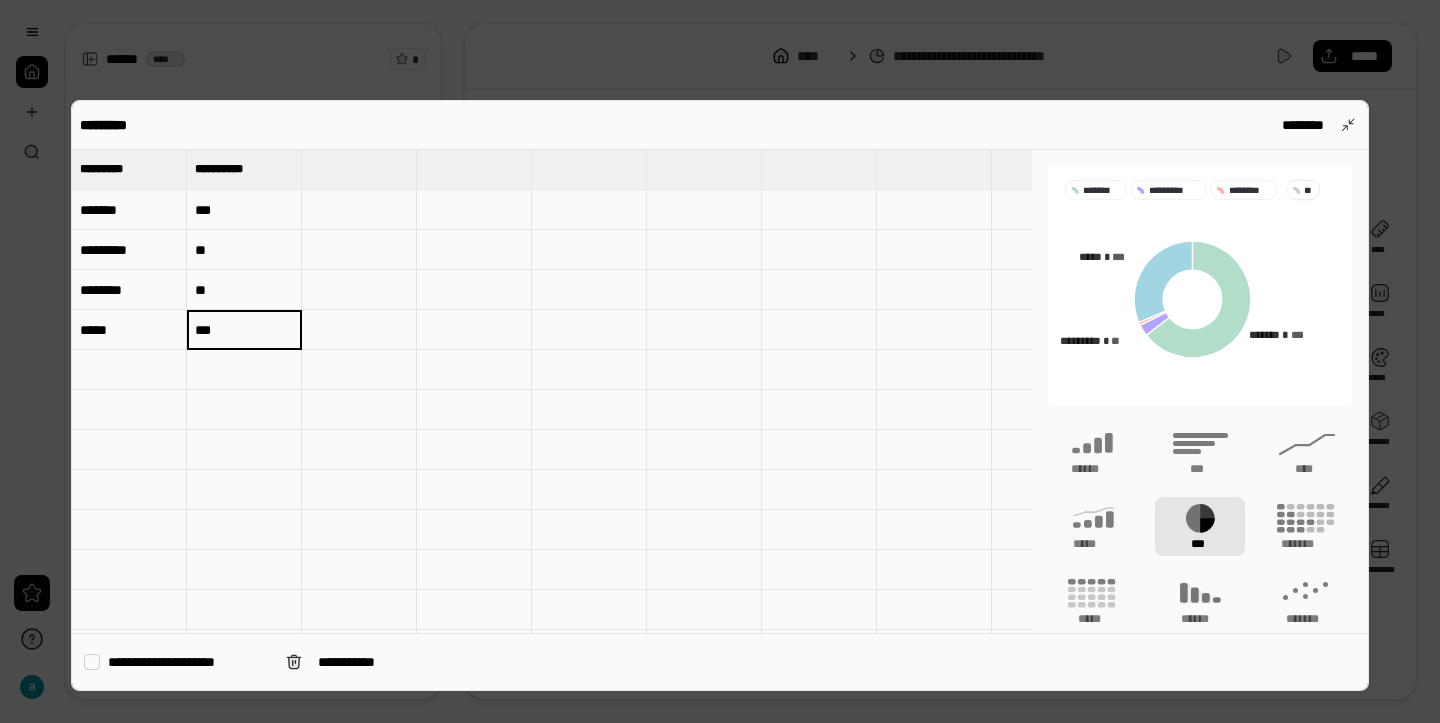 click on "***" at bounding box center [244, 330] 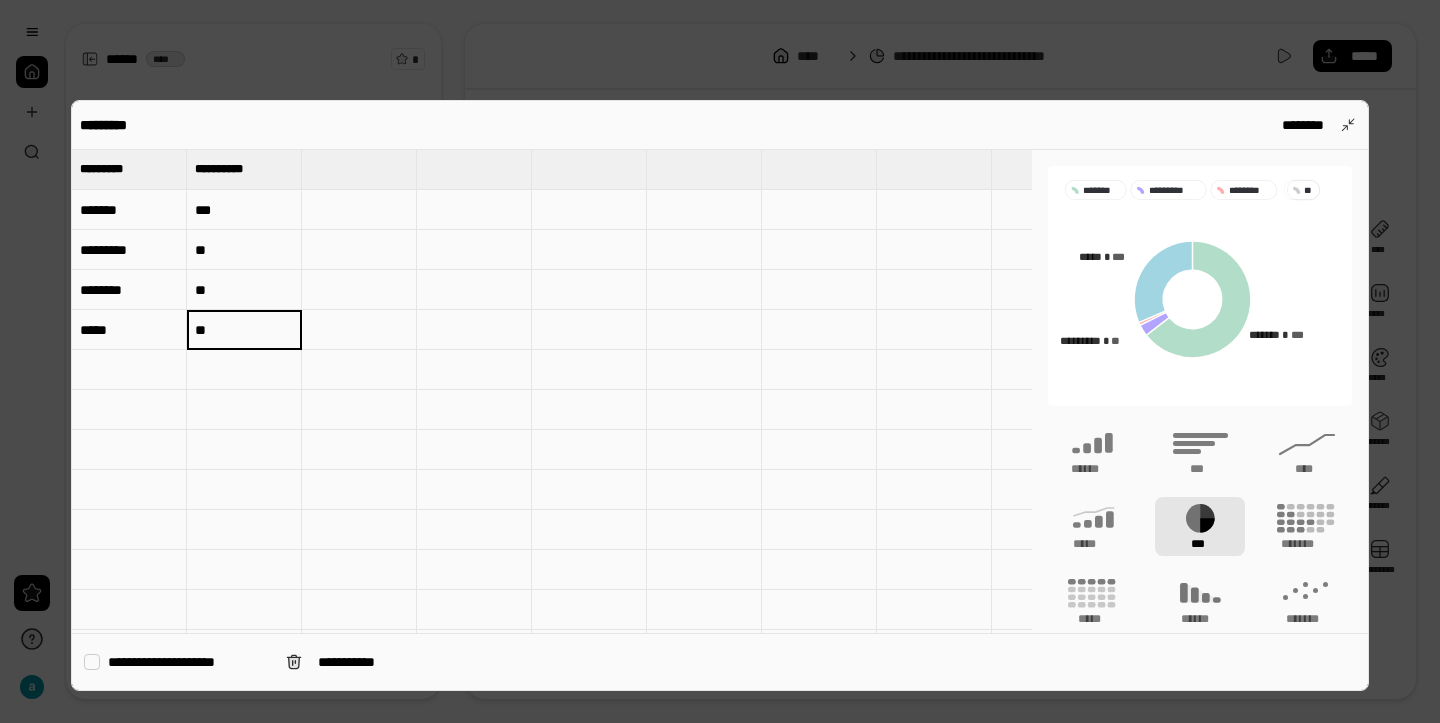 type on "**" 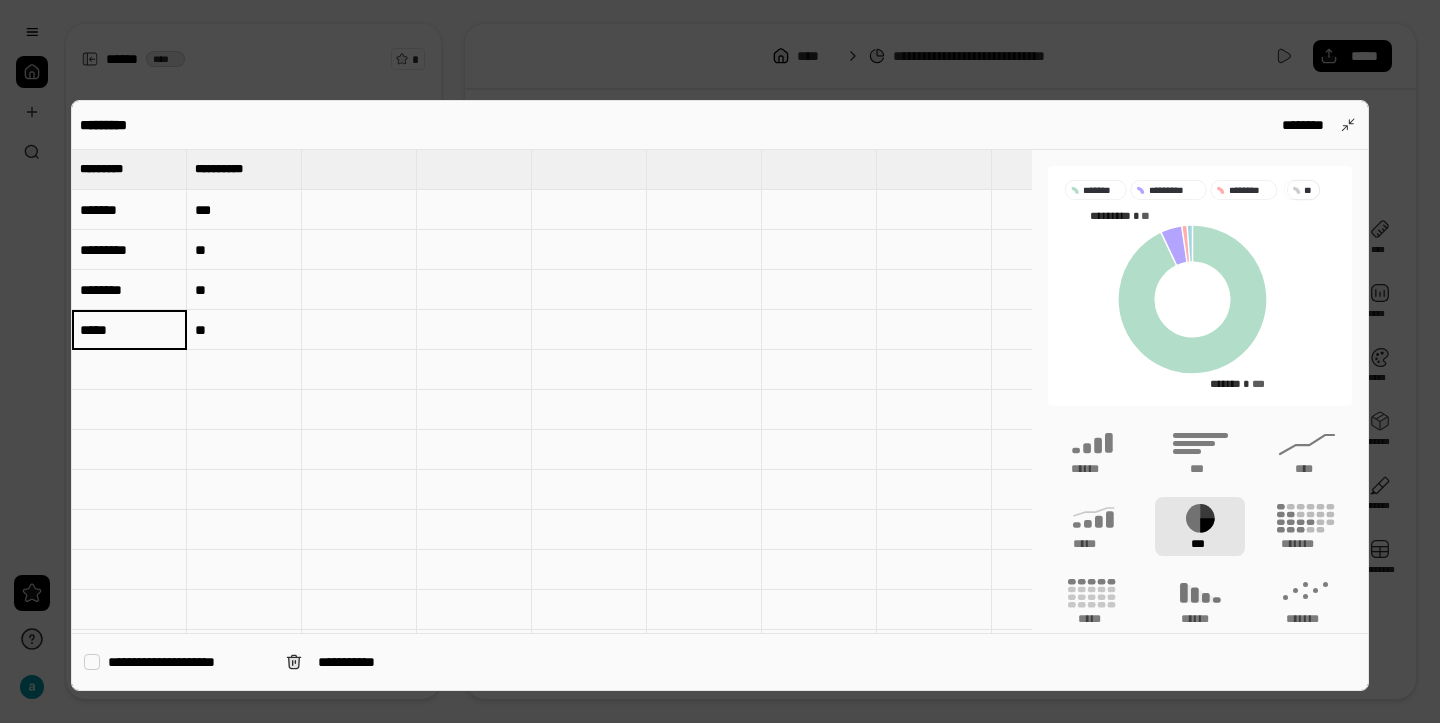 click on "*****" at bounding box center [129, 330] 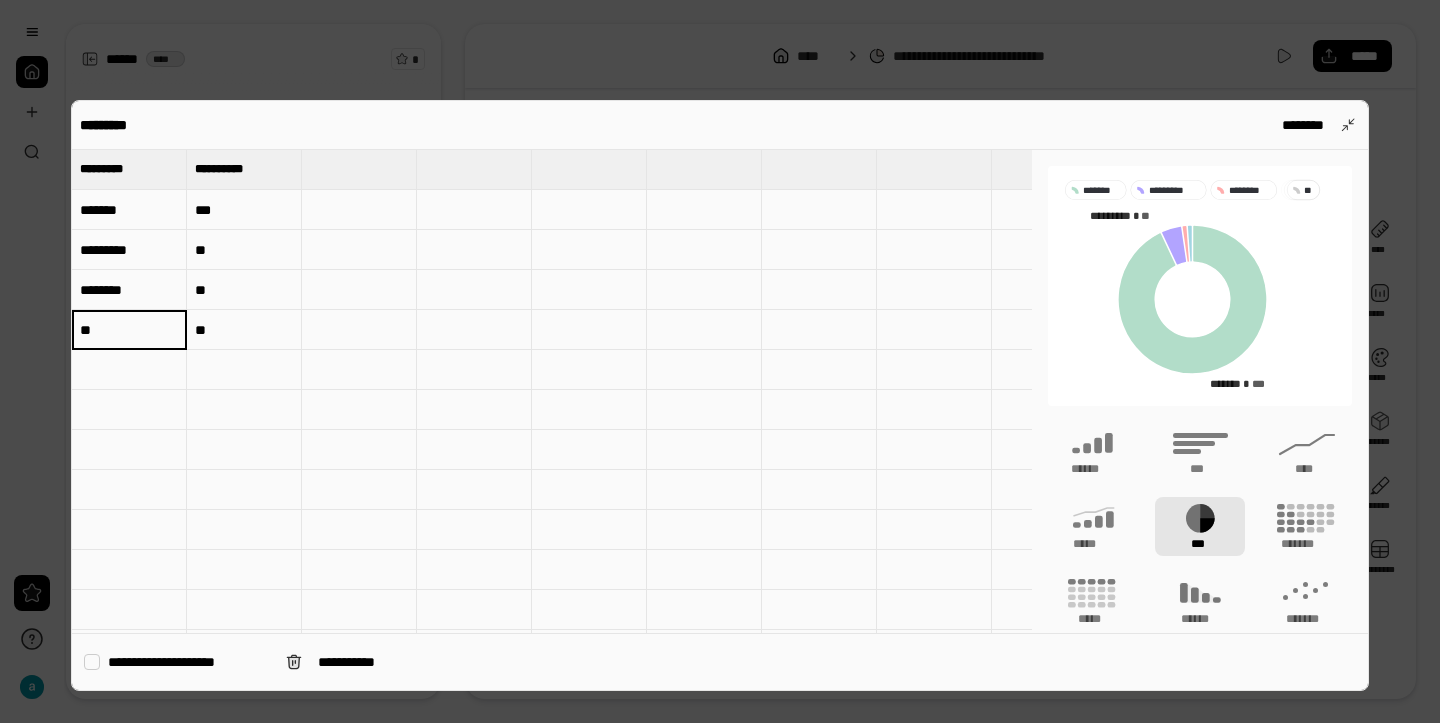 type on "*" 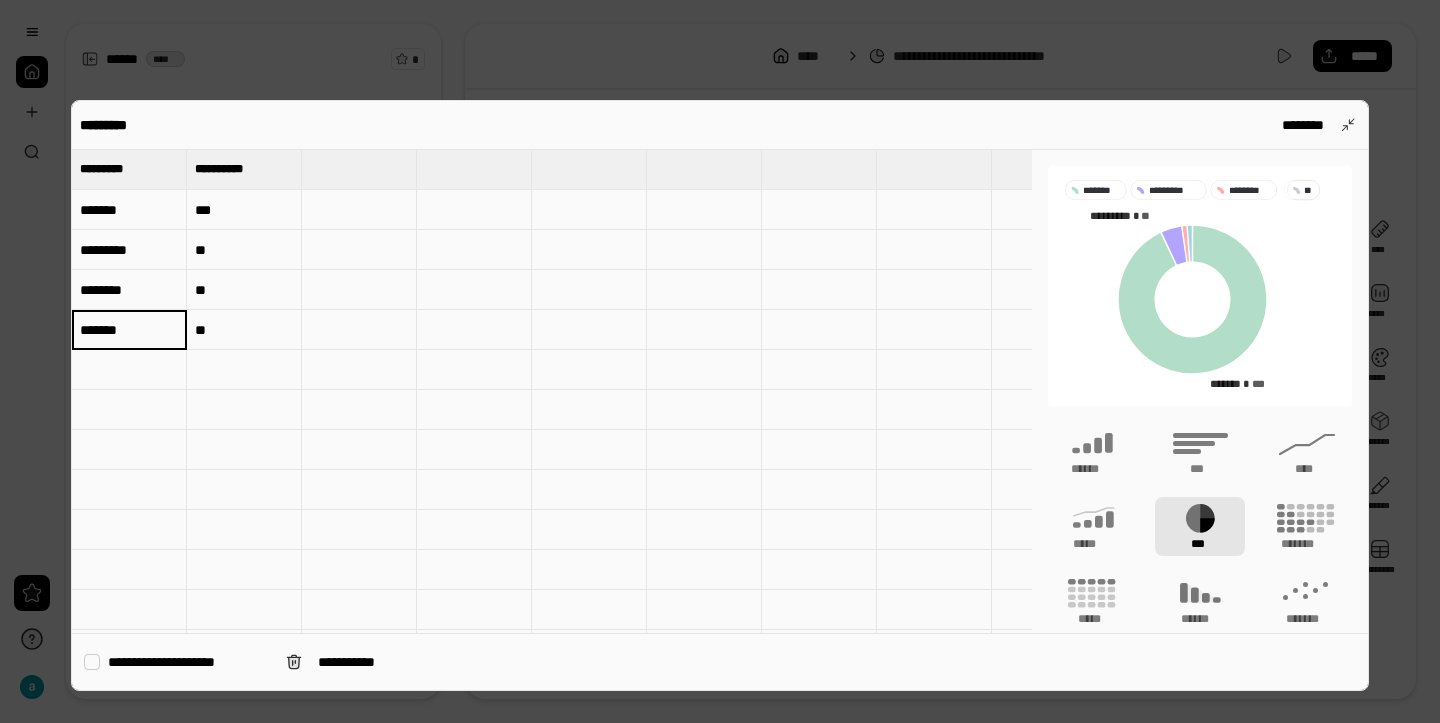 type on "*******" 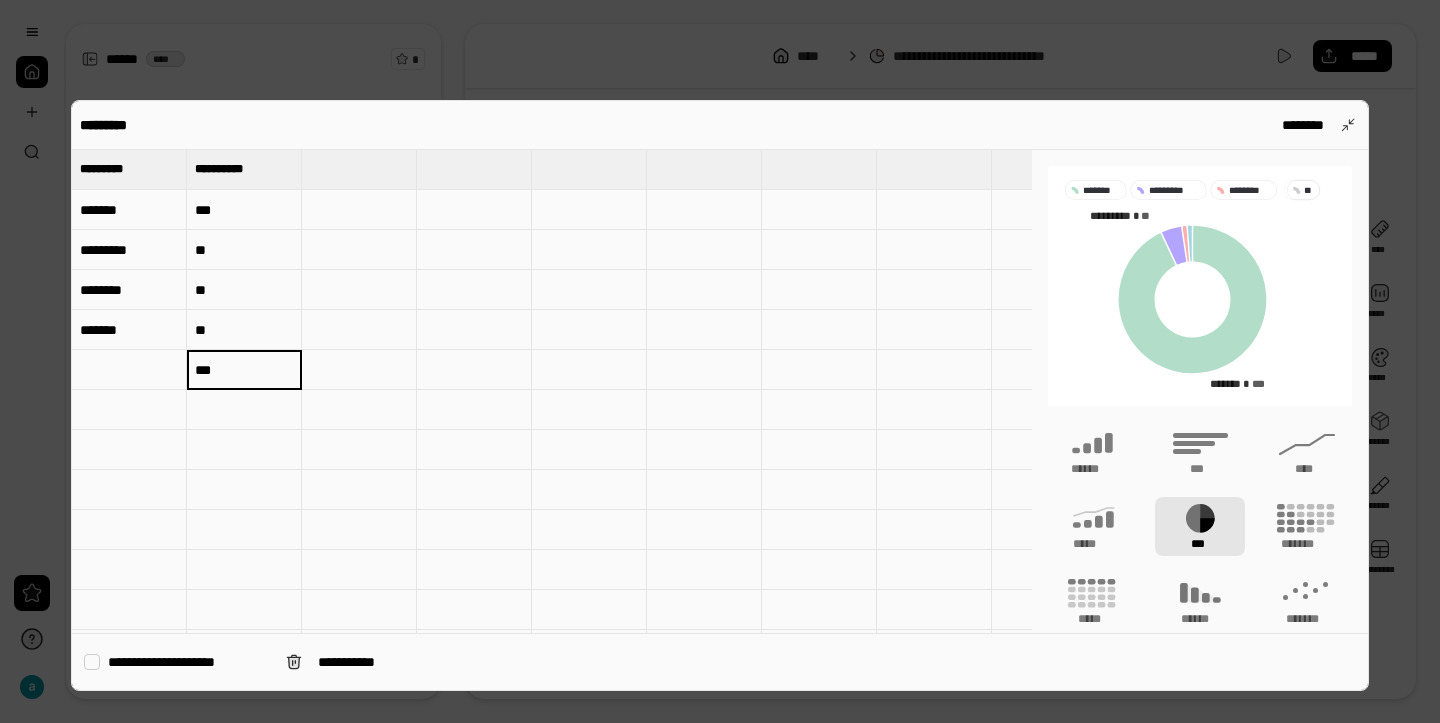 type on "***" 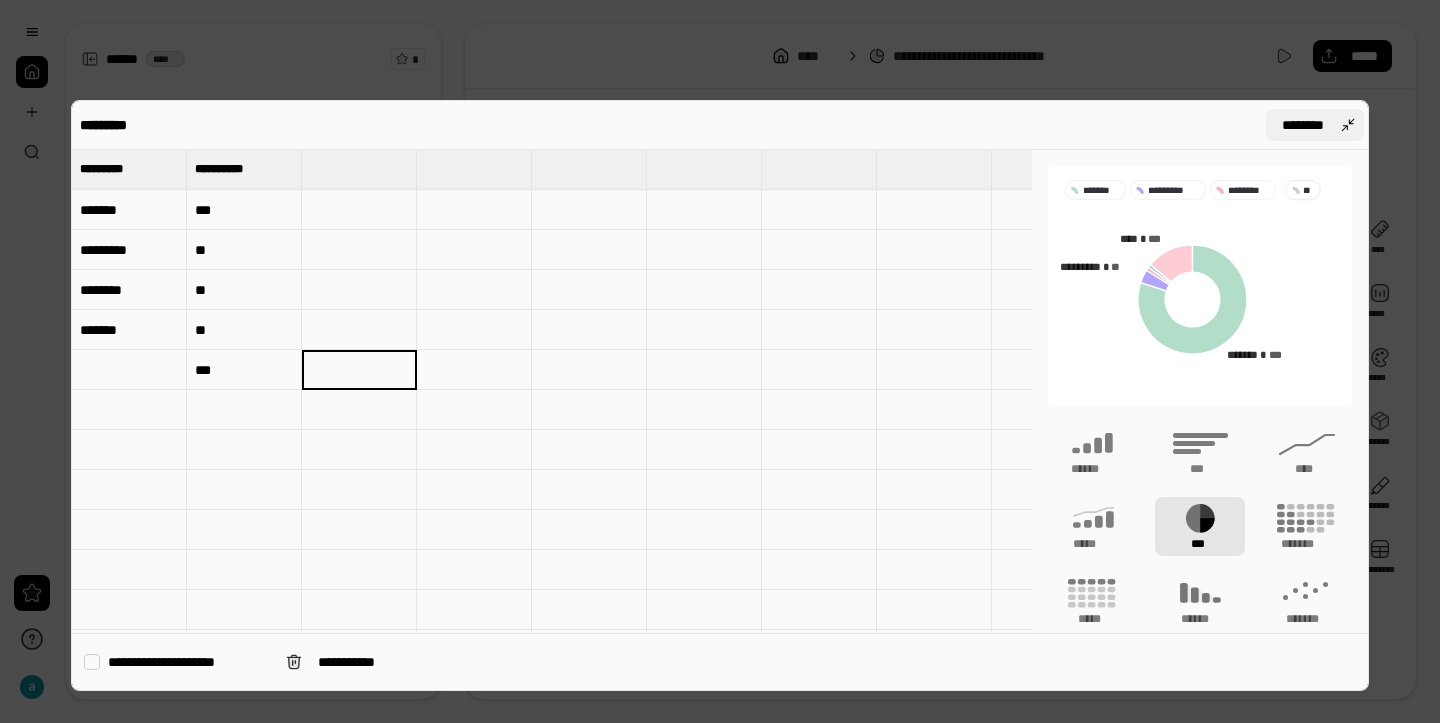 click on "********" at bounding box center [1315, 125] 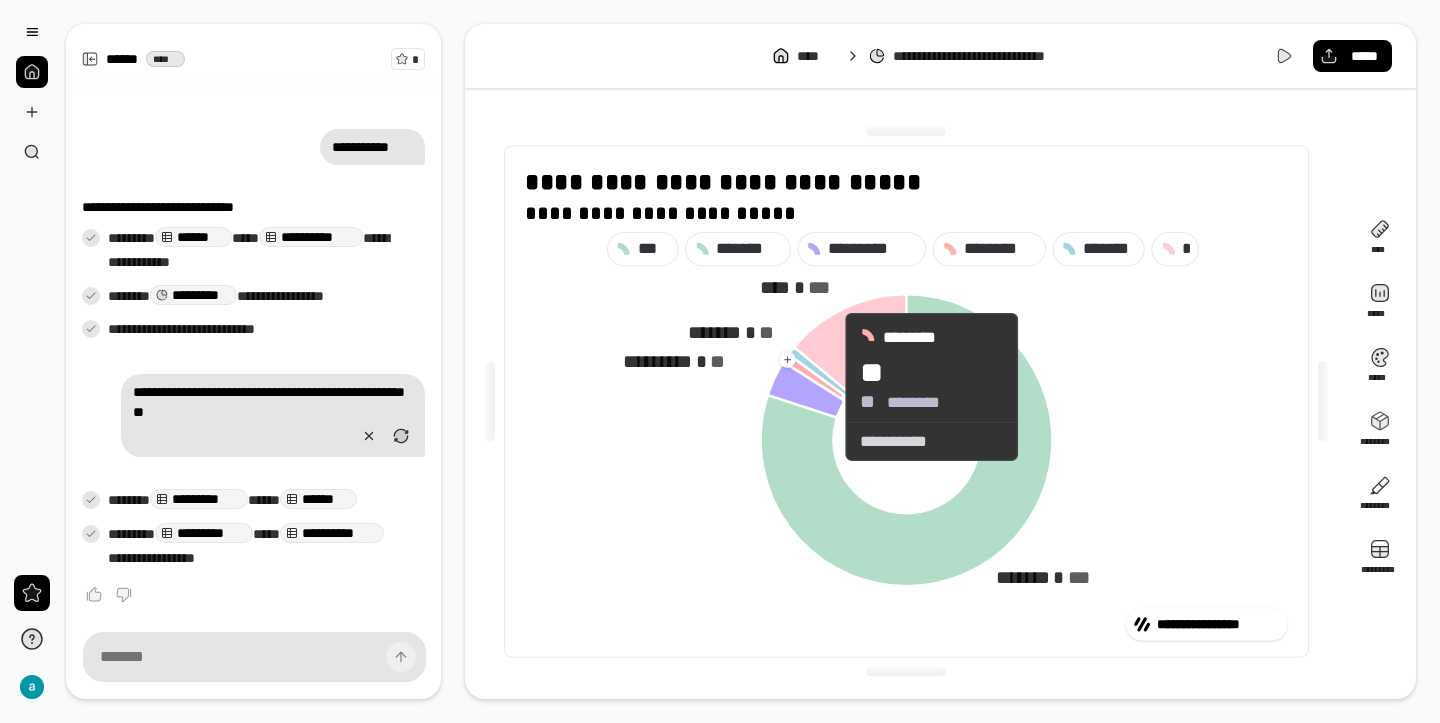 click 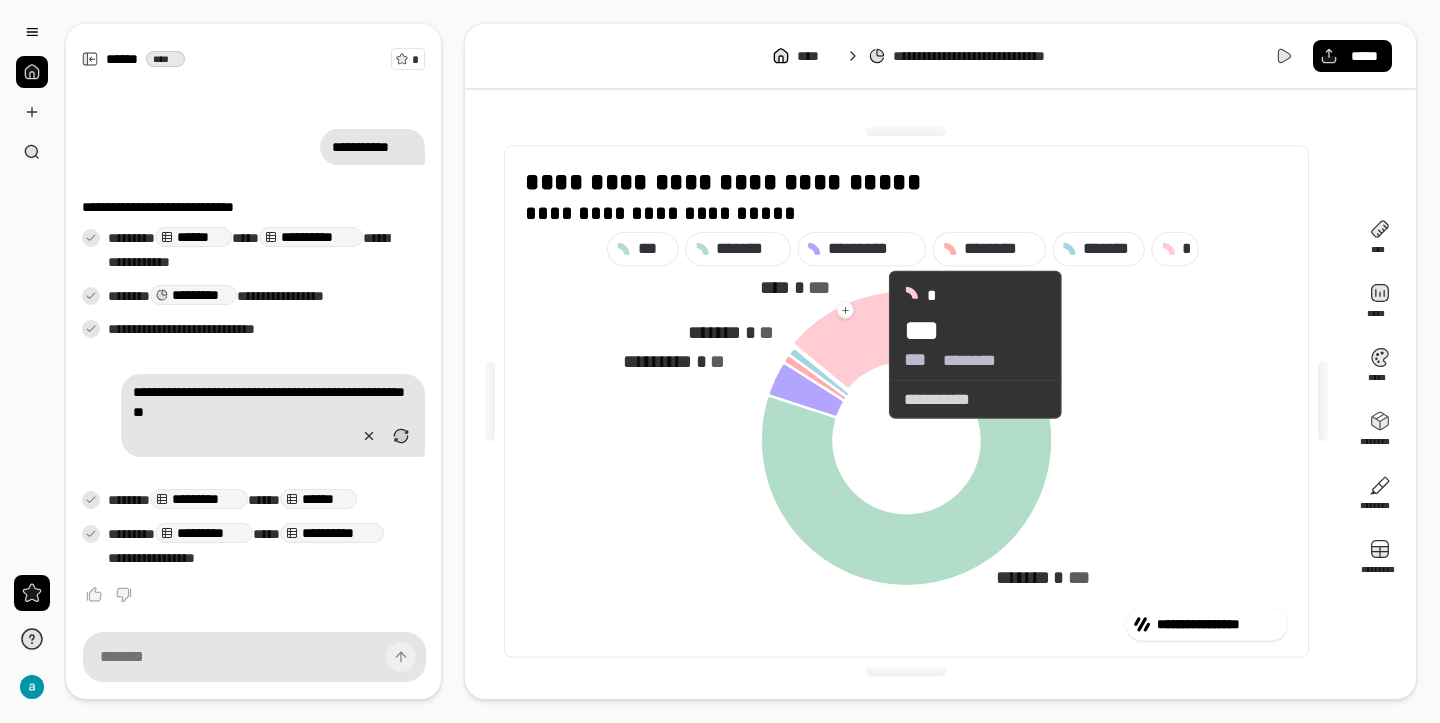 click 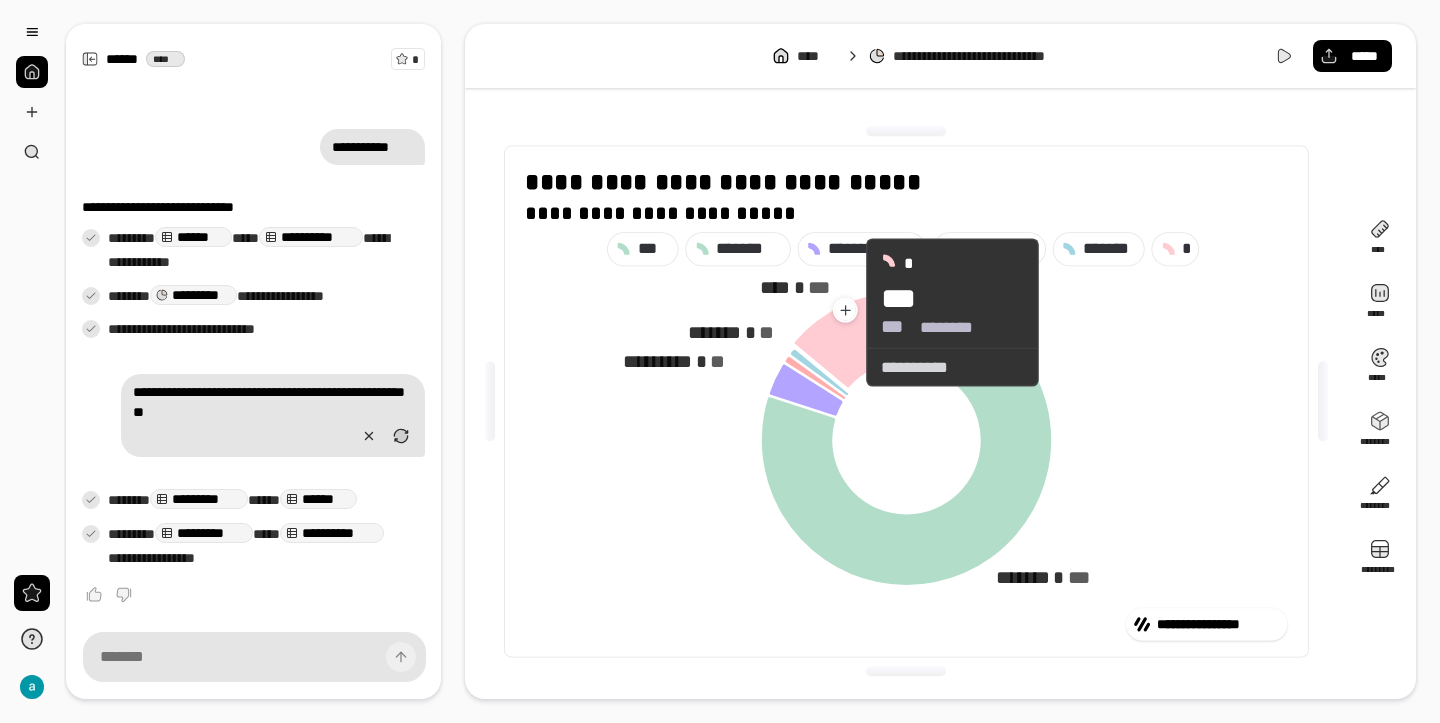click 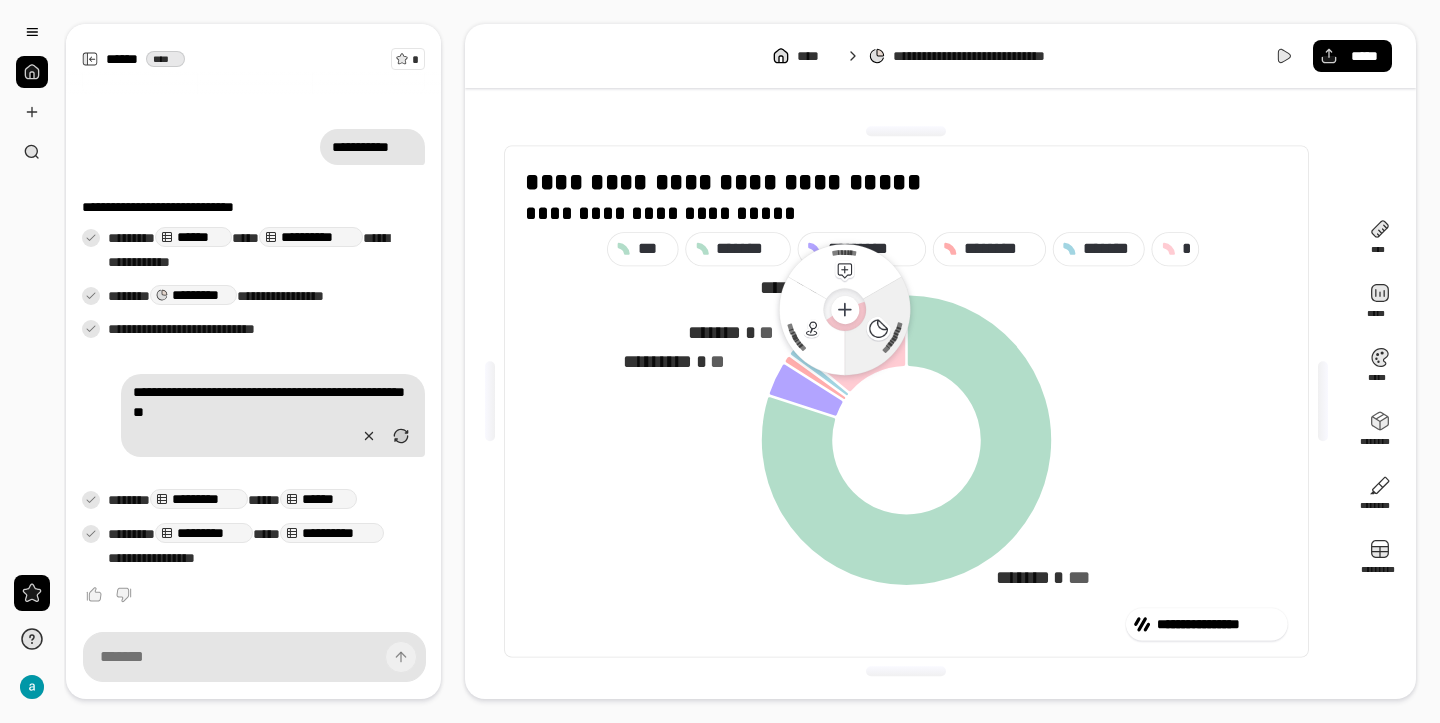 click 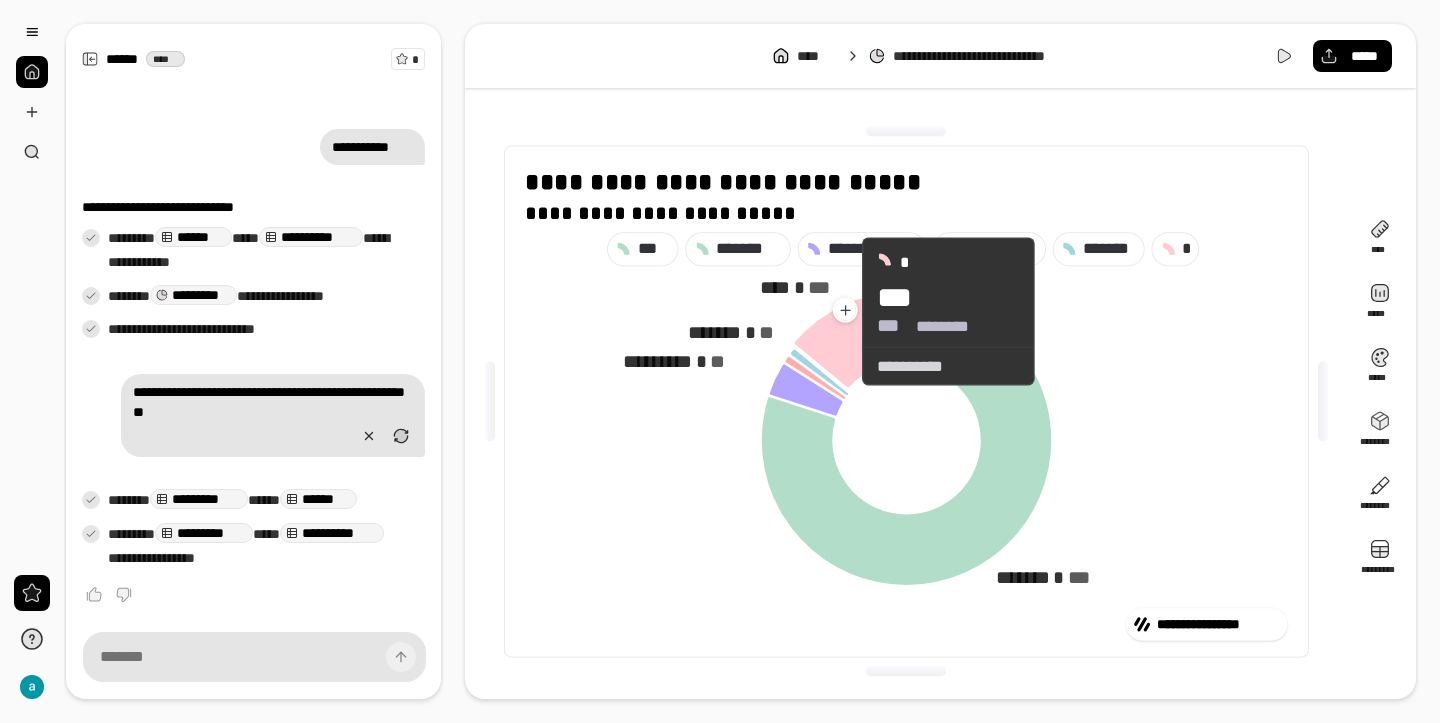click 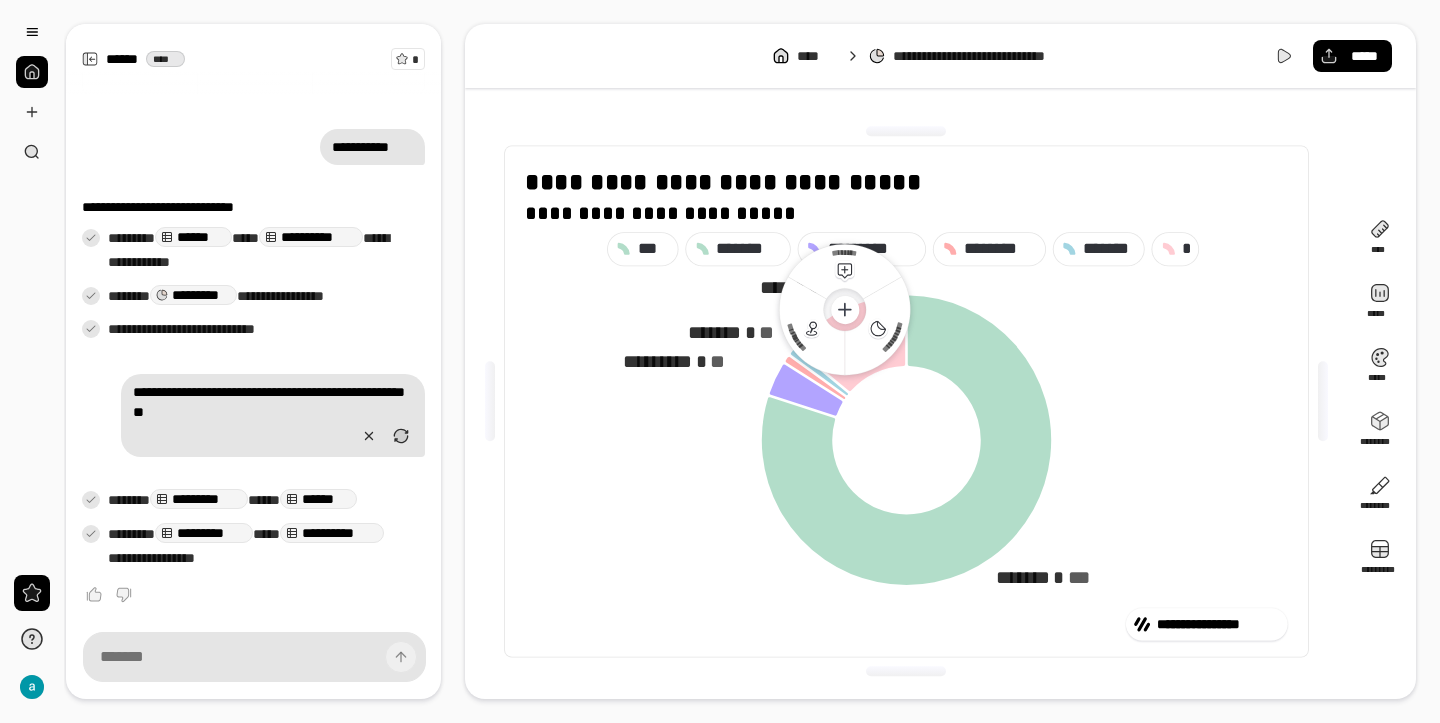 click 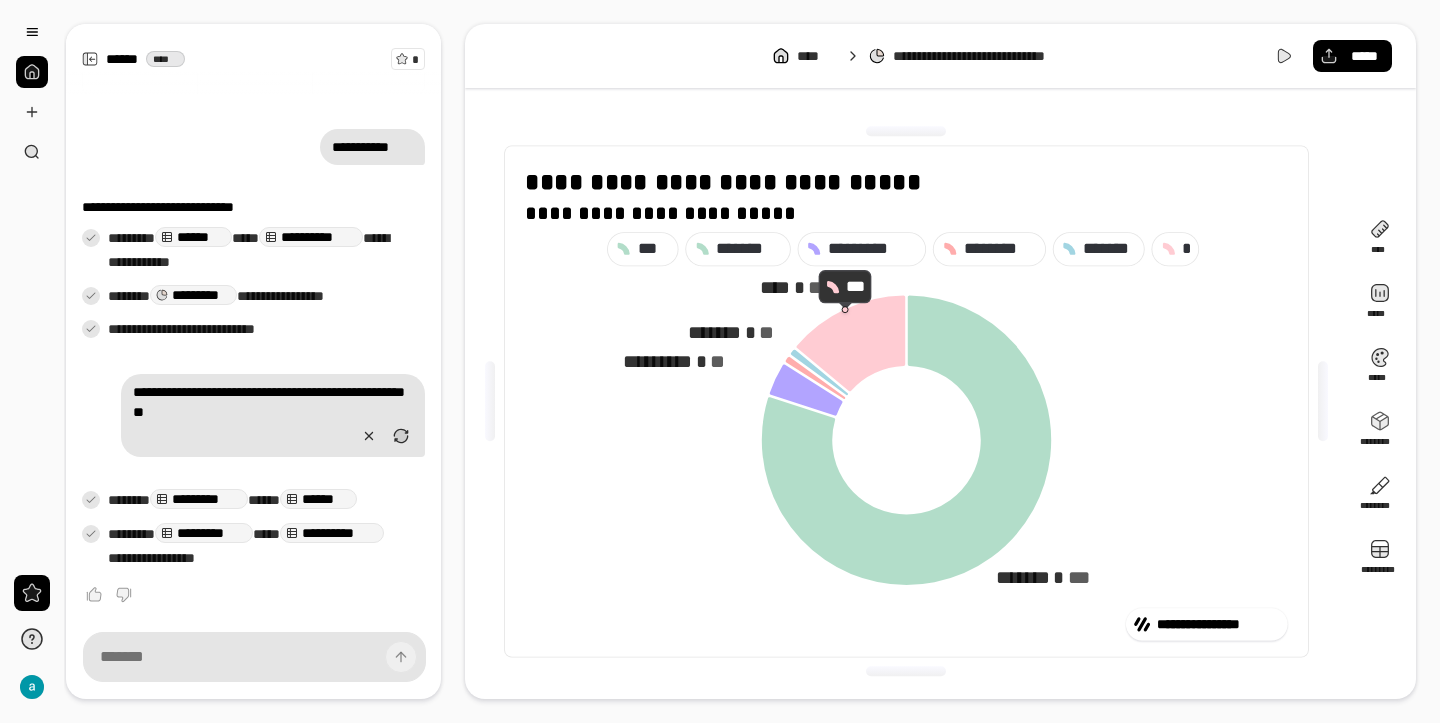 click 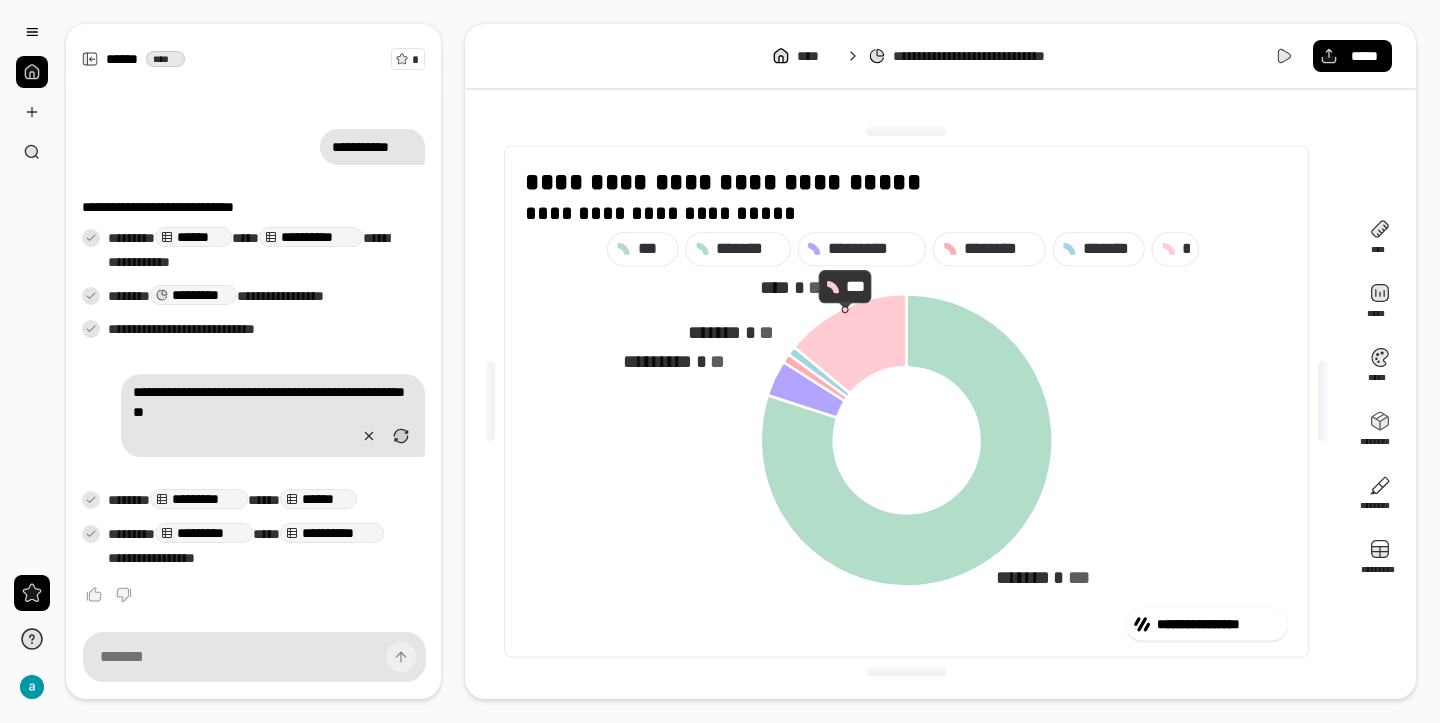 click 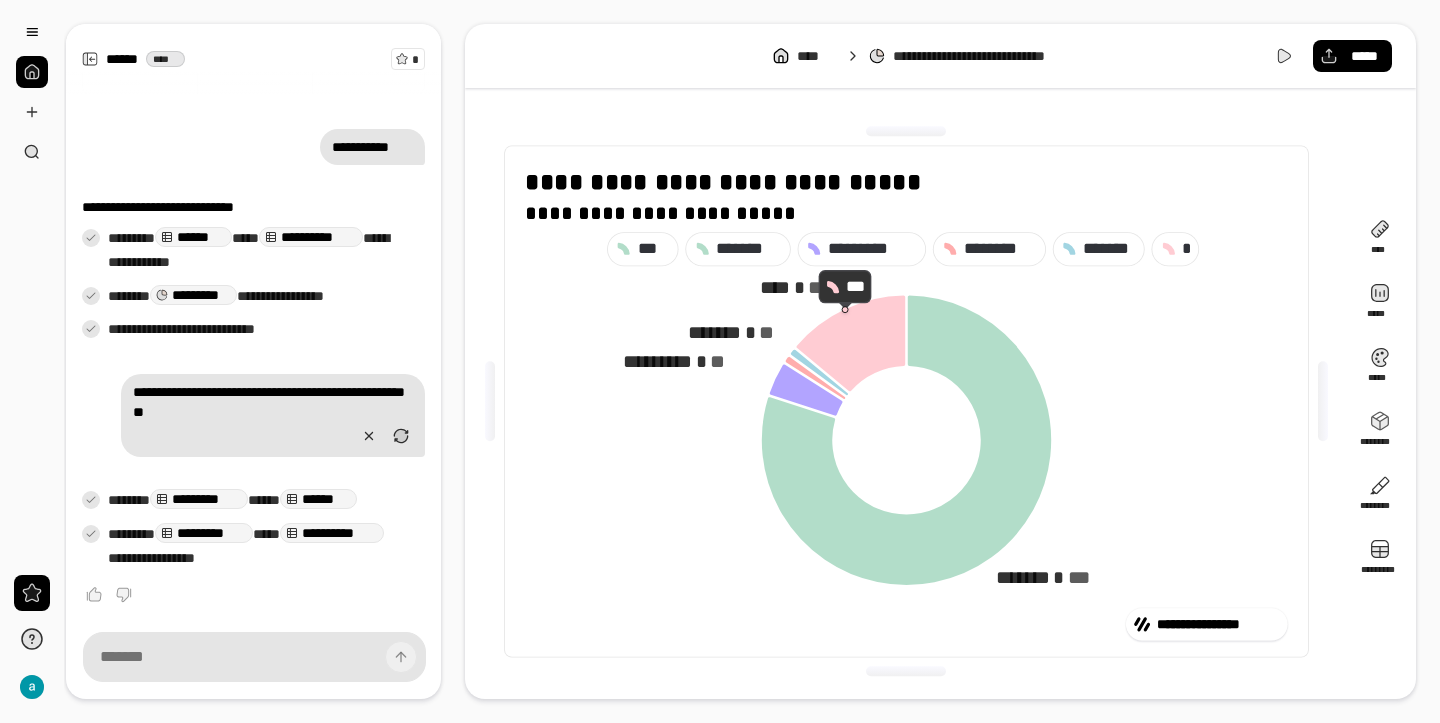 click 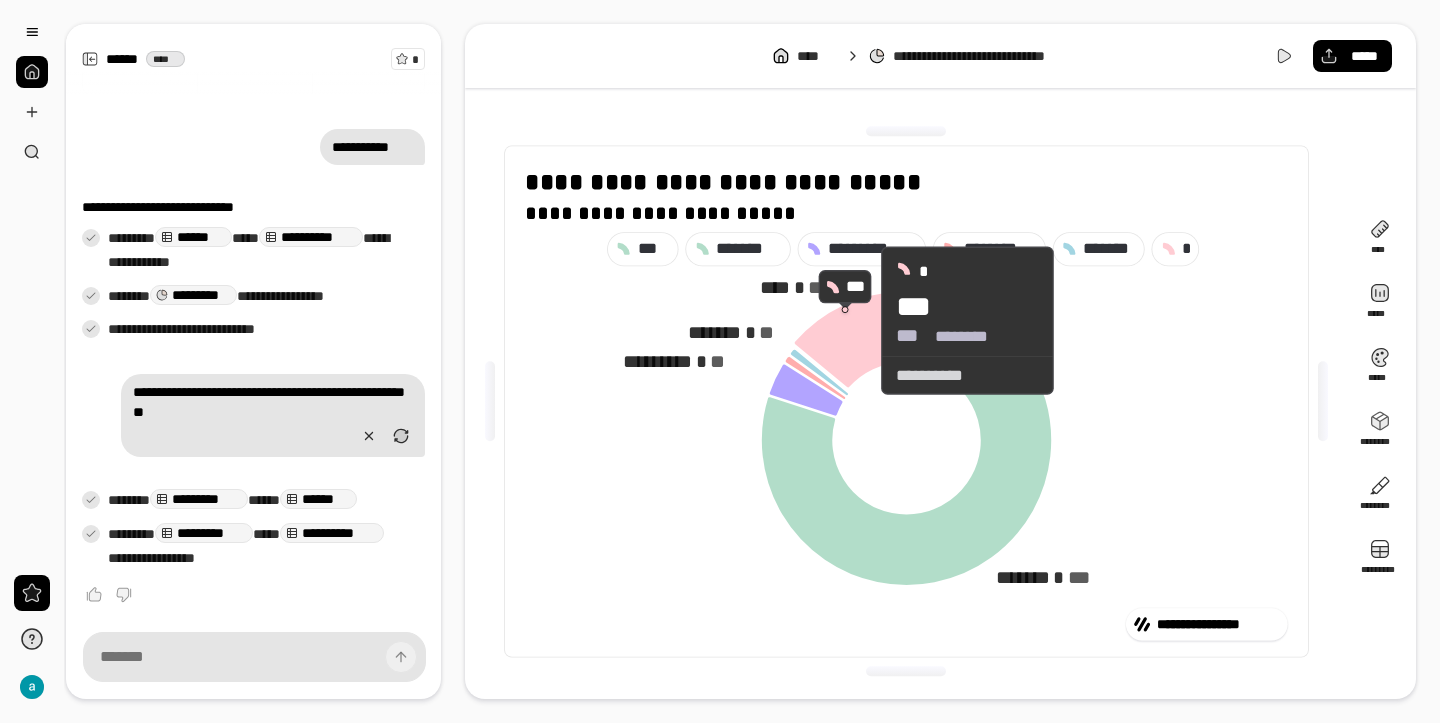 click 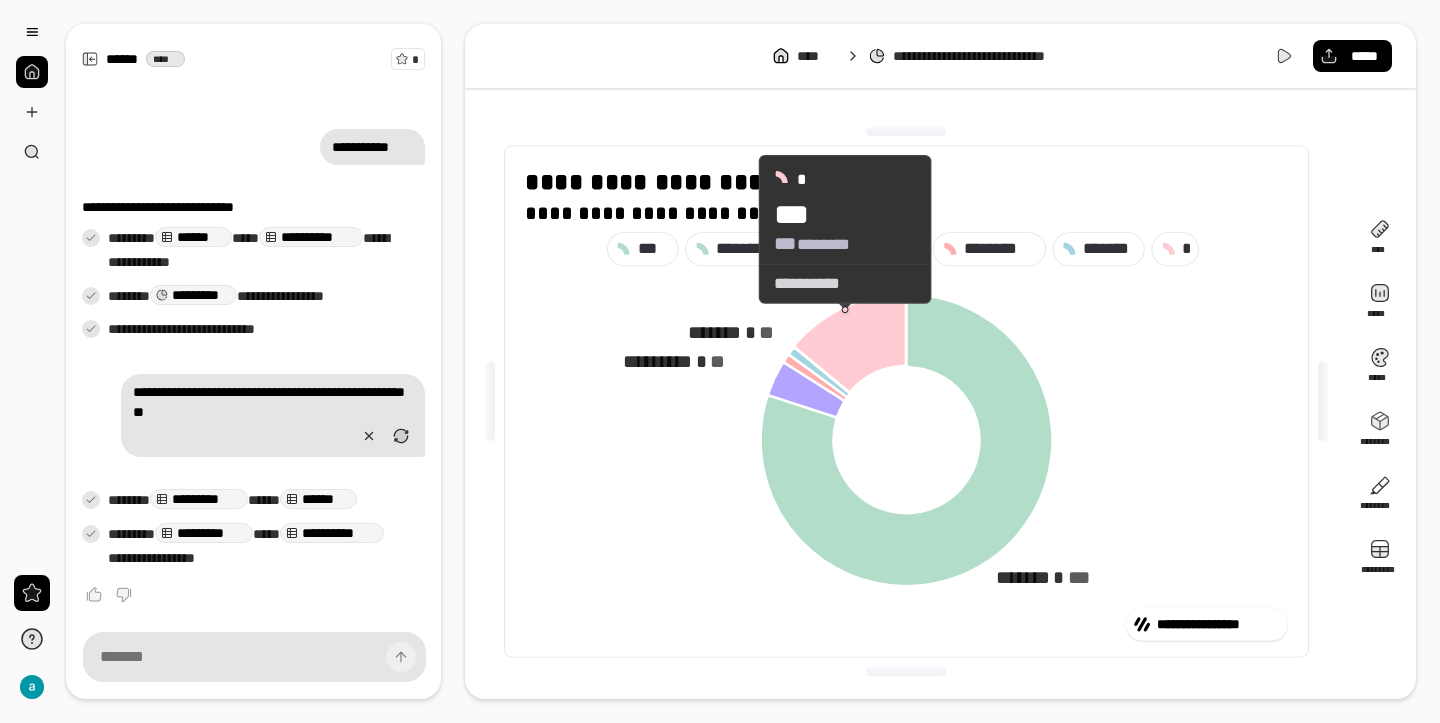 click on "**********" at bounding box center (845, 284) 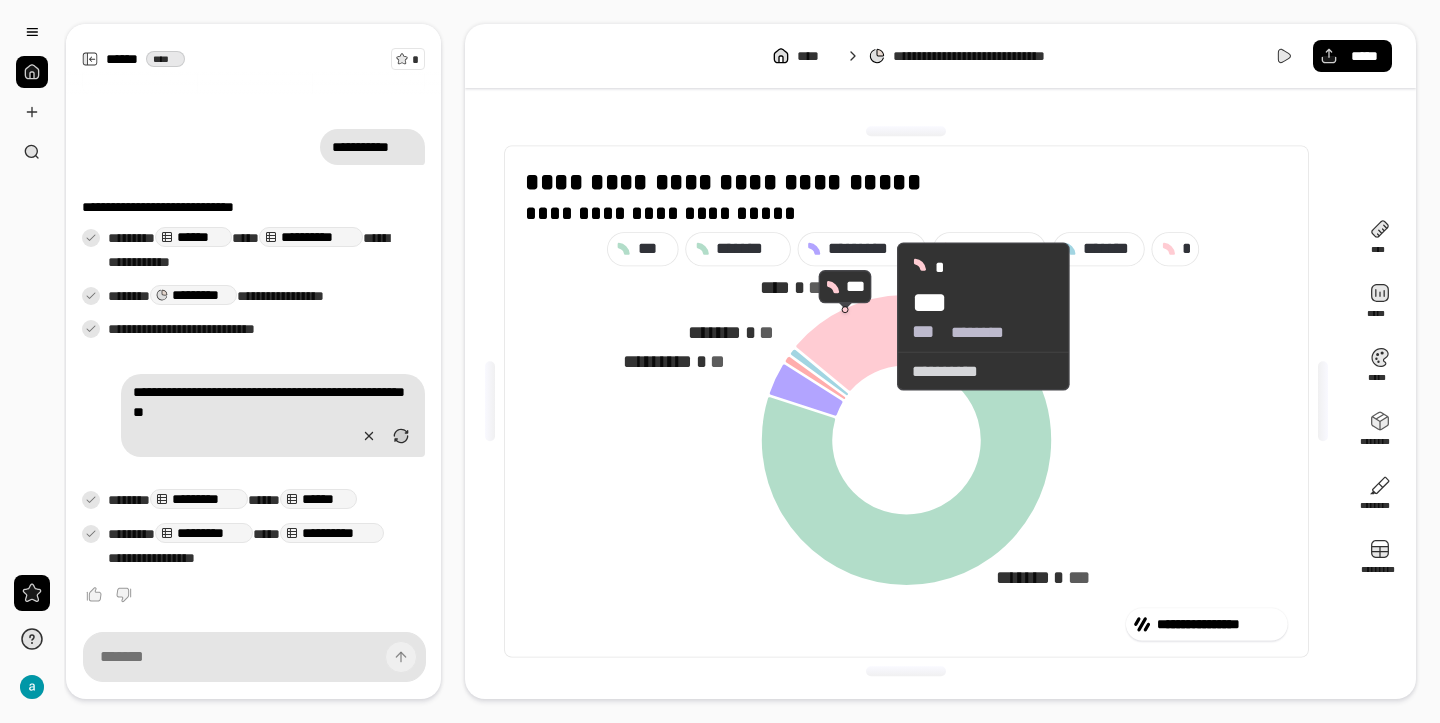 click 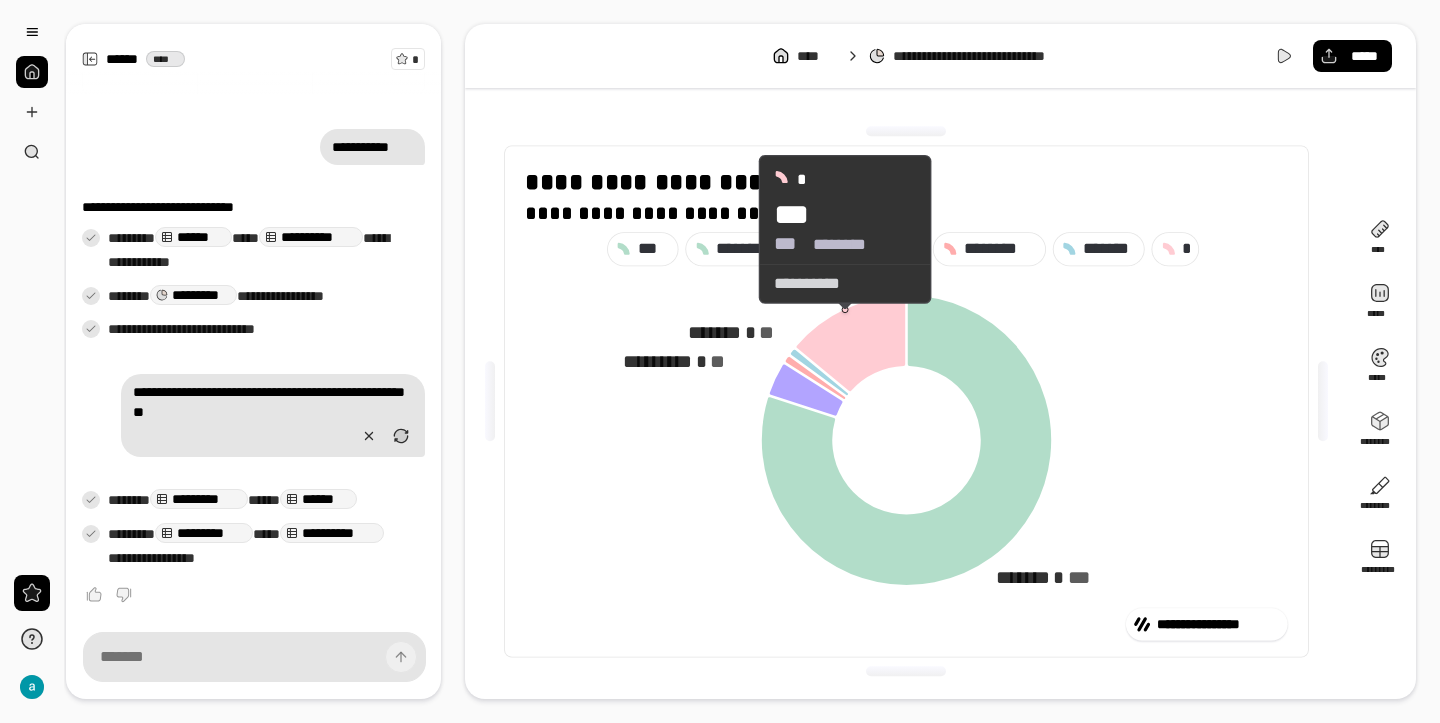 click on "**********" at bounding box center [845, 284] 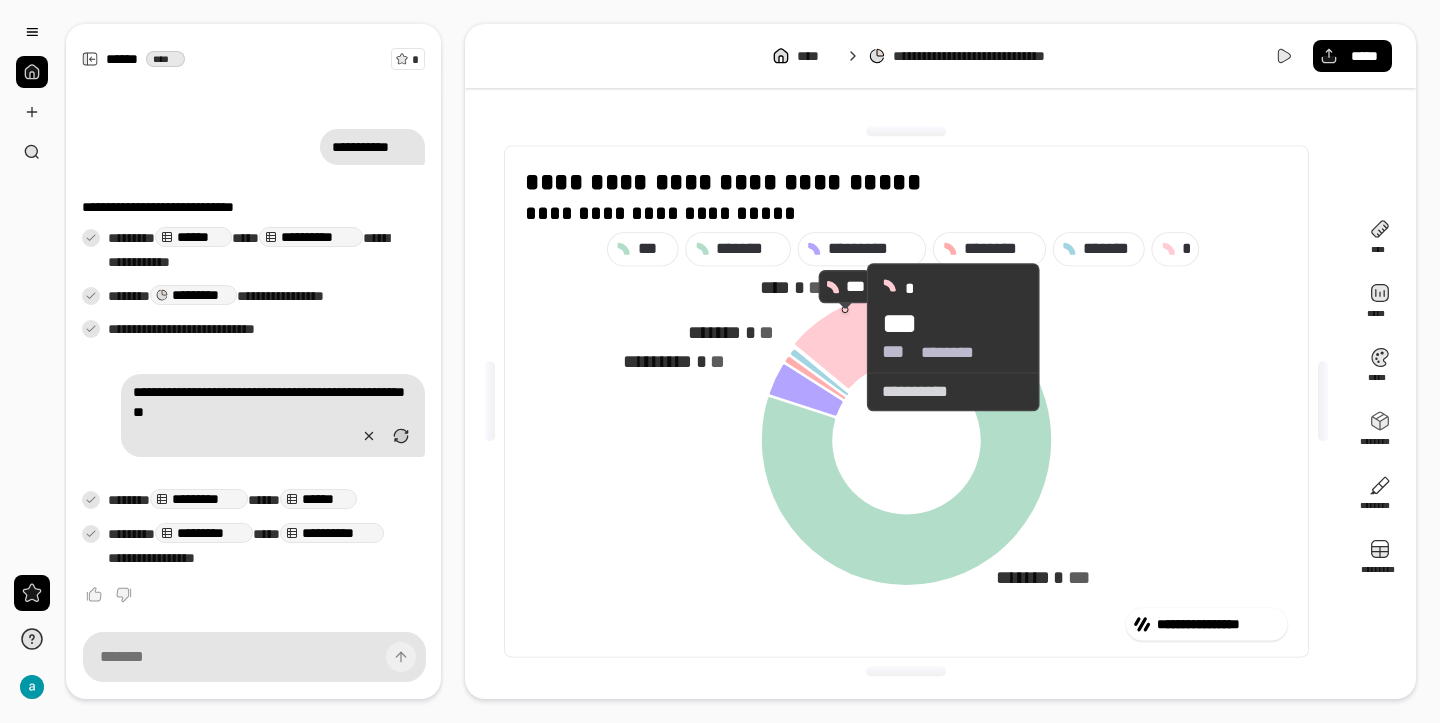 click 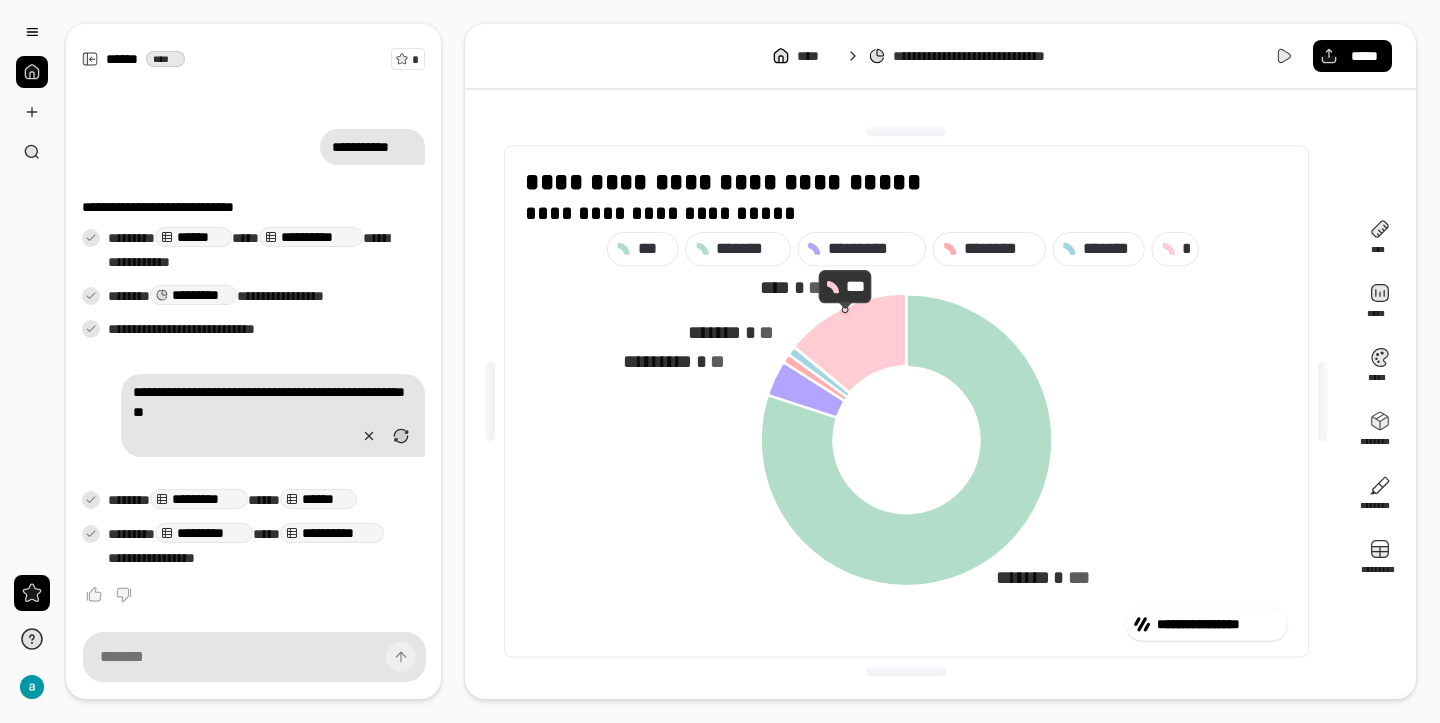 click 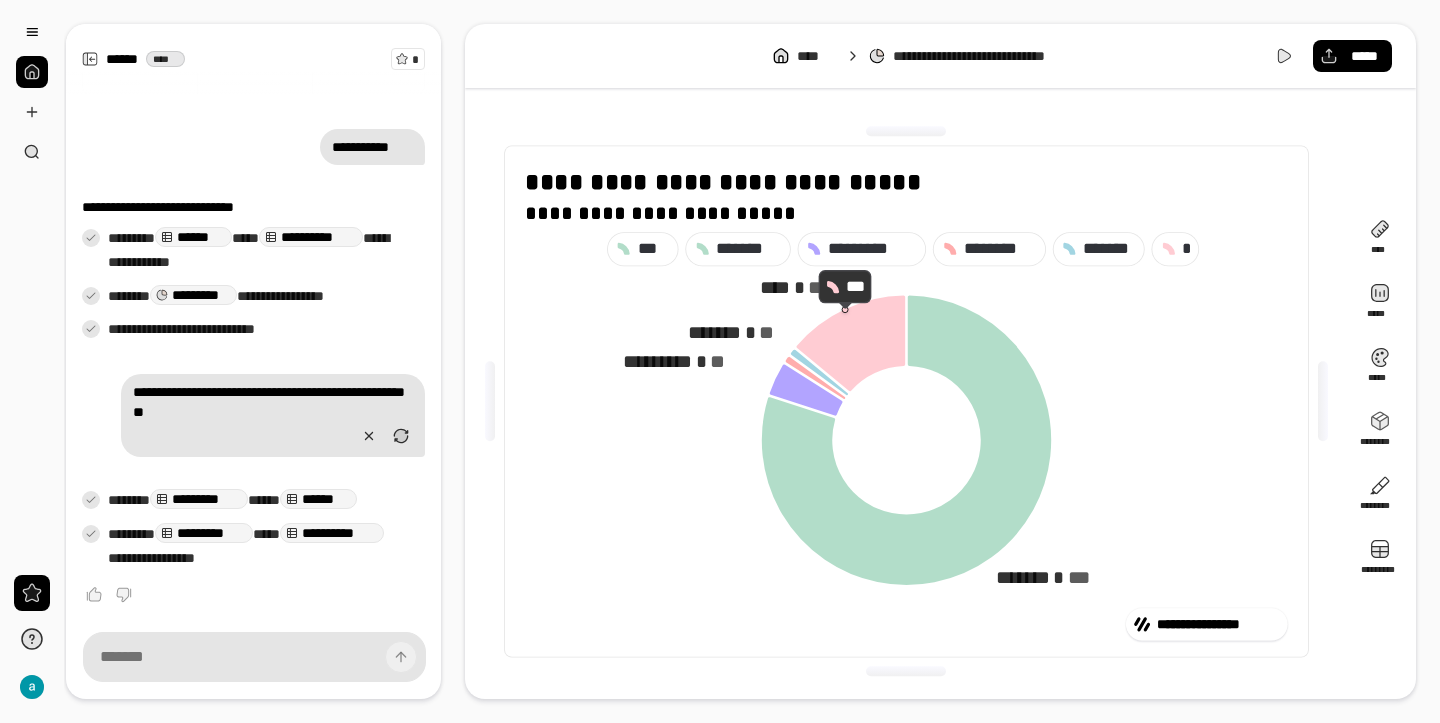 click 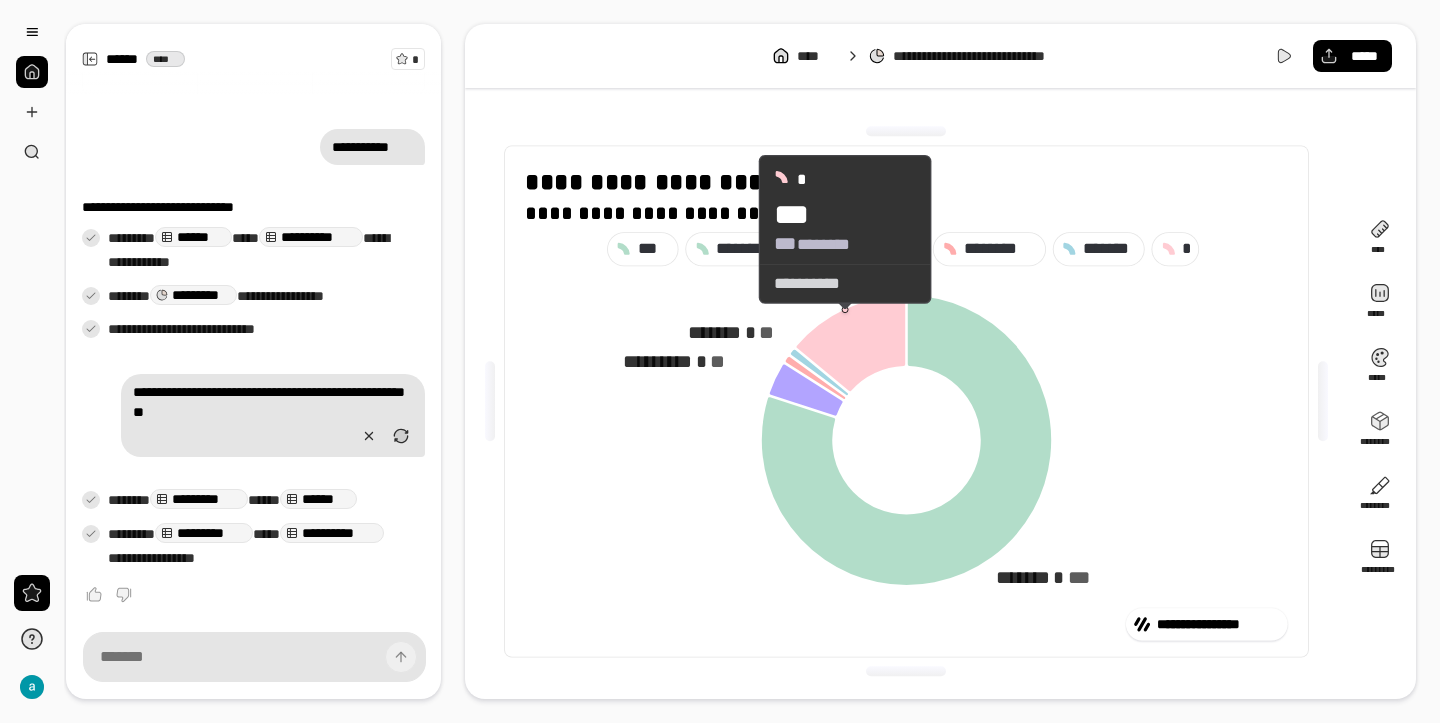 click 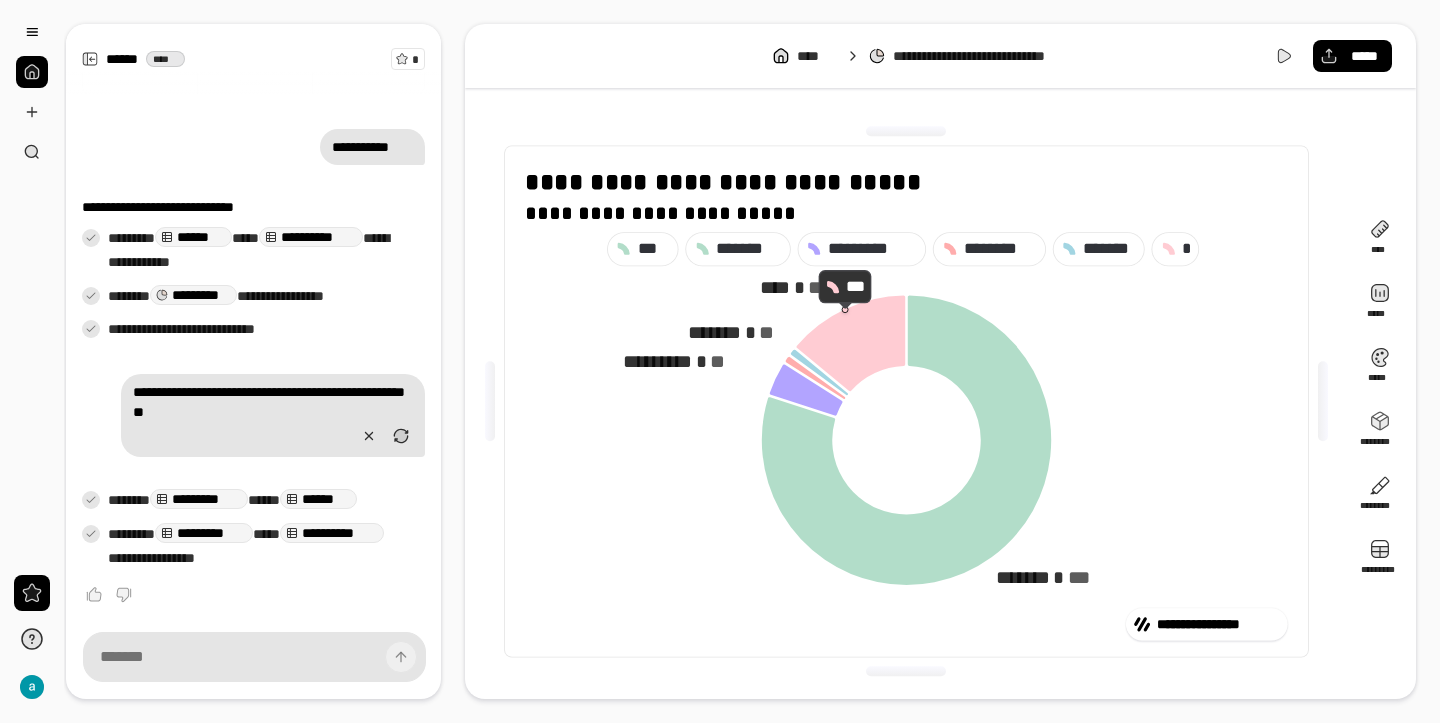 click on "*" at bounding box center (1175, 249) 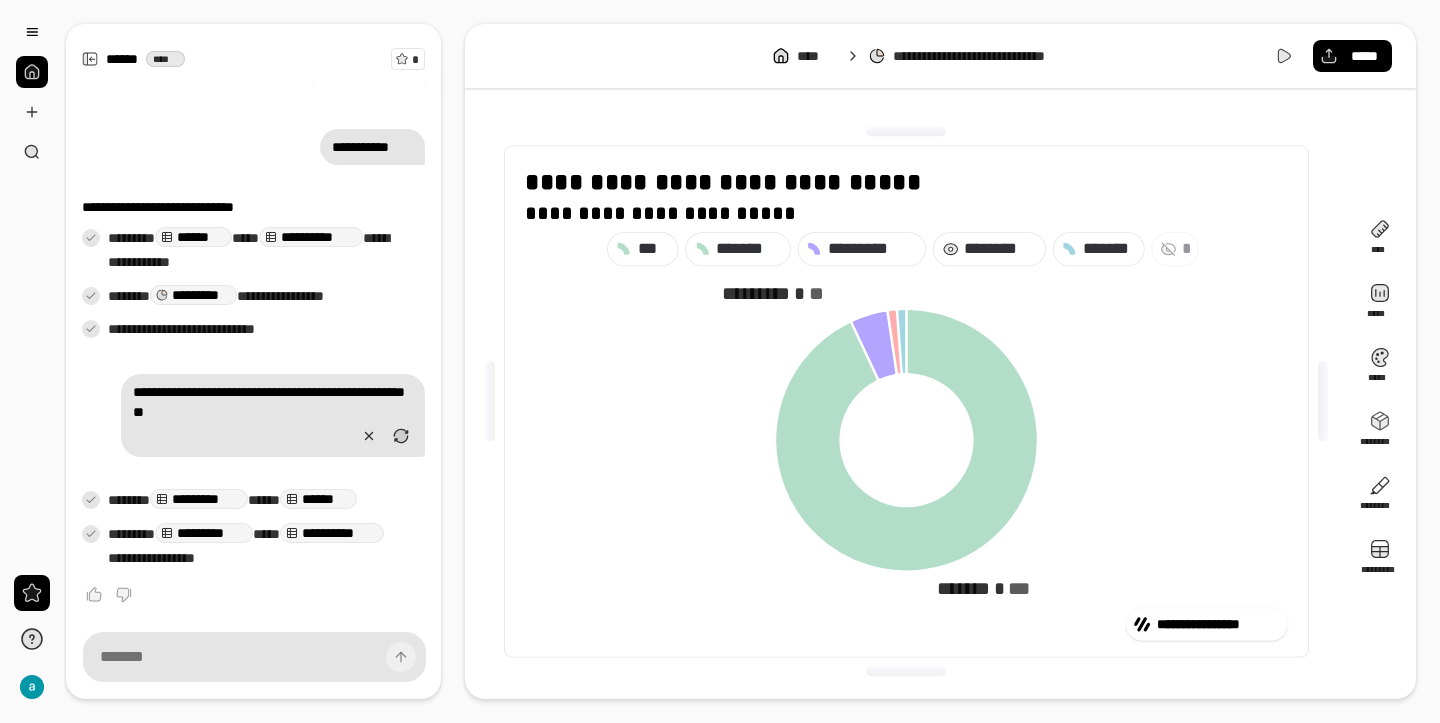 click 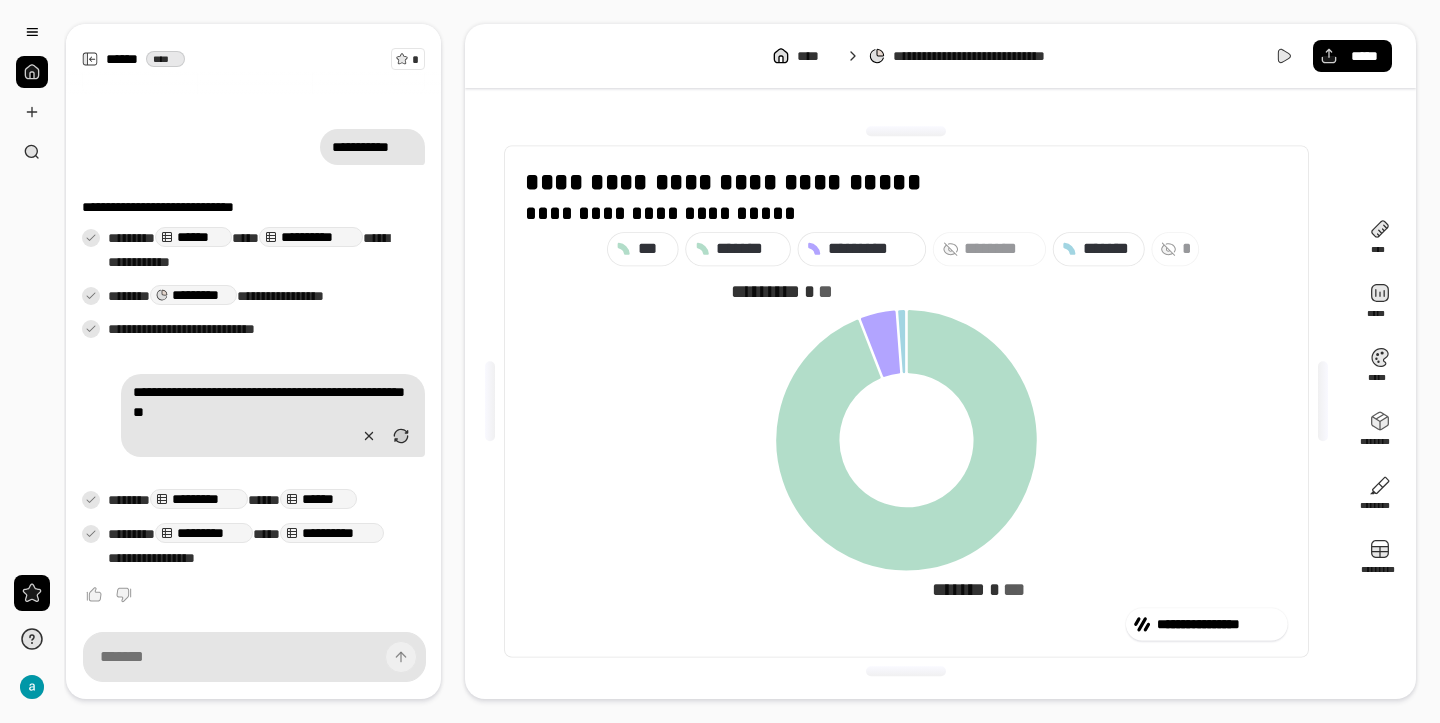 click 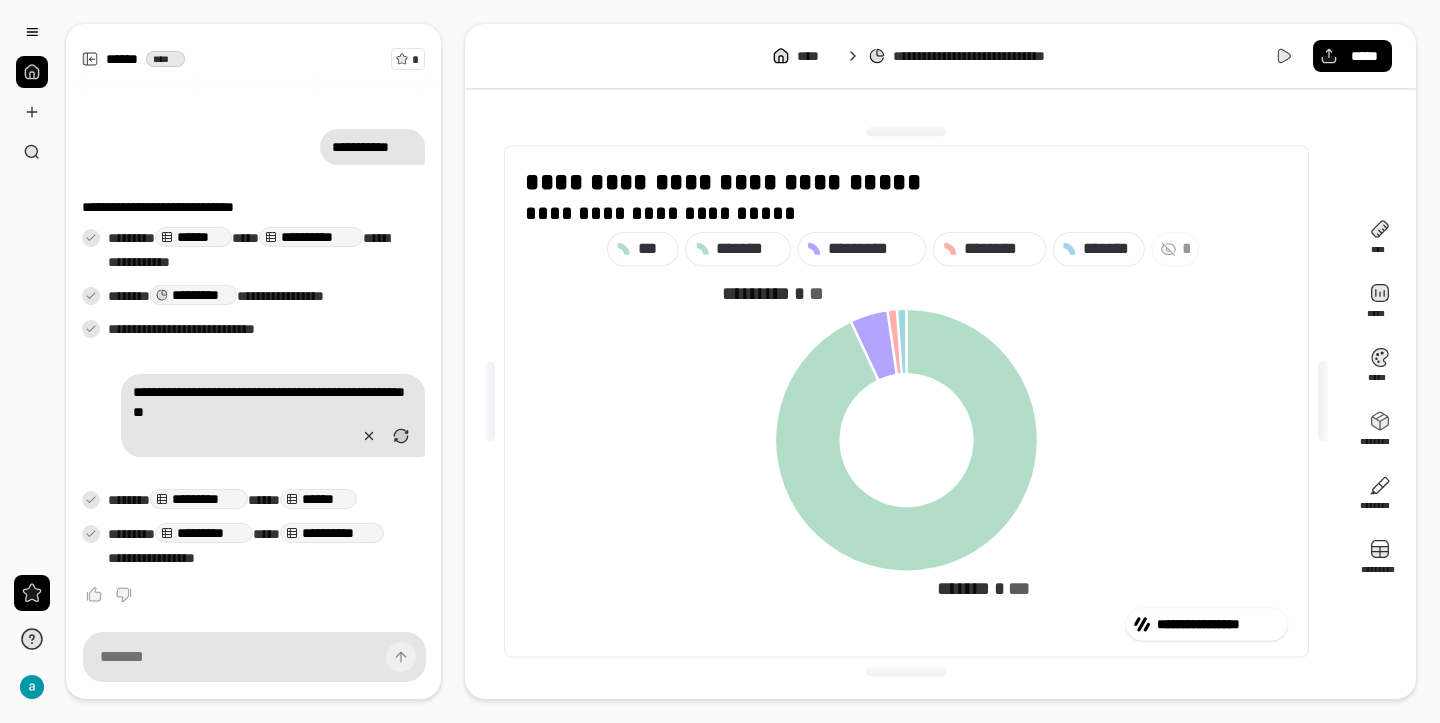click on "***" at bounding box center [653, 249] 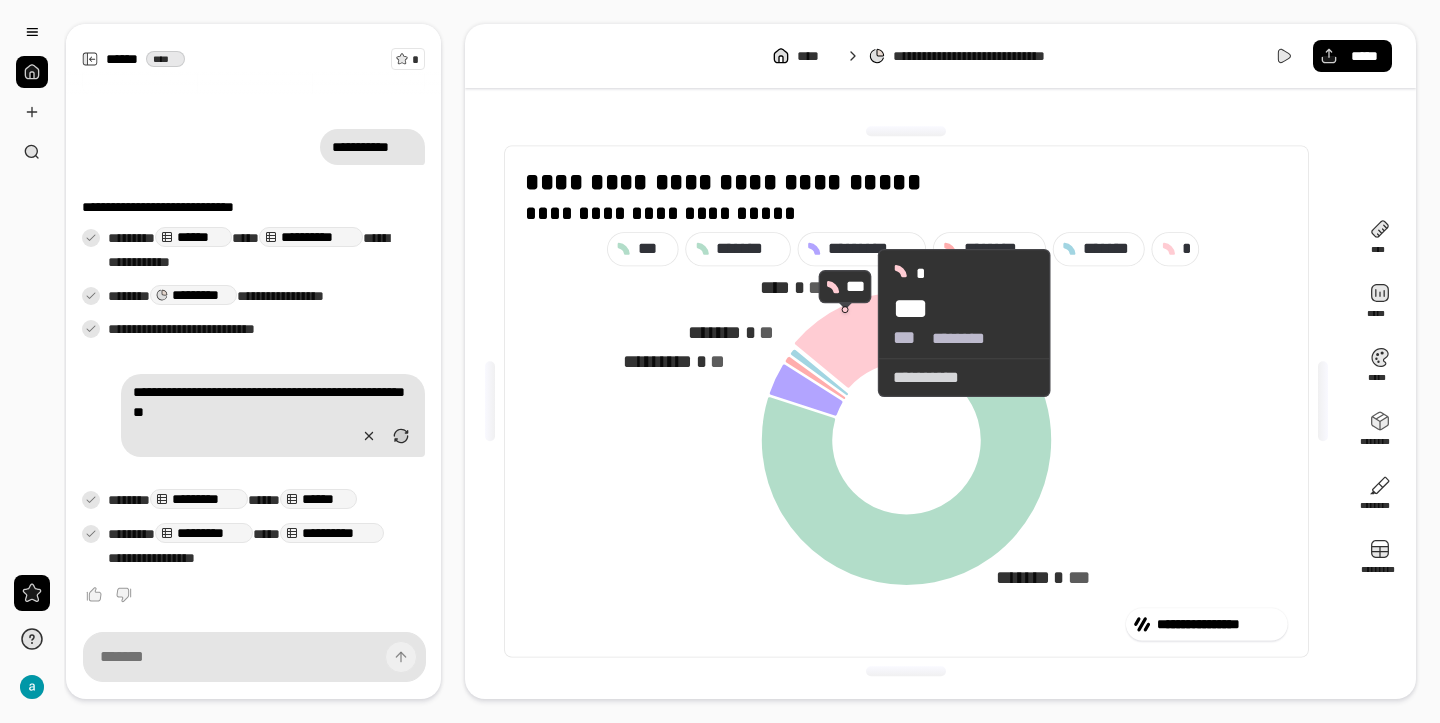 click 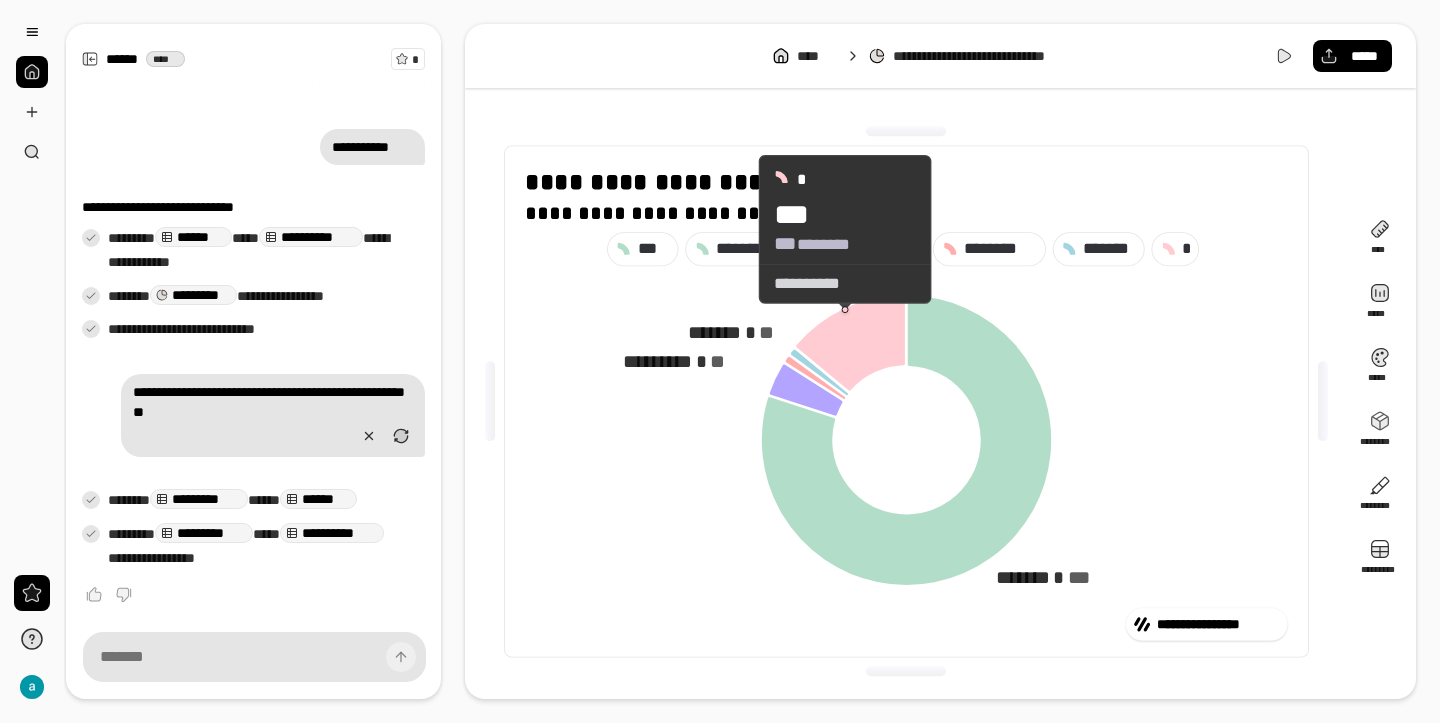 click on "**********" at bounding box center [845, 284] 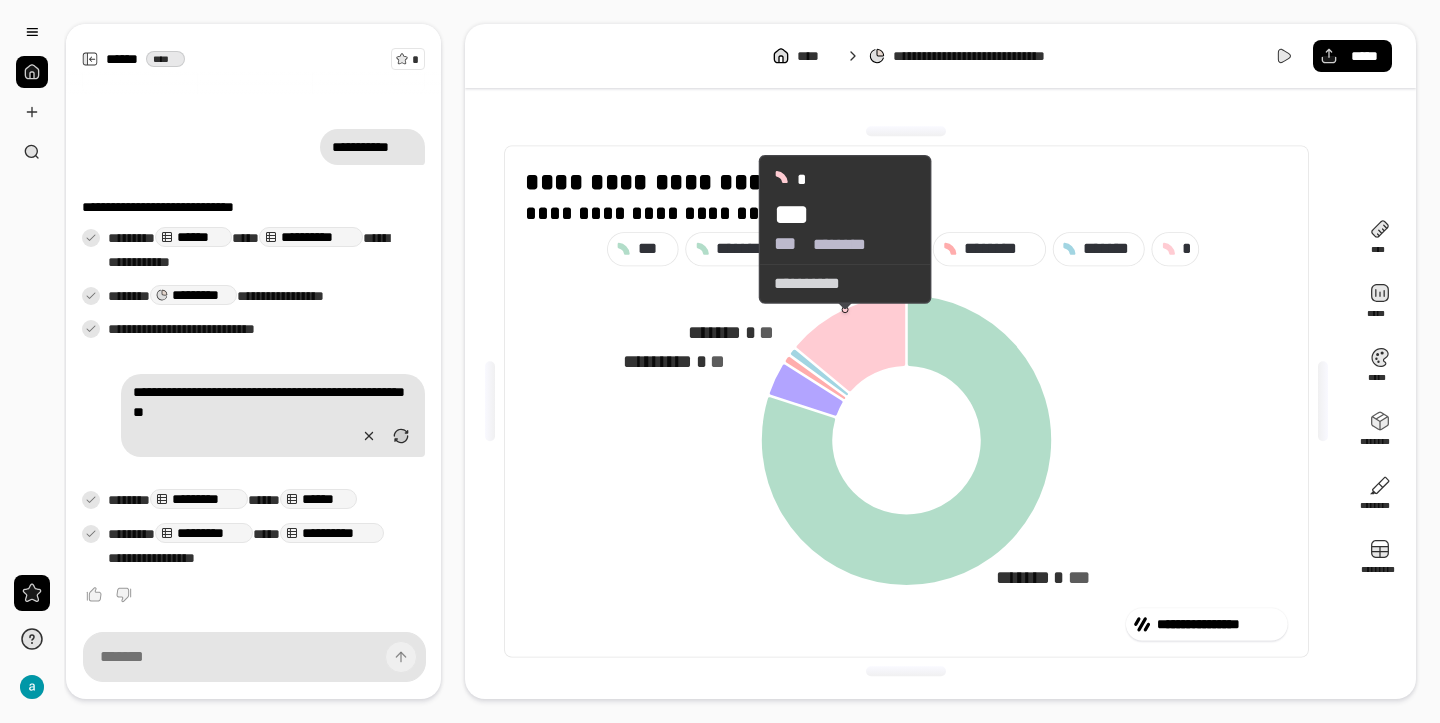 click on "**********" at bounding box center [845, 284] 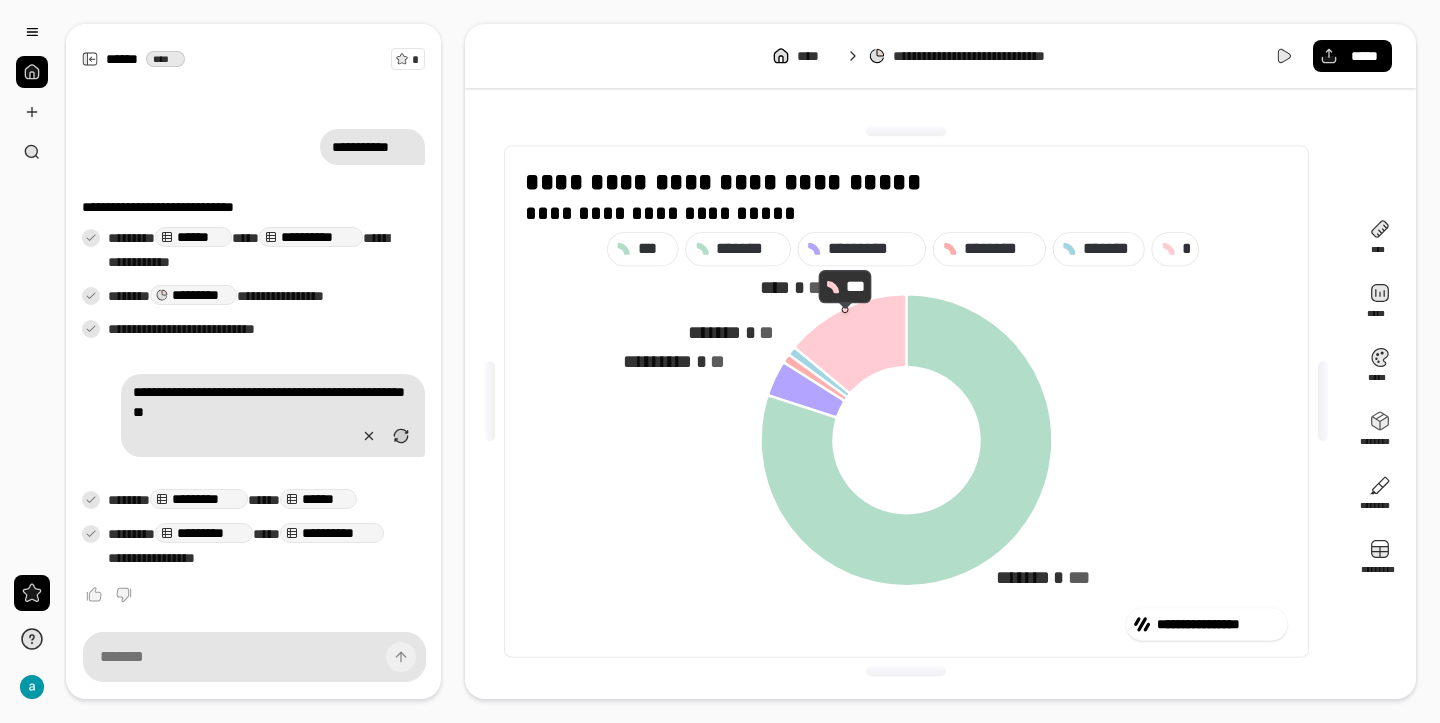 drag, startPoint x: 752, startPoint y: 291, endPoint x: 765, endPoint y: 288, distance: 13.341664 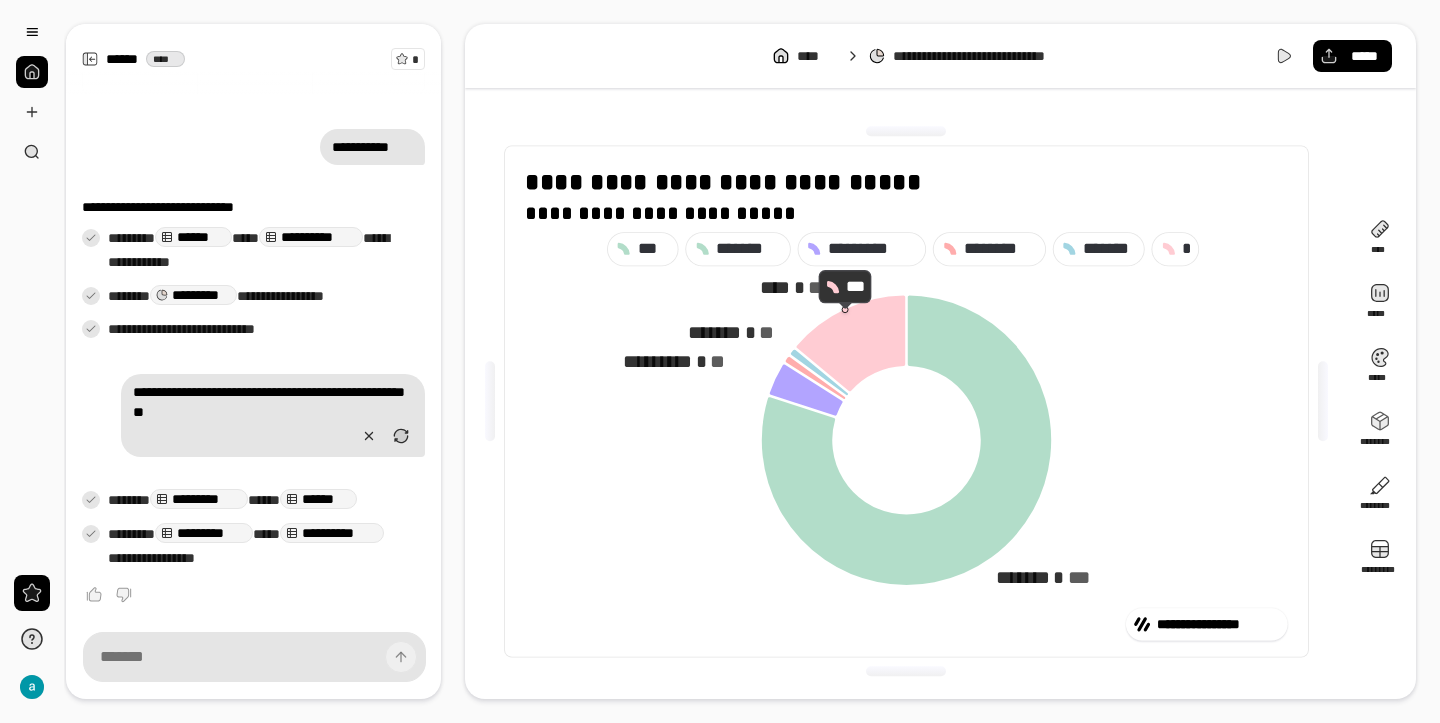 click 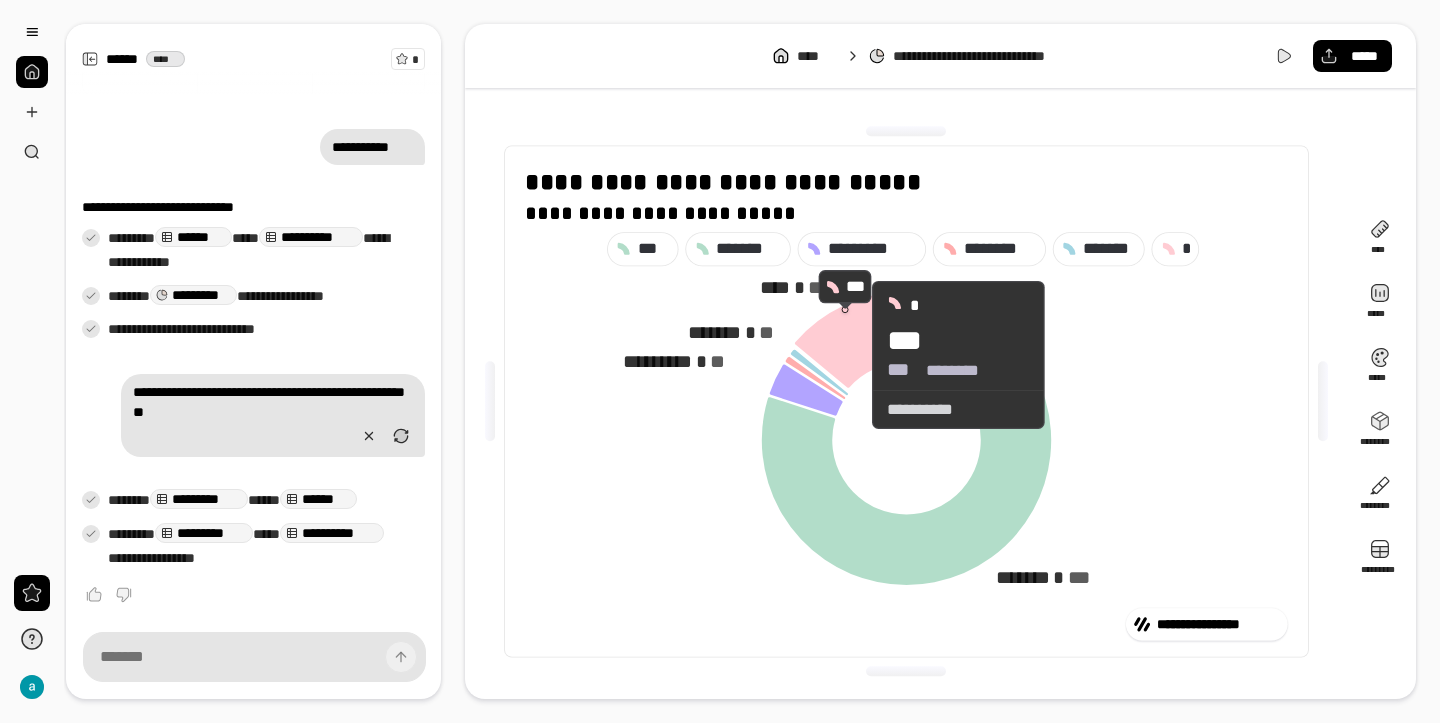 click 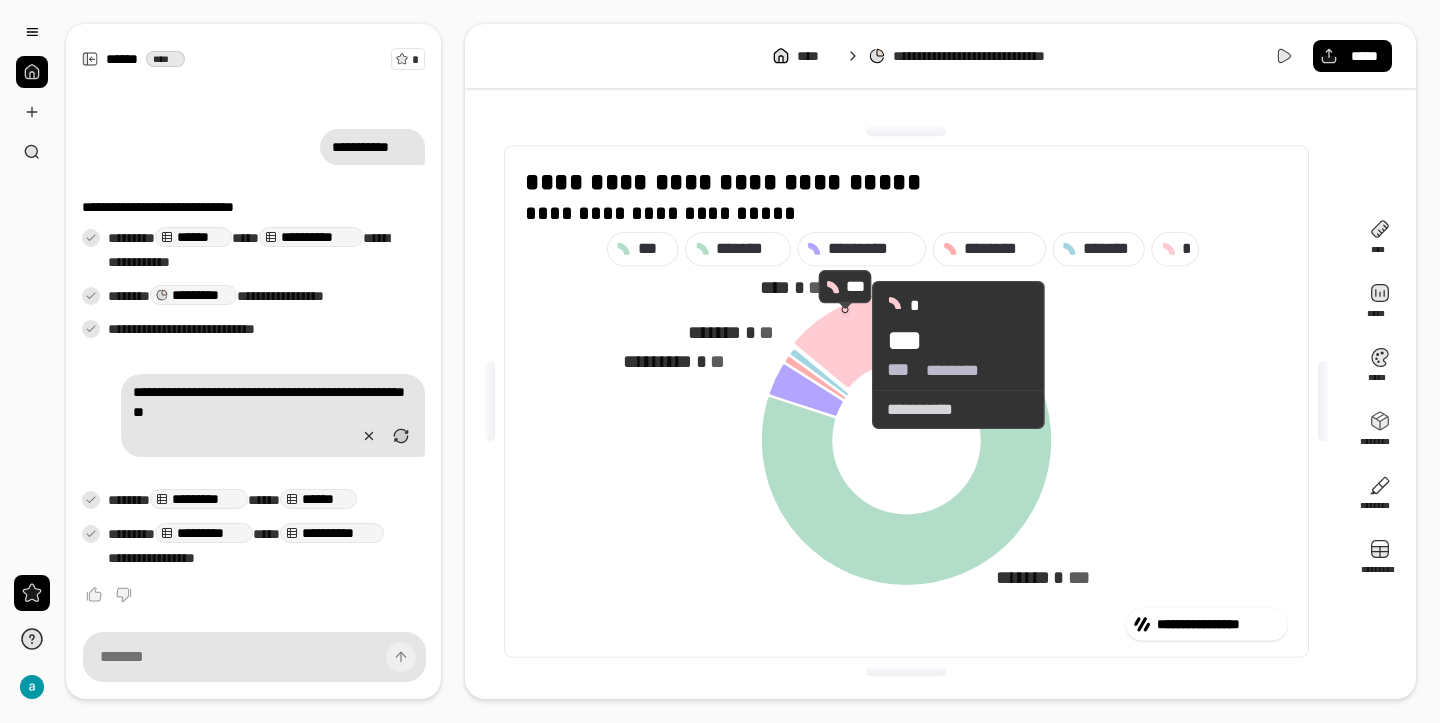 click 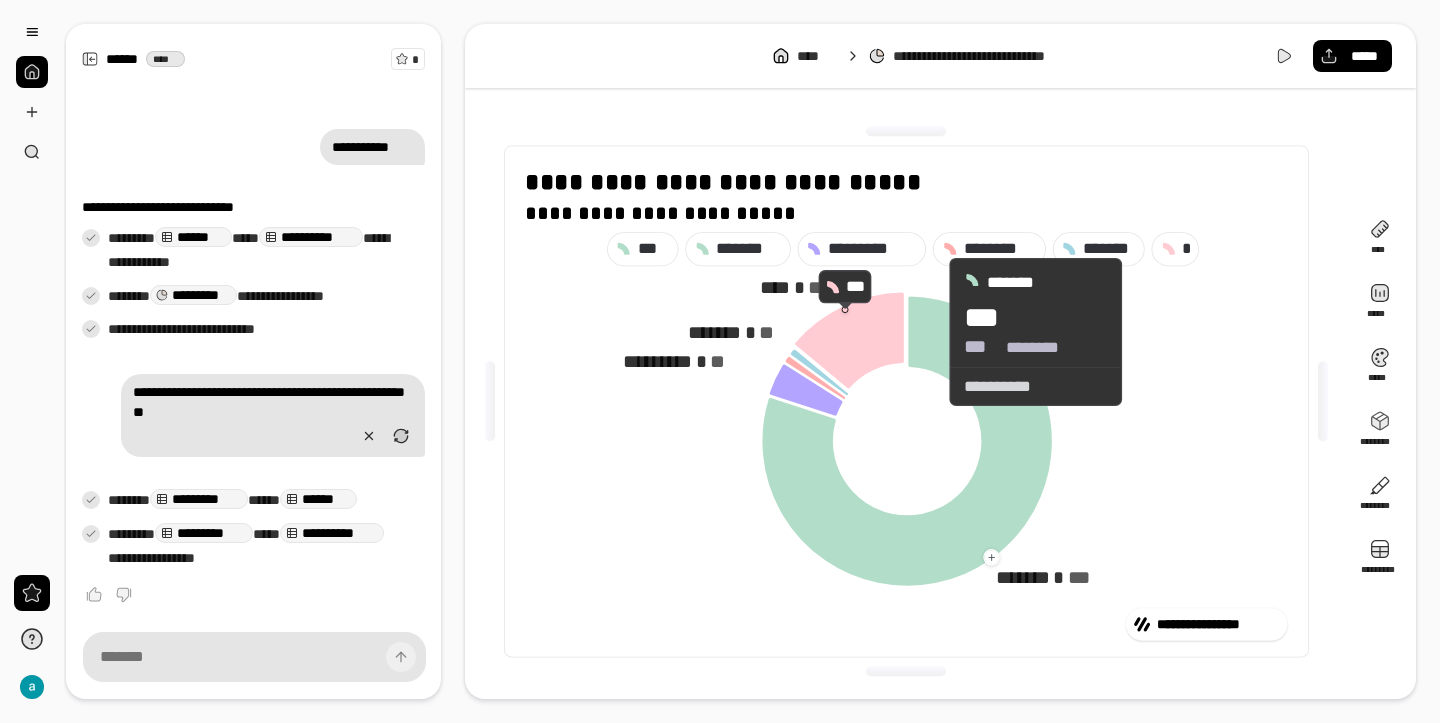 drag, startPoint x: 857, startPoint y: 356, endPoint x: 1027, endPoint y: 332, distance: 171.68576 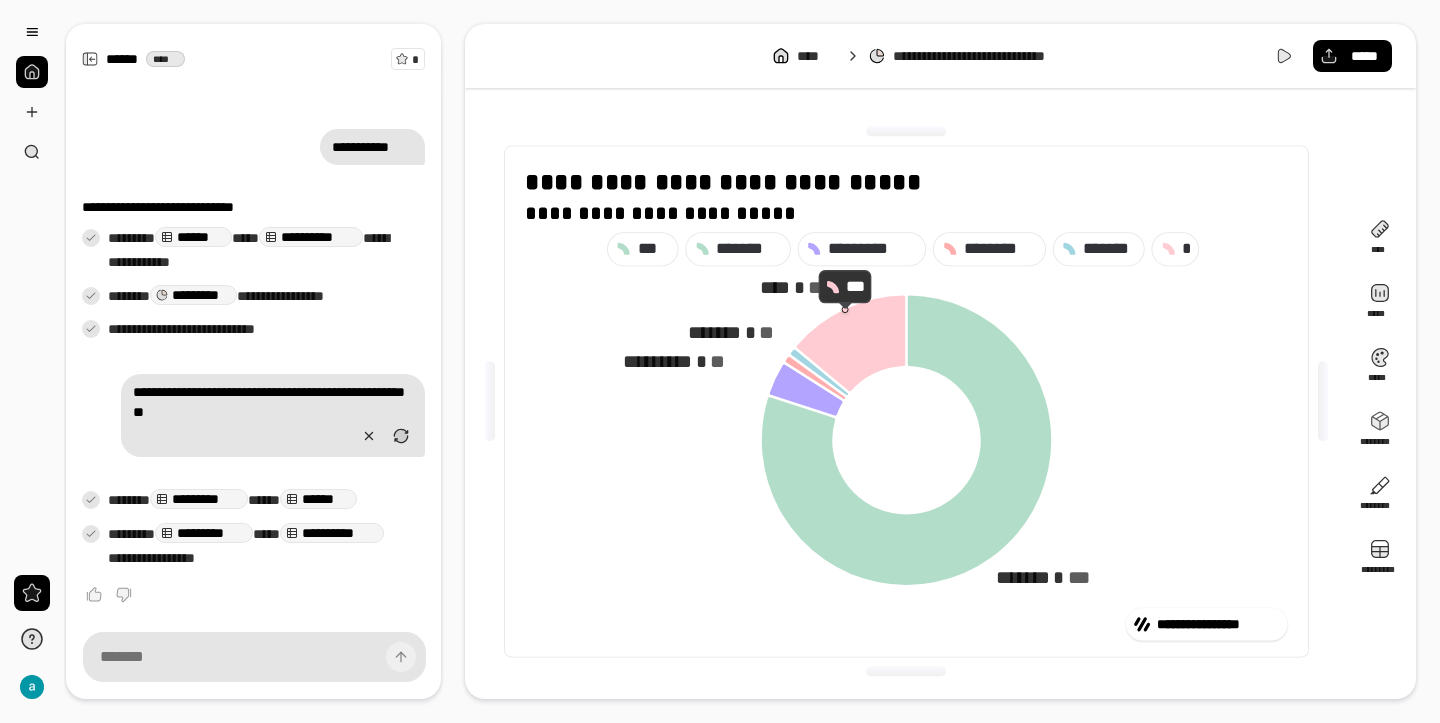 click 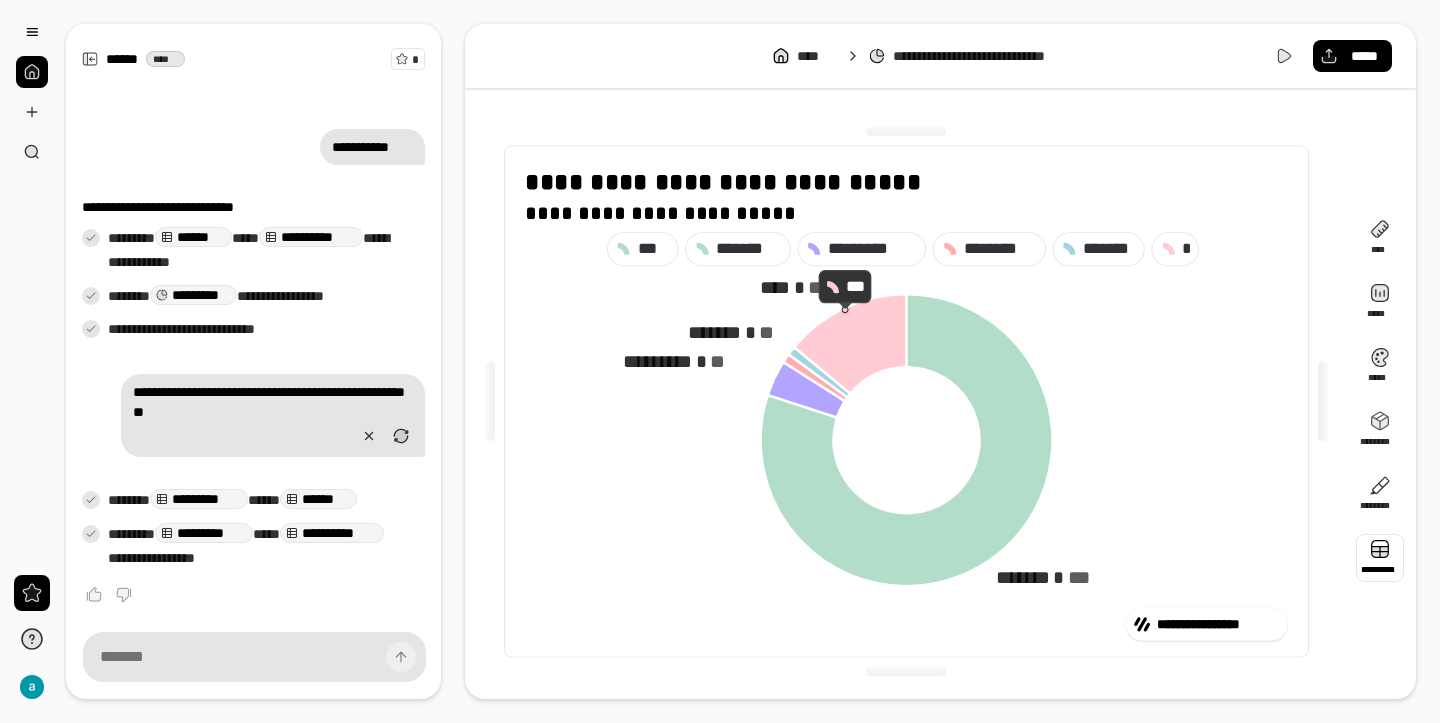 click at bounding box center (1380, 558) 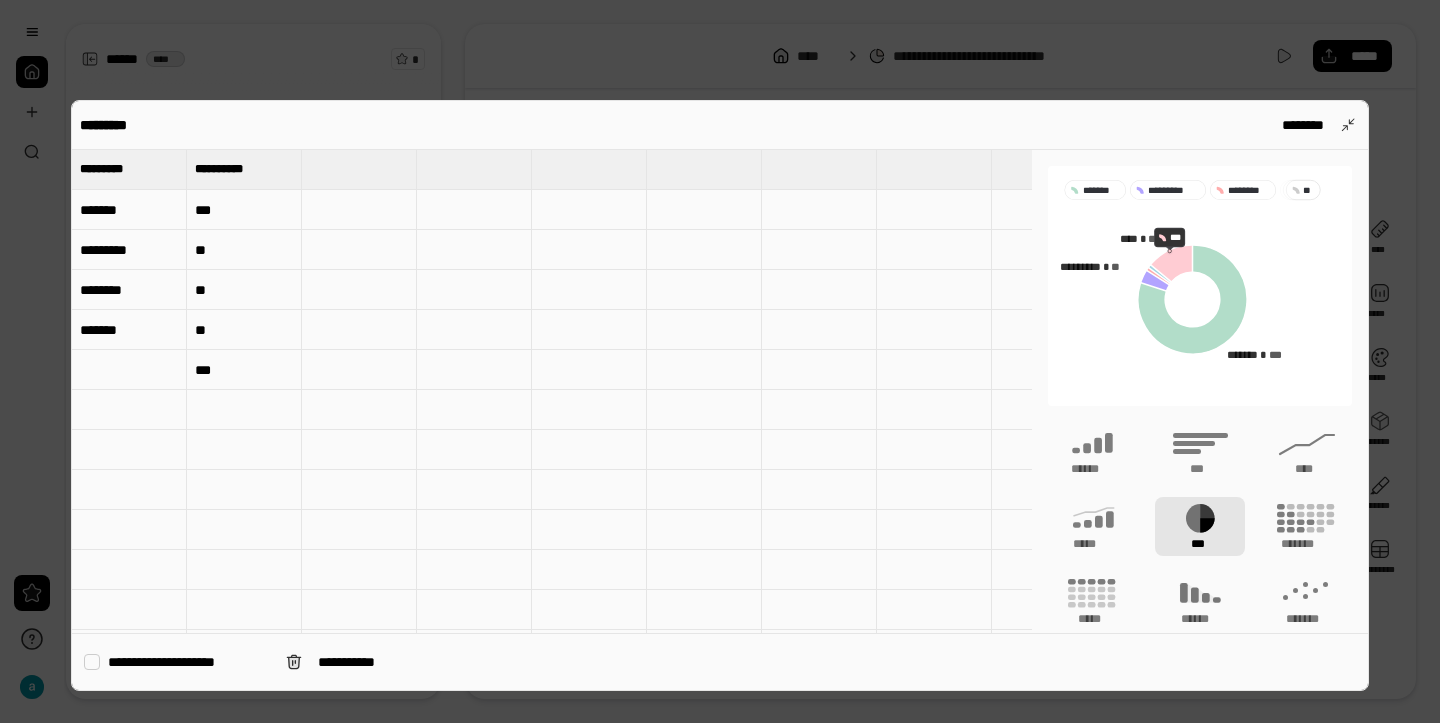 click on "***" at bounding box center [244, 370] 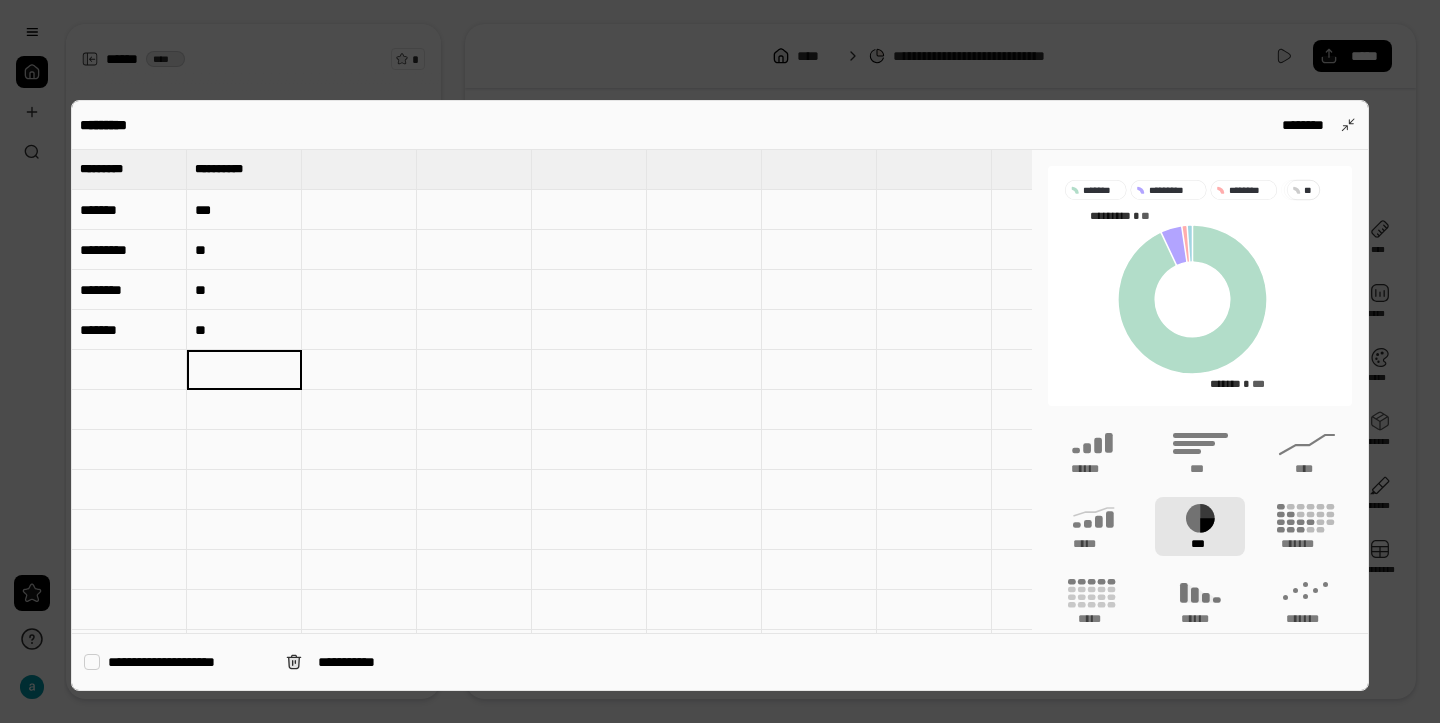 click at bounding box center [244, 370] 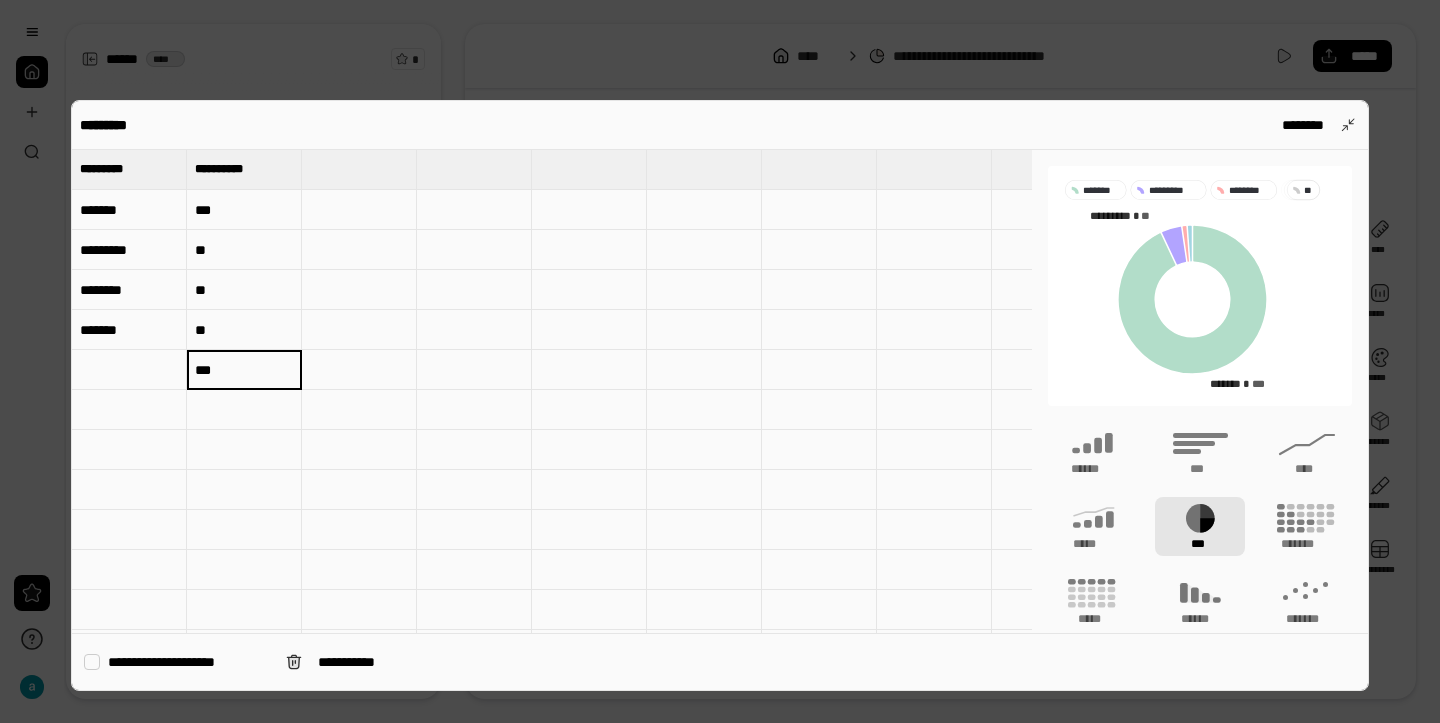 type on "***" 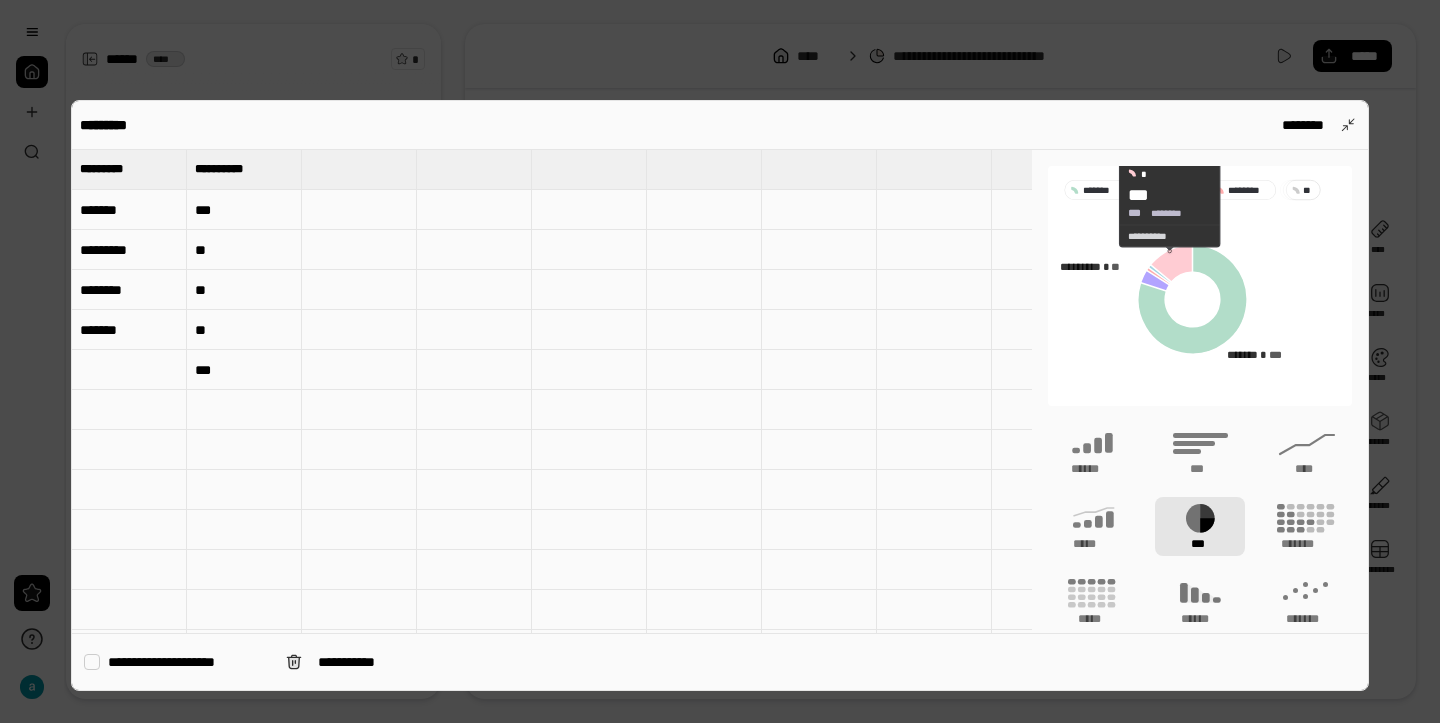 click on "**********" at bounding box center [1170, 236] 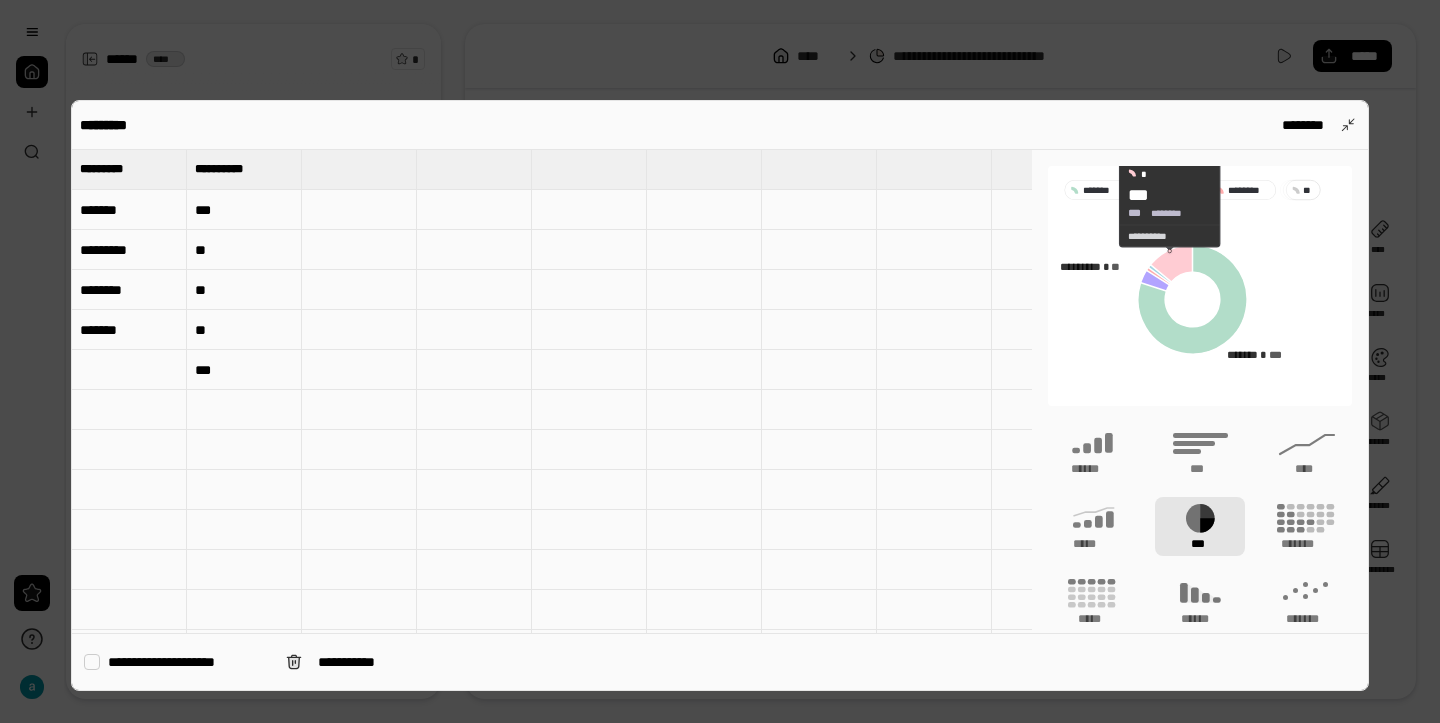 click 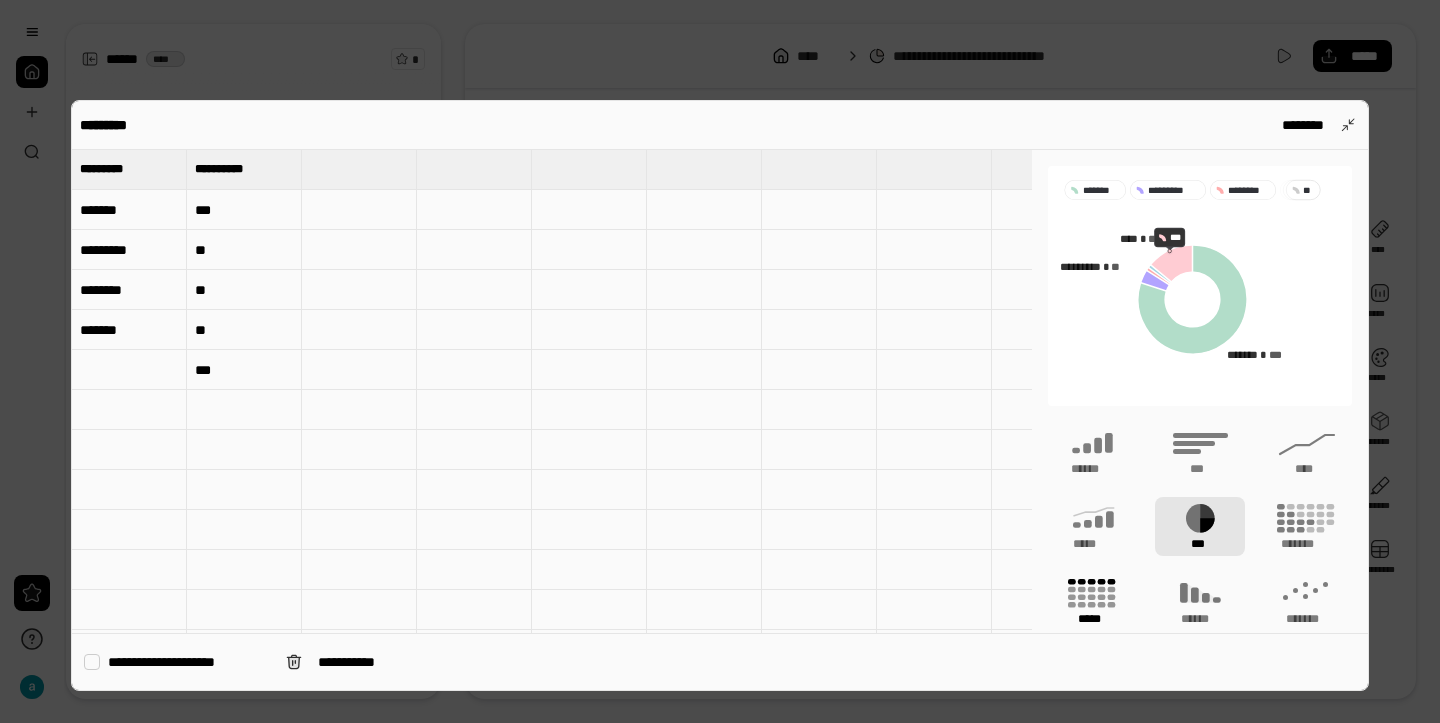 click 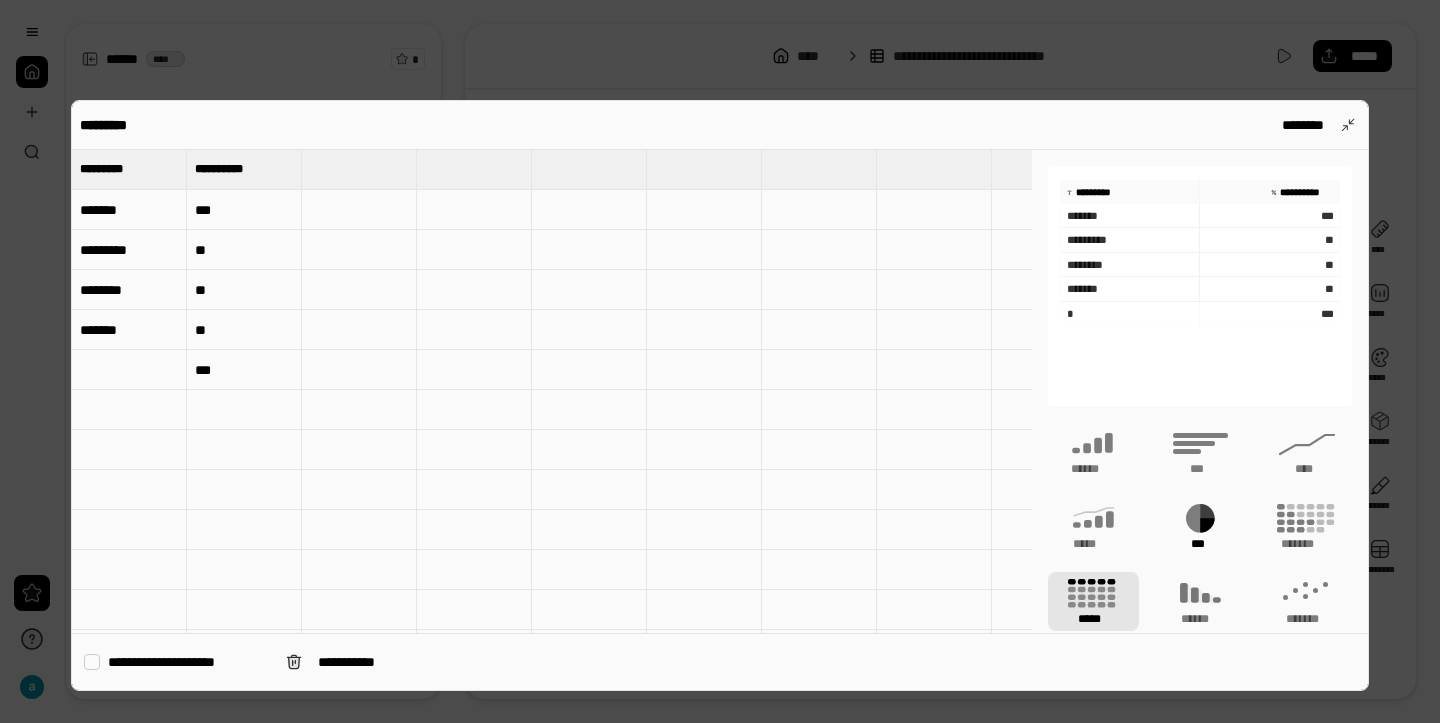 click on "***" at bounding box center (1200, 544) 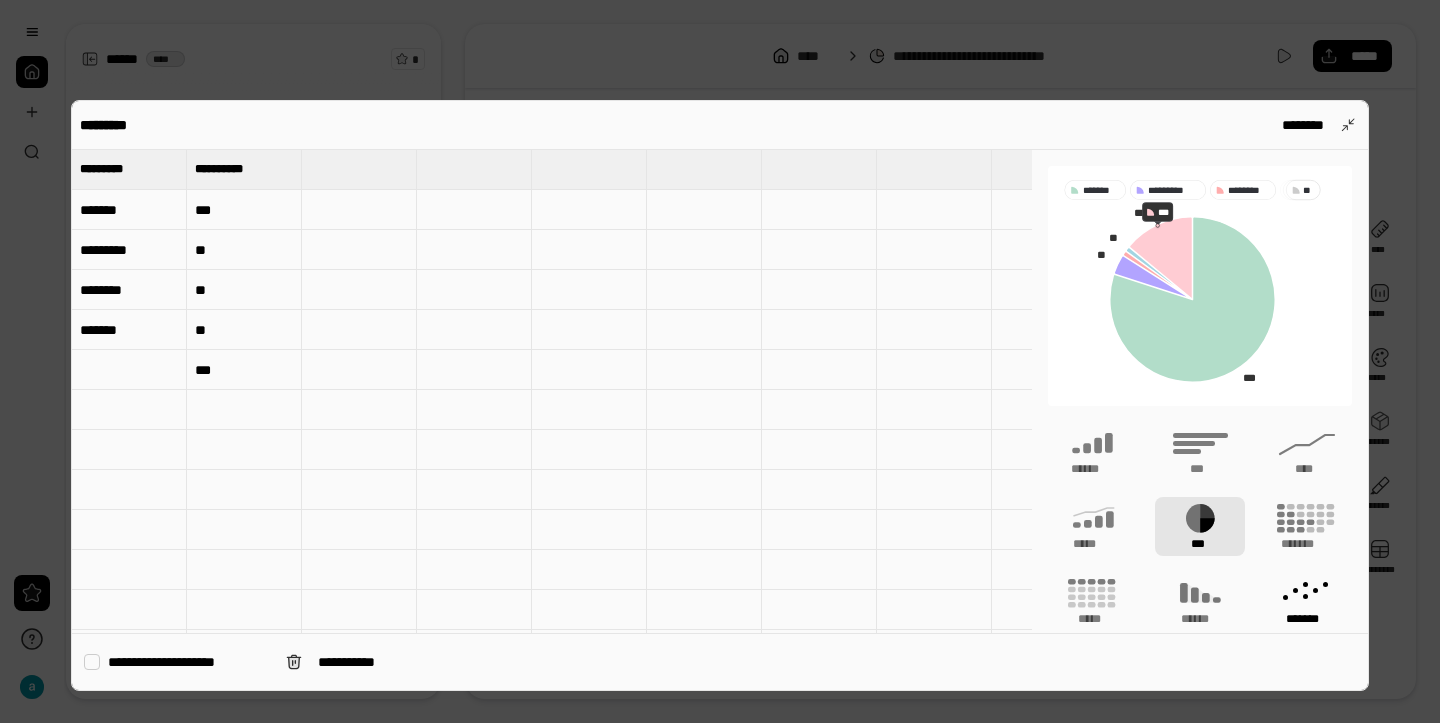 click 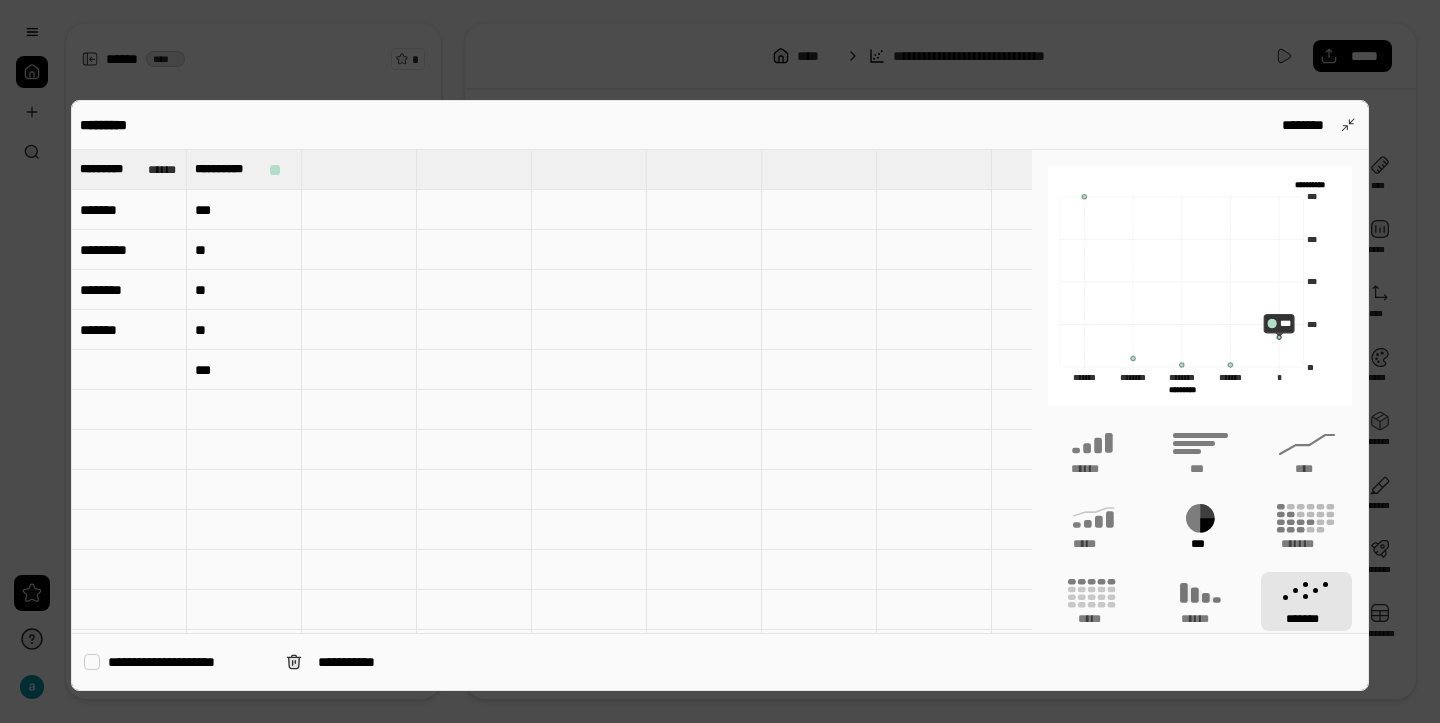 click 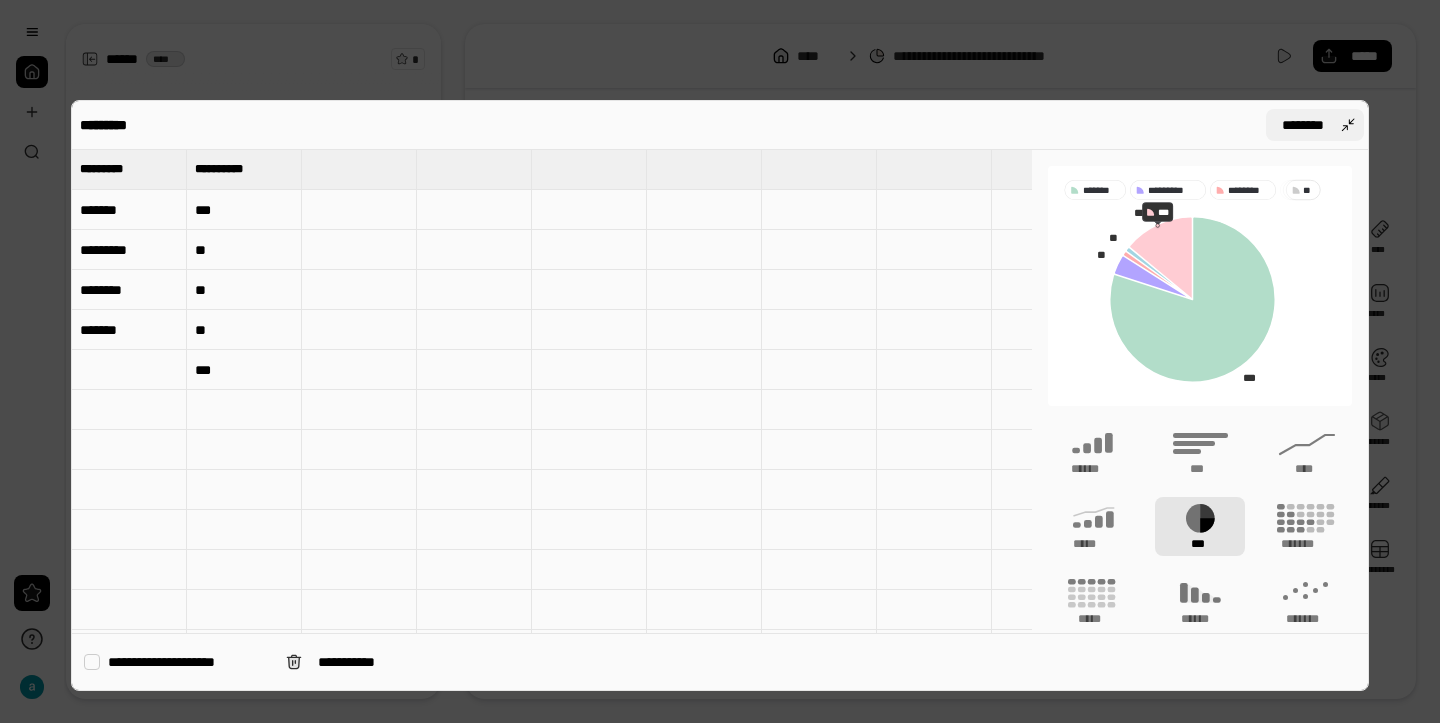 click on "********" at bounding box center (1315, 125) 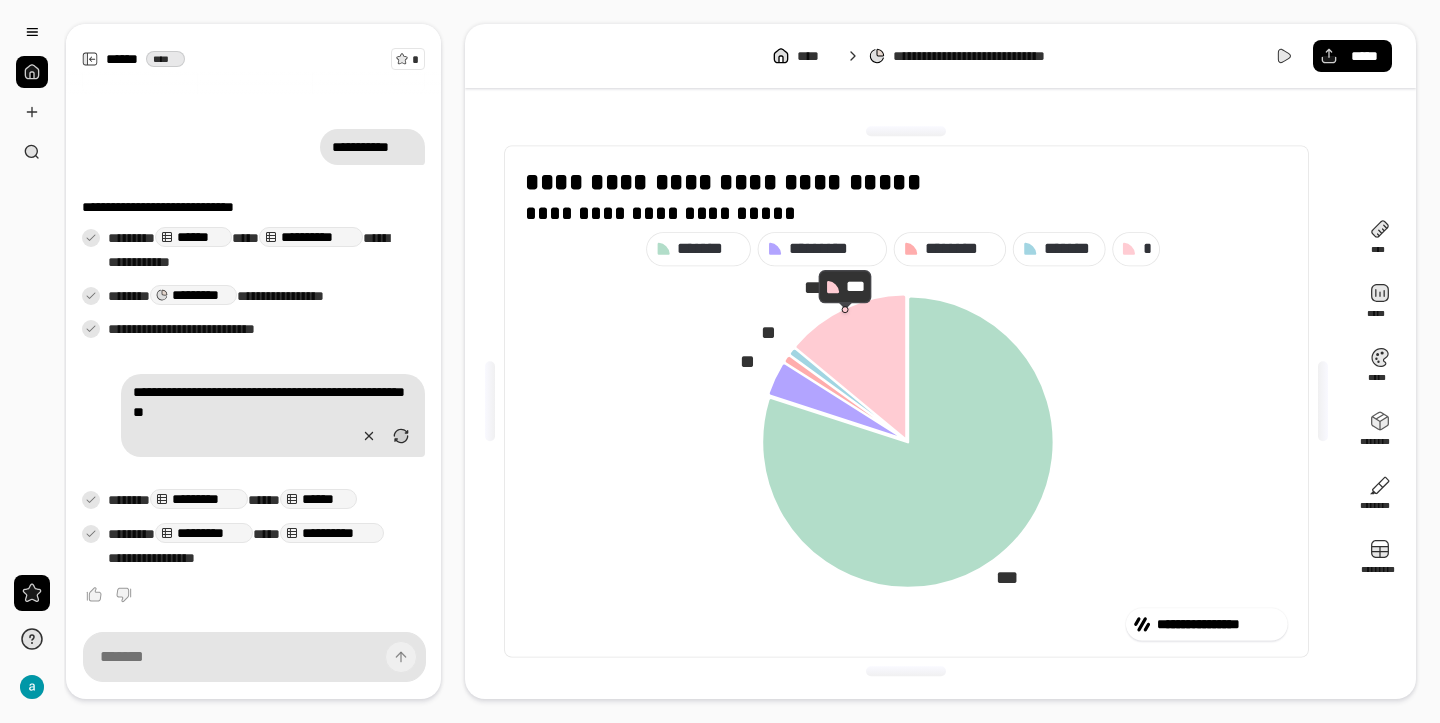 click 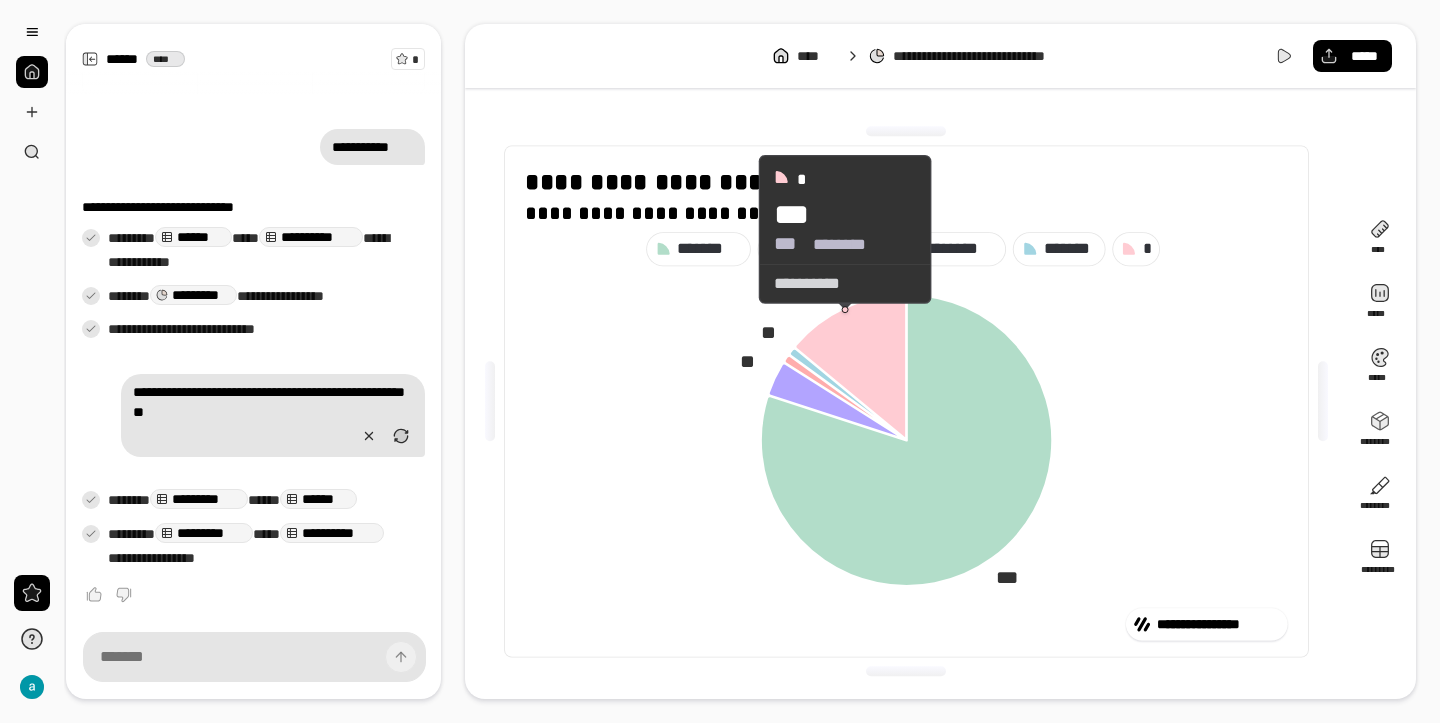 click on "**********" at bounding box center [845, 284] 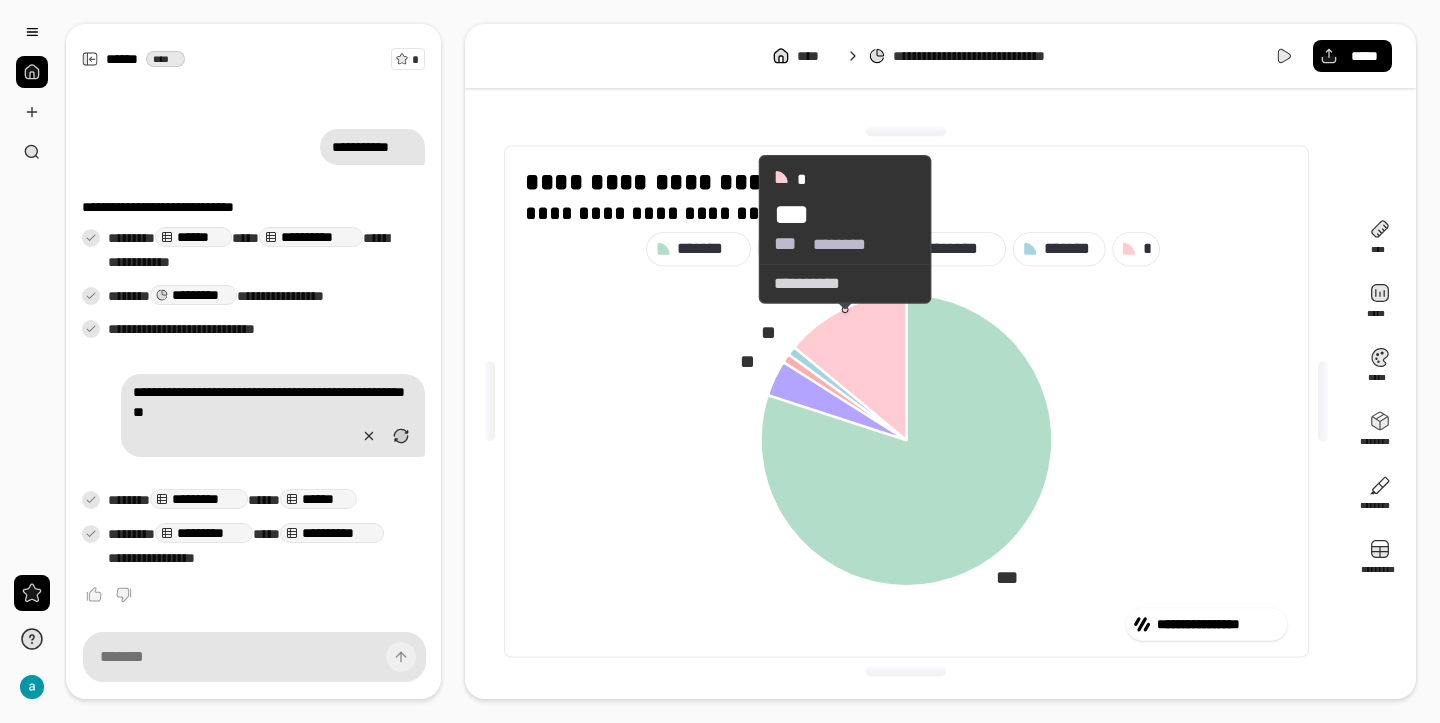 click on "**********" at bounding box center [845, 284] 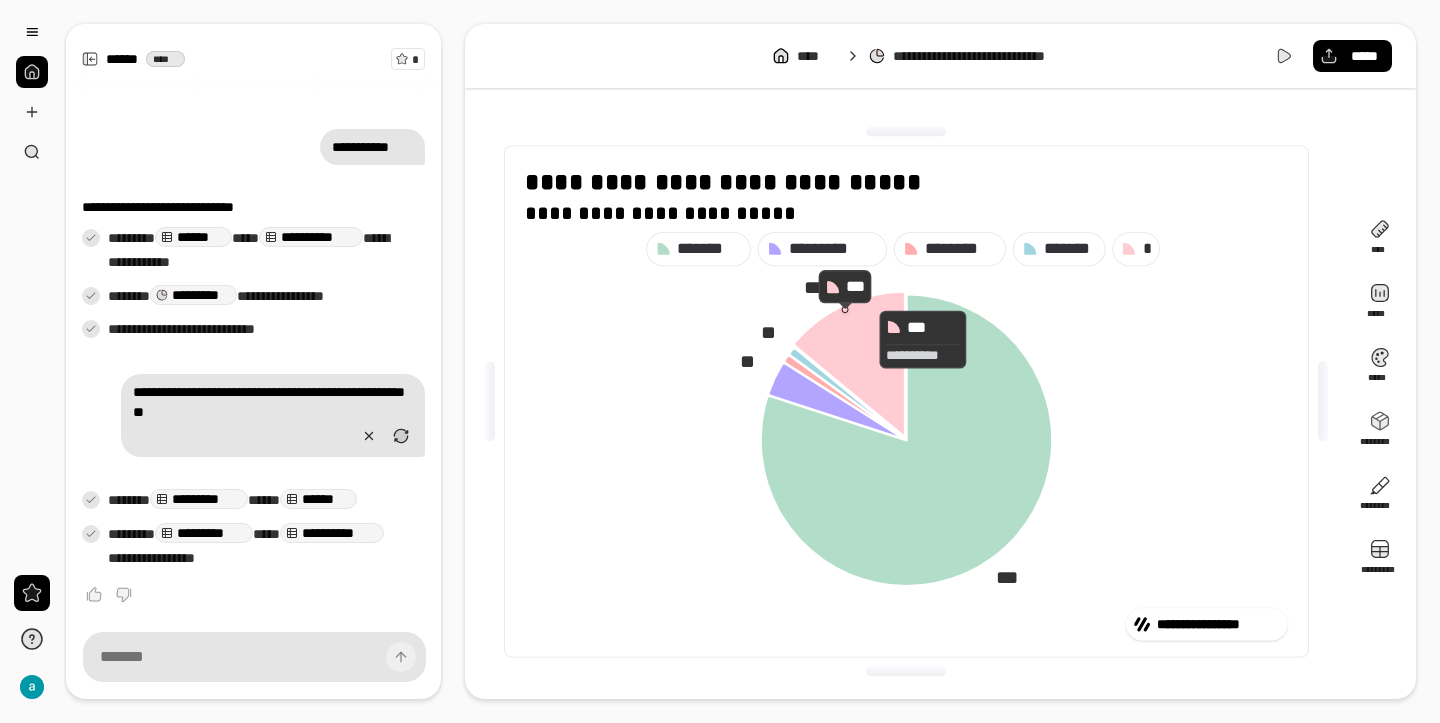 click 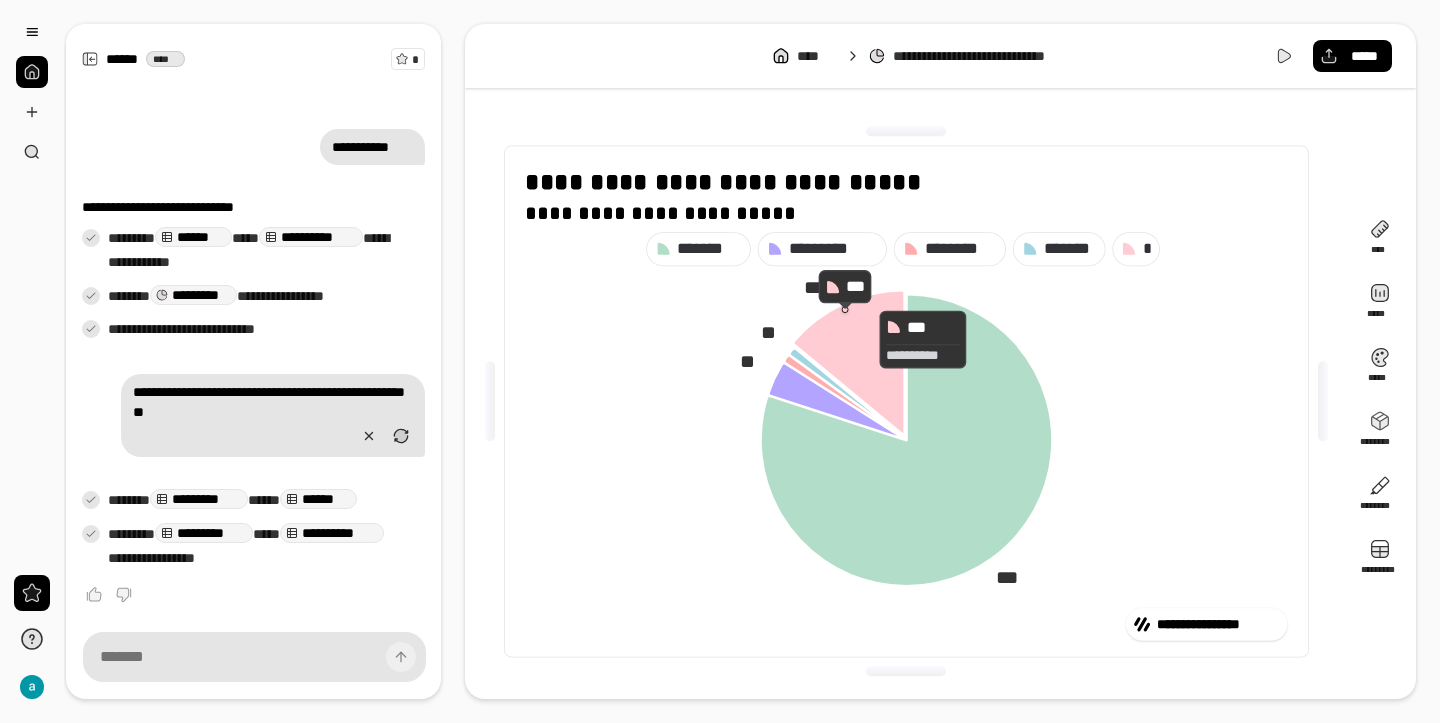 drag, startPoint x: 870, startPoint y: 339, endPoint x: 847, endPoint y: 326, distance: 26.41969 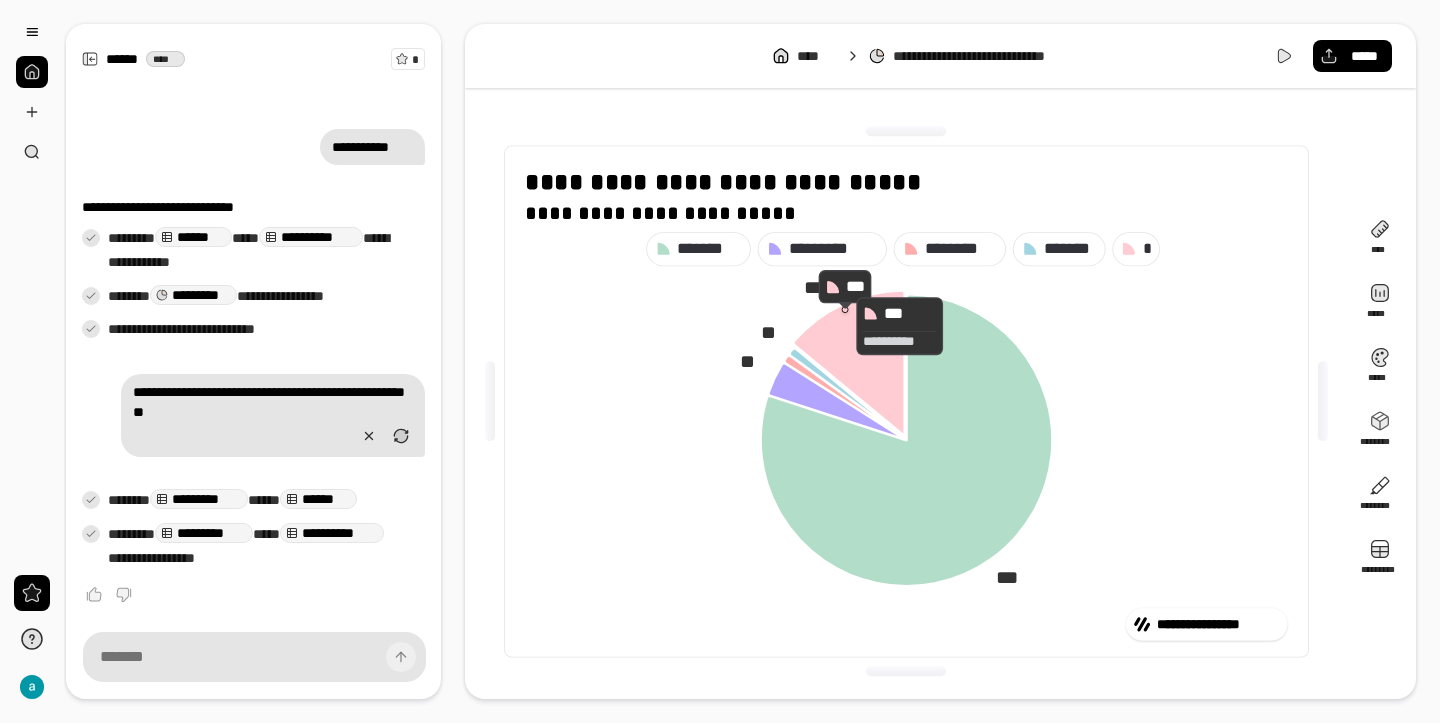 click 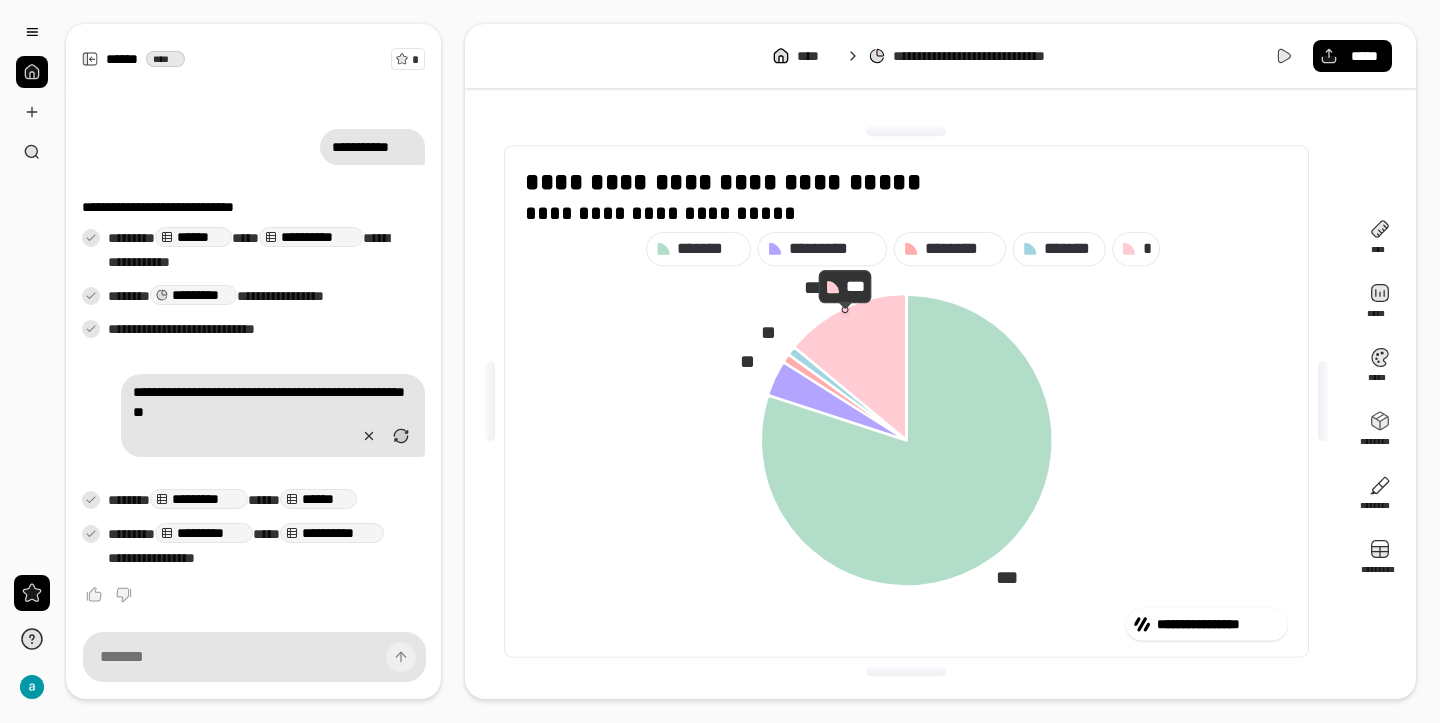 drag, startPoint x: 846, startPoint y: 326, endPoint x: 1070, endPoint y: 325, distance: 224.00223 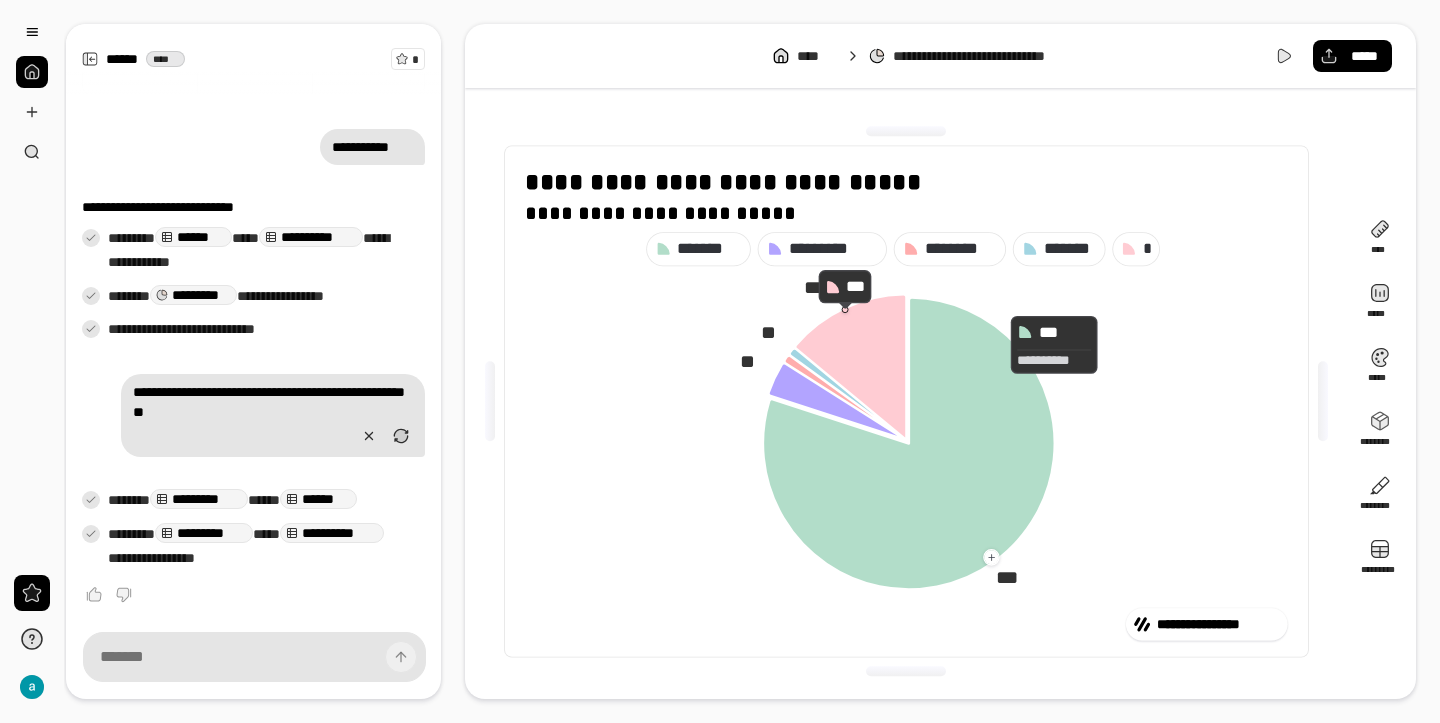 click 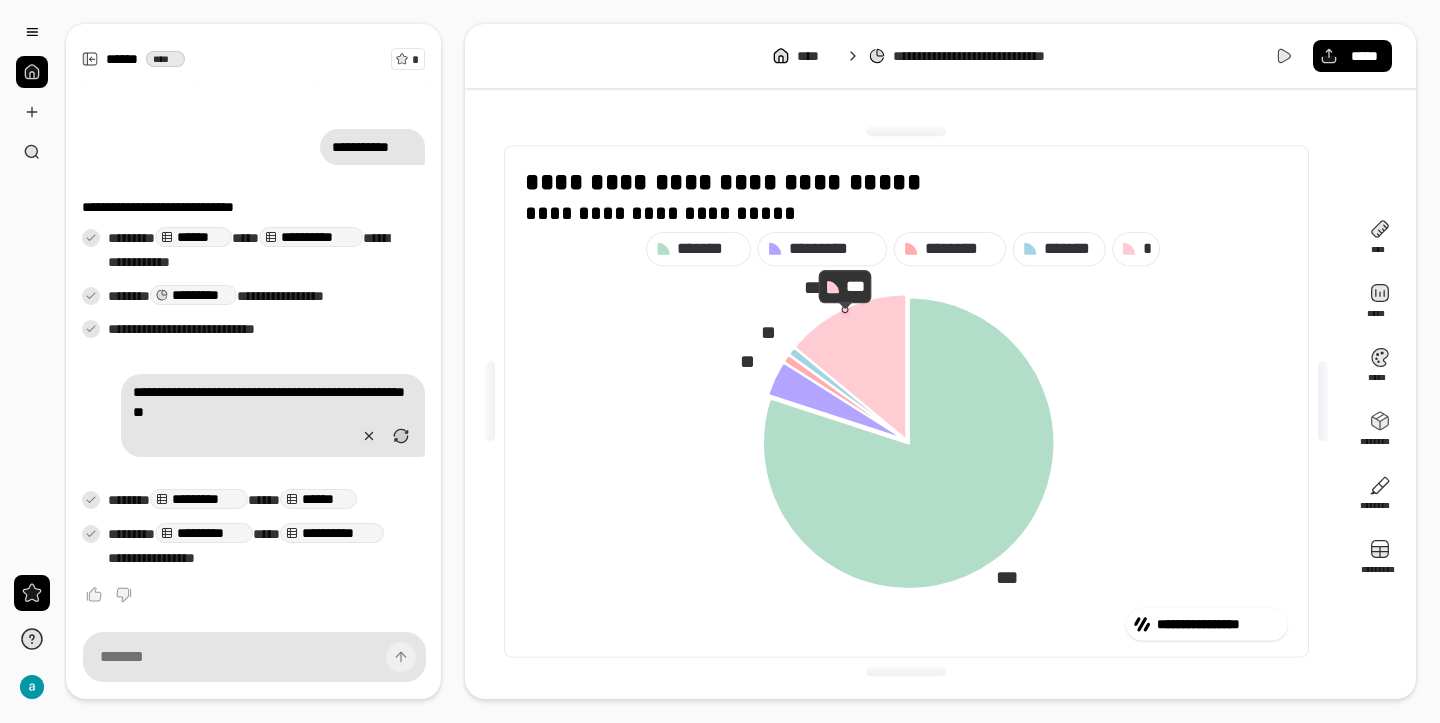 click 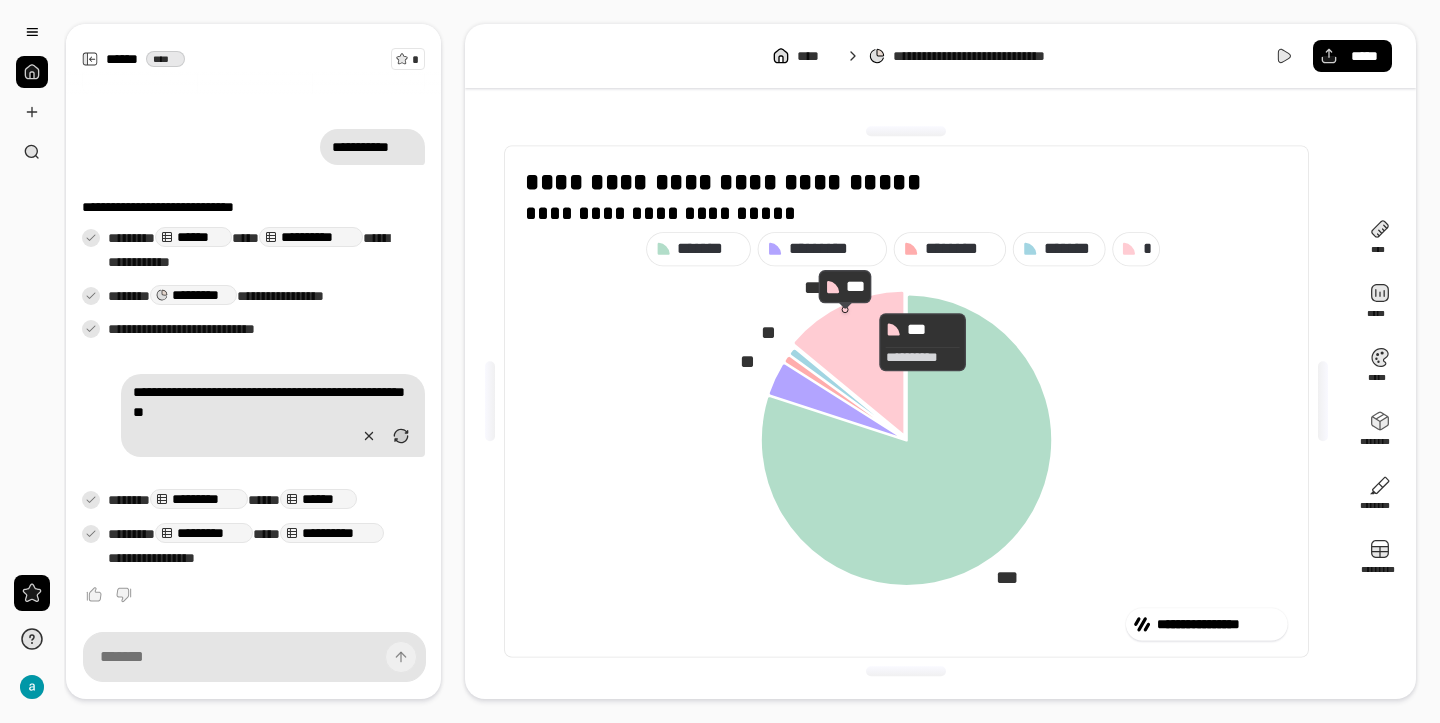 click 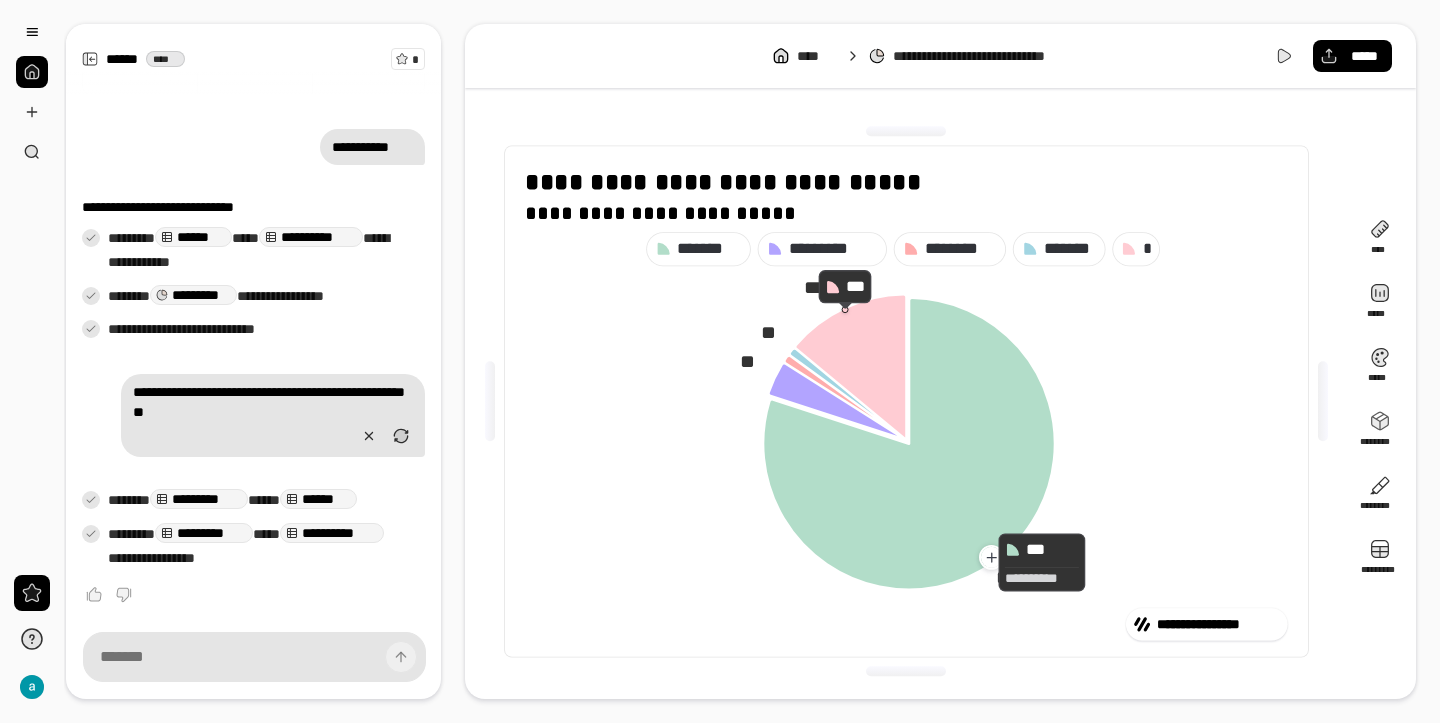 click 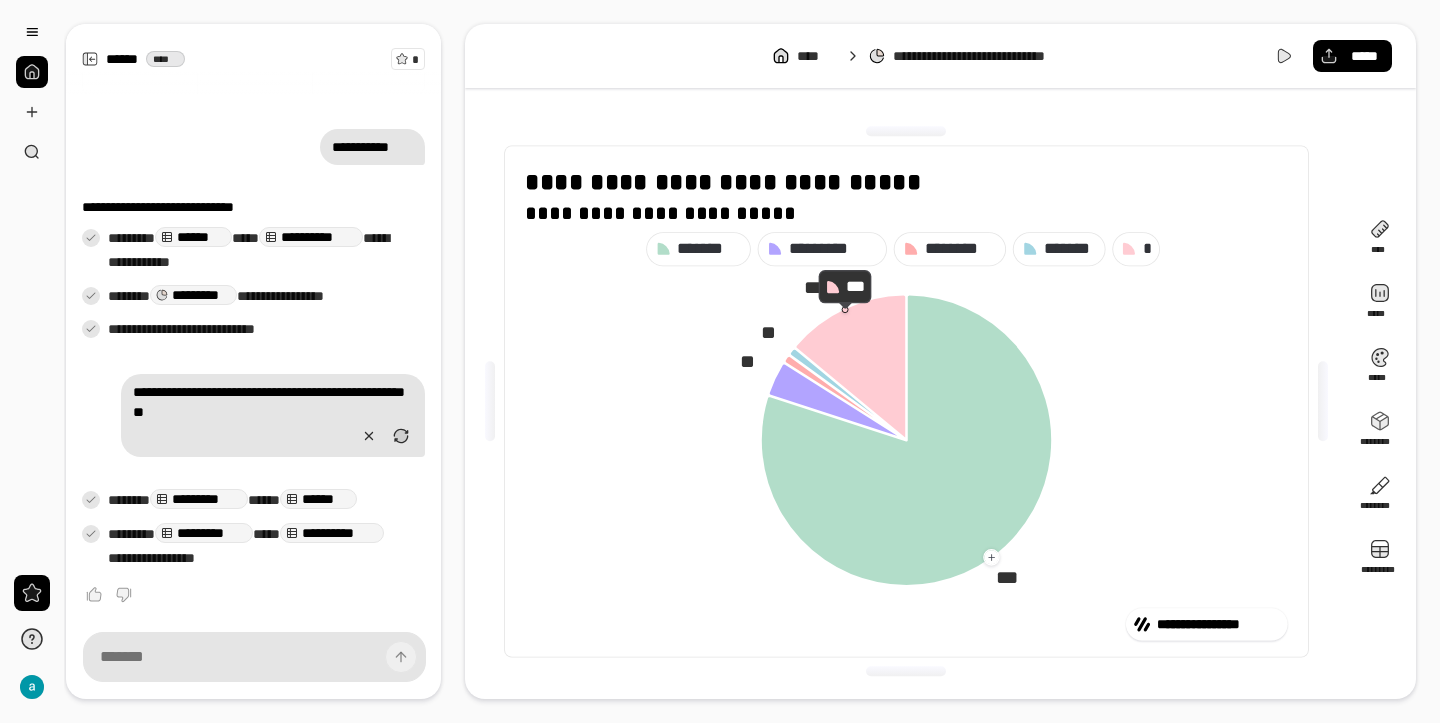 click 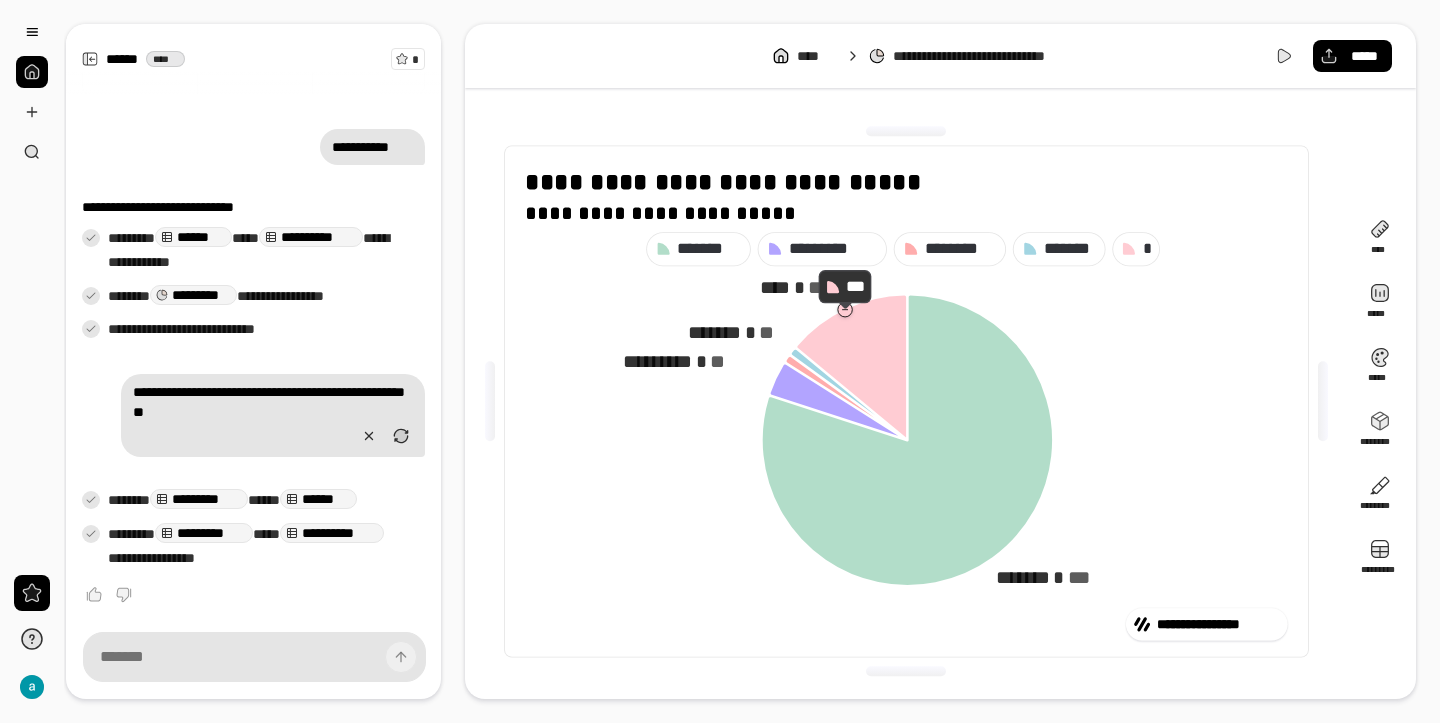 click 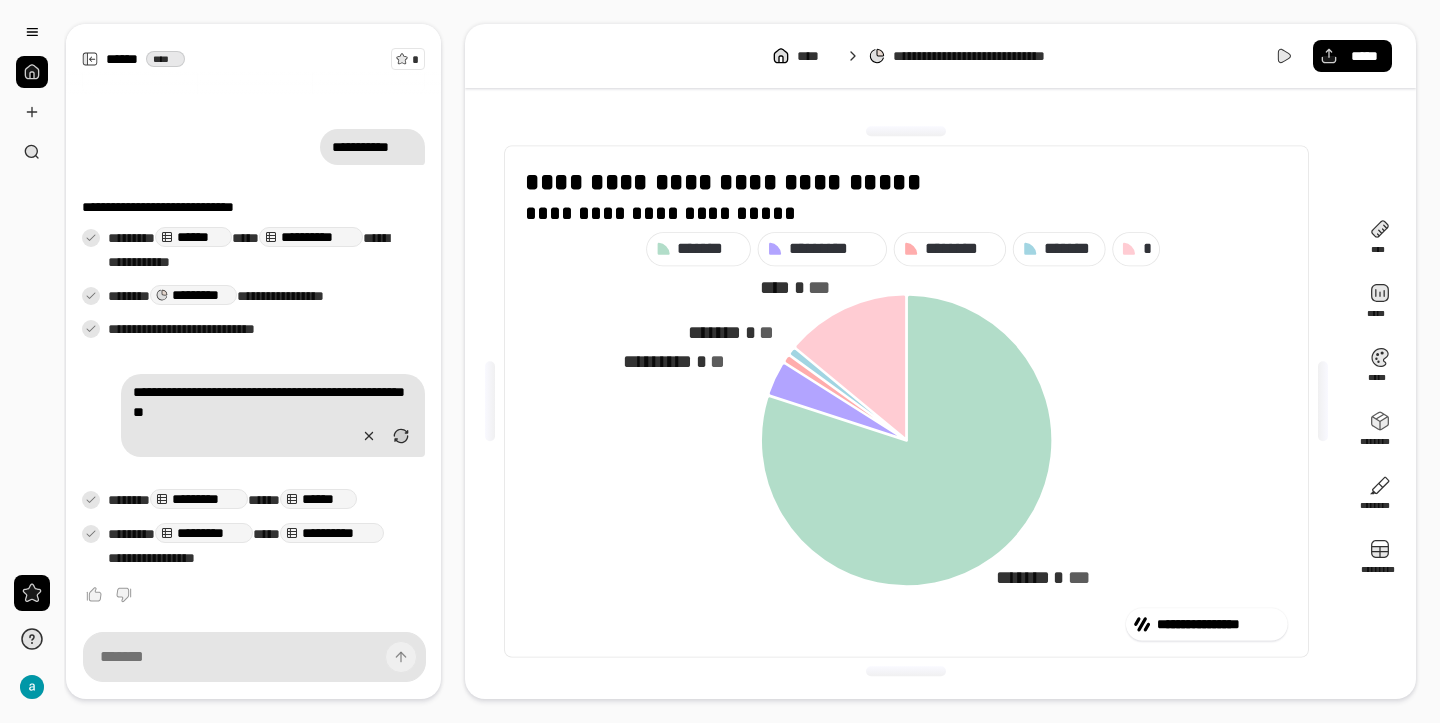 click 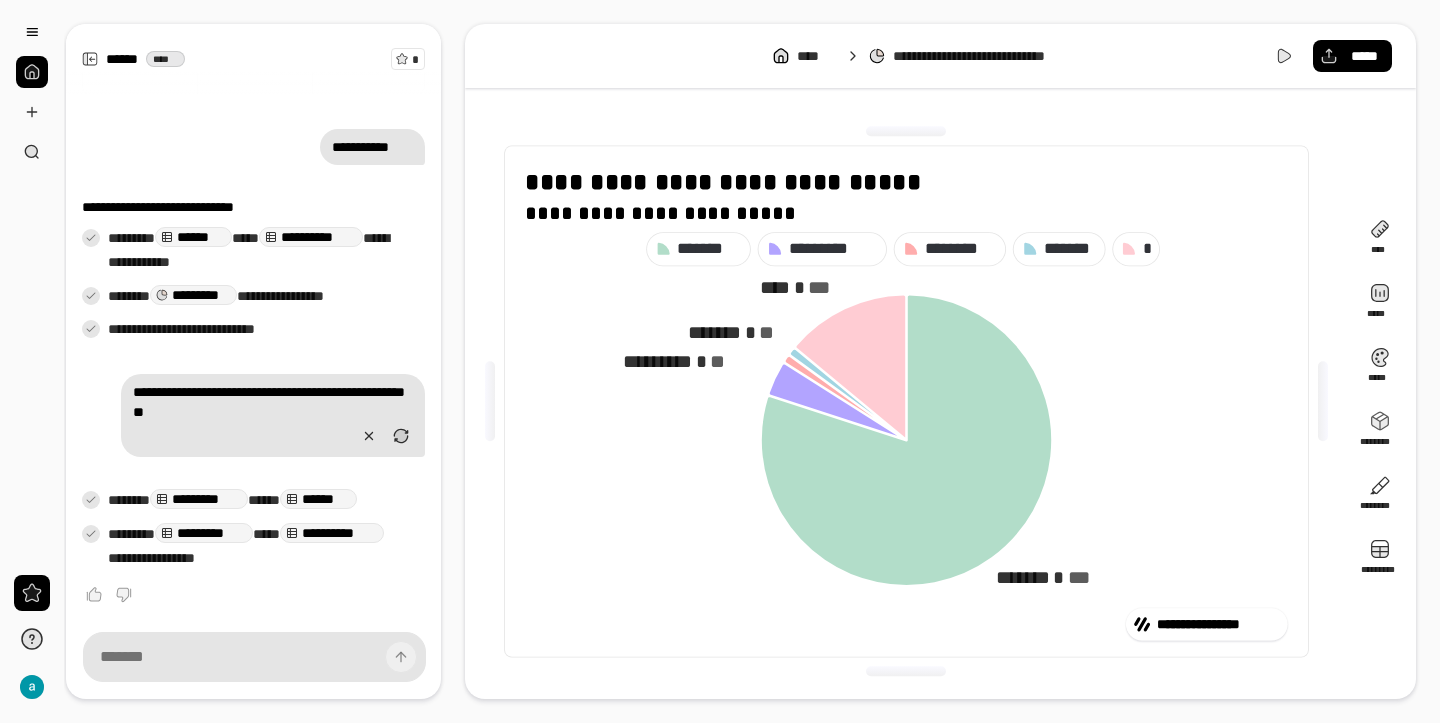 click 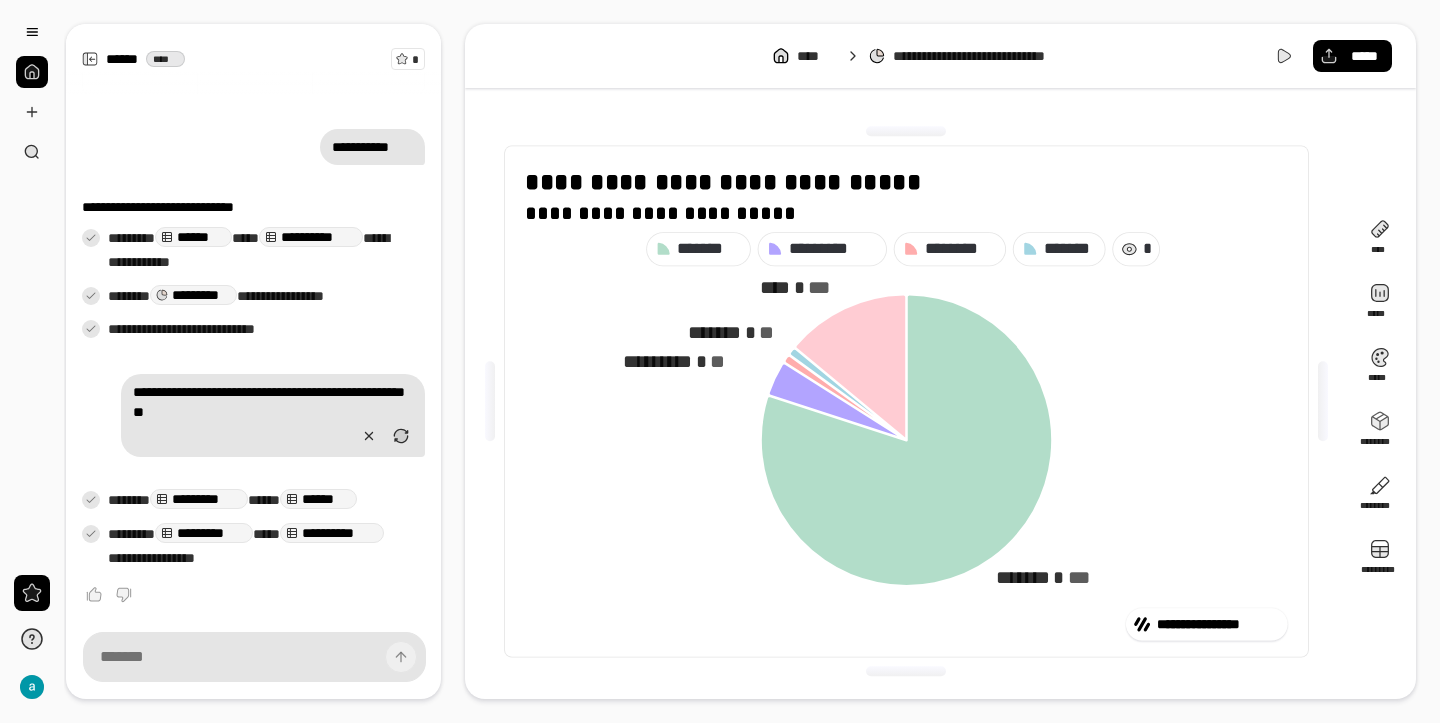 click on "*" at bounding box center (1147, 249) 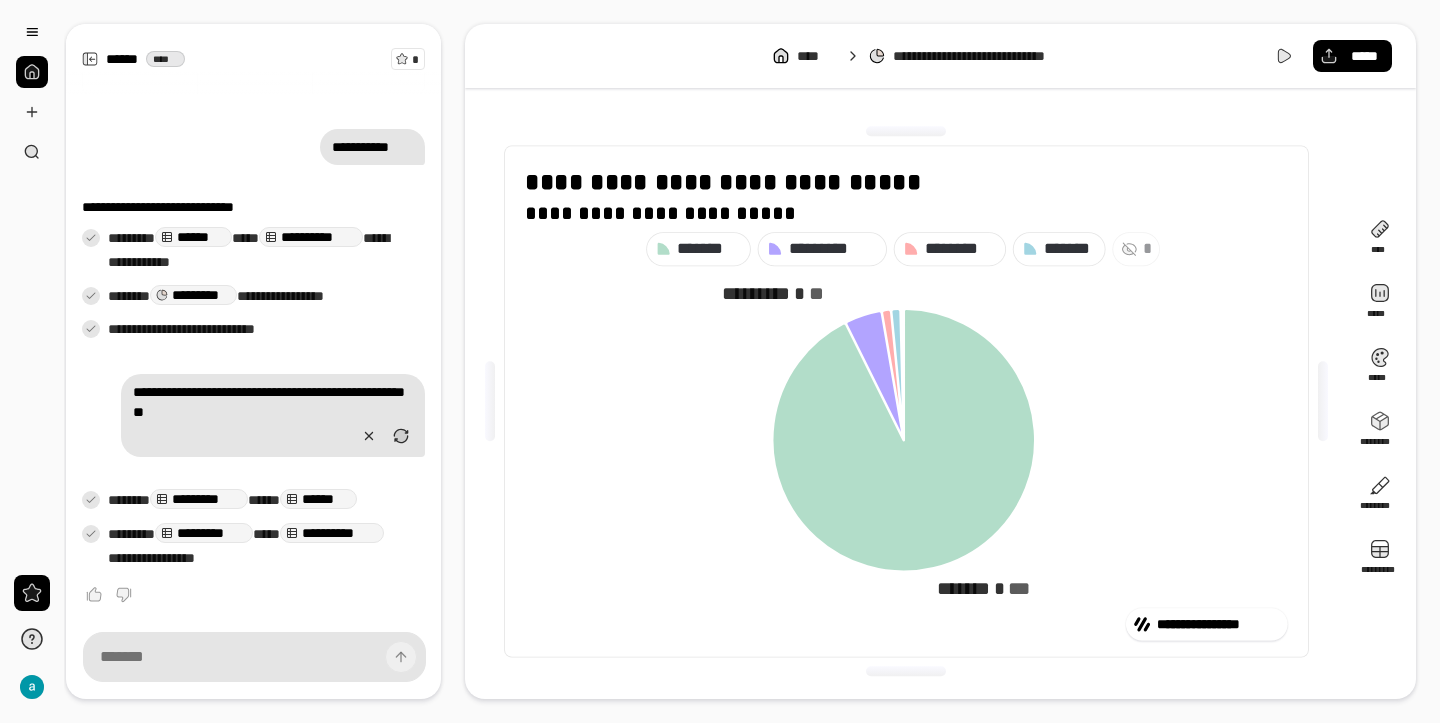 click on "*" at bounding box center [1136, 249] 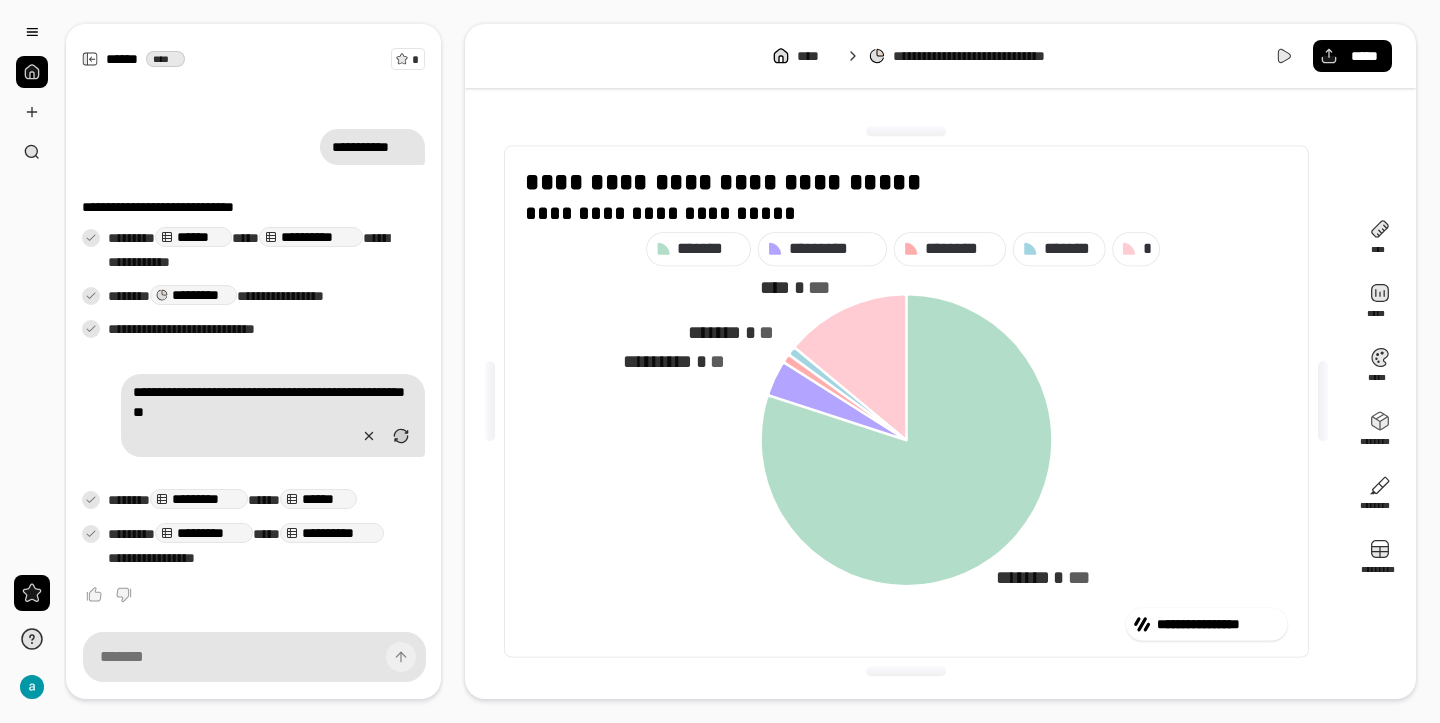 click 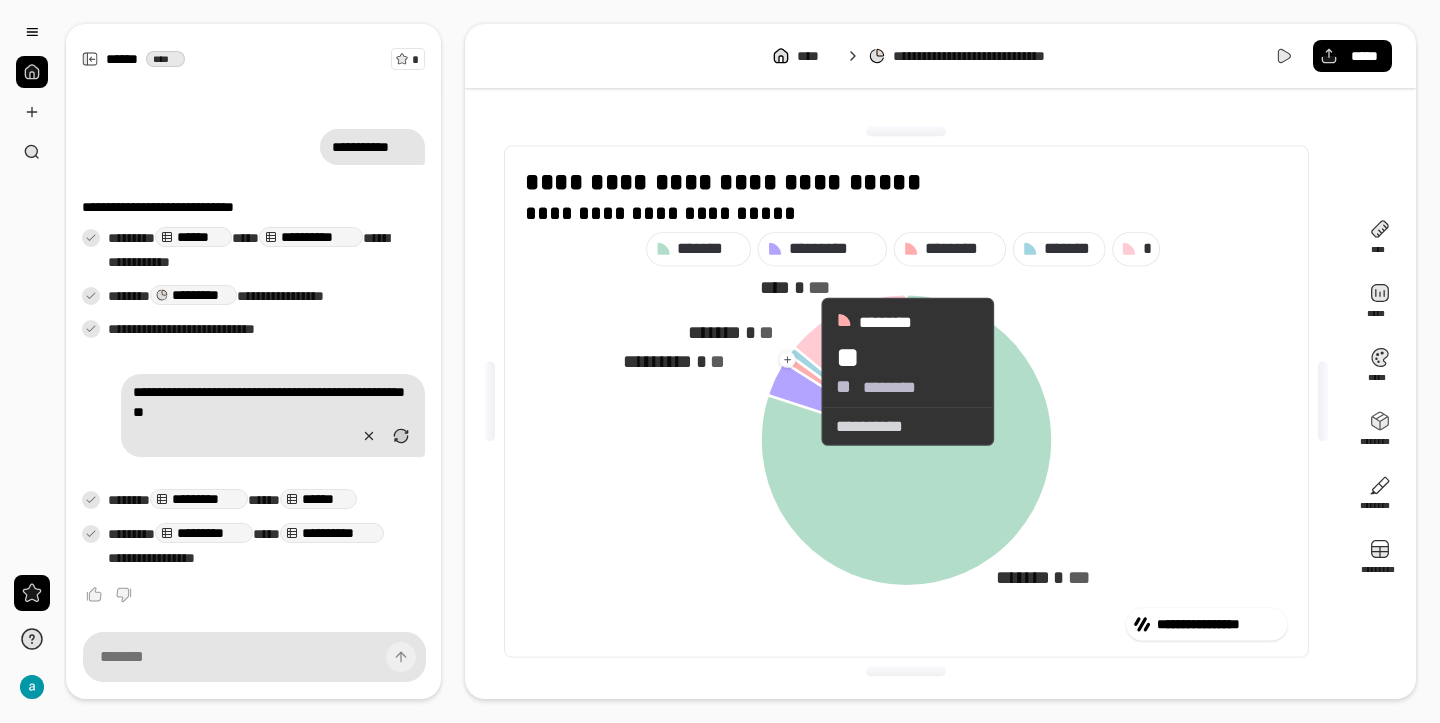 click 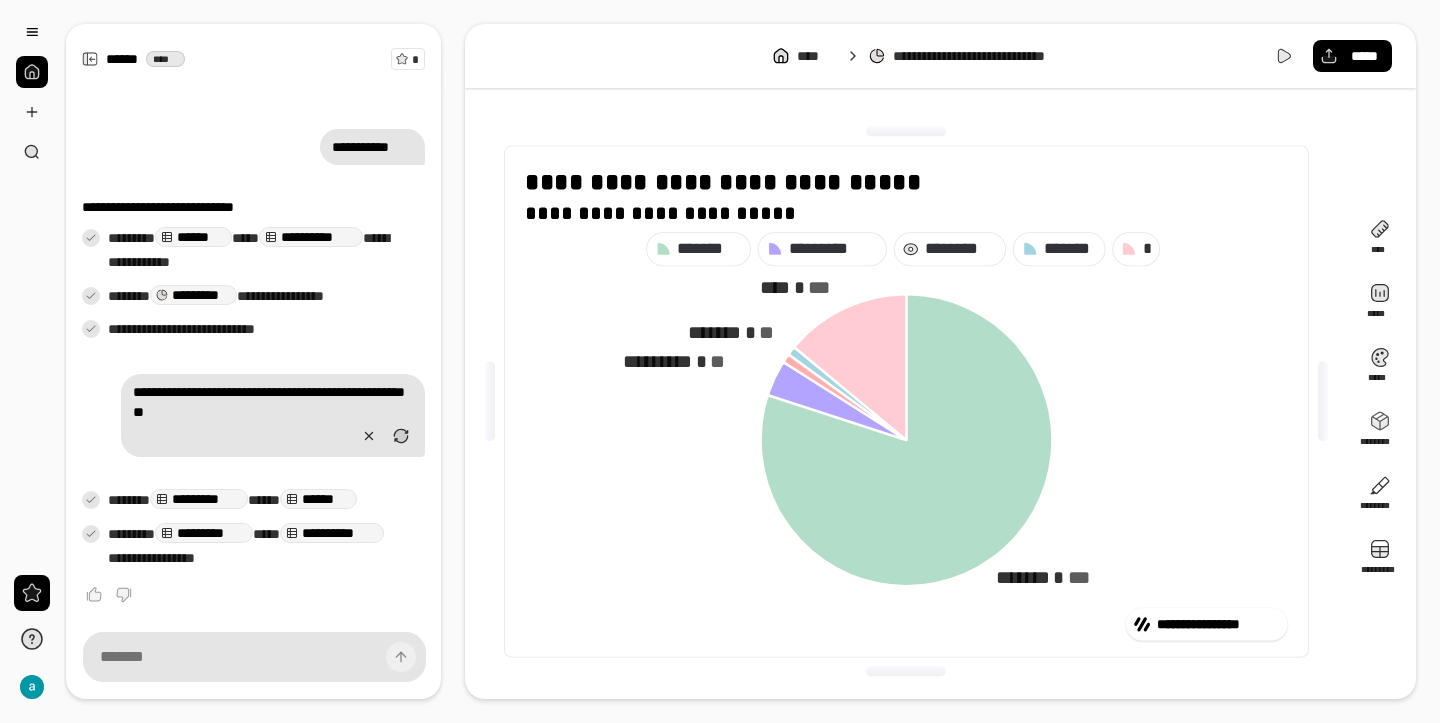 click 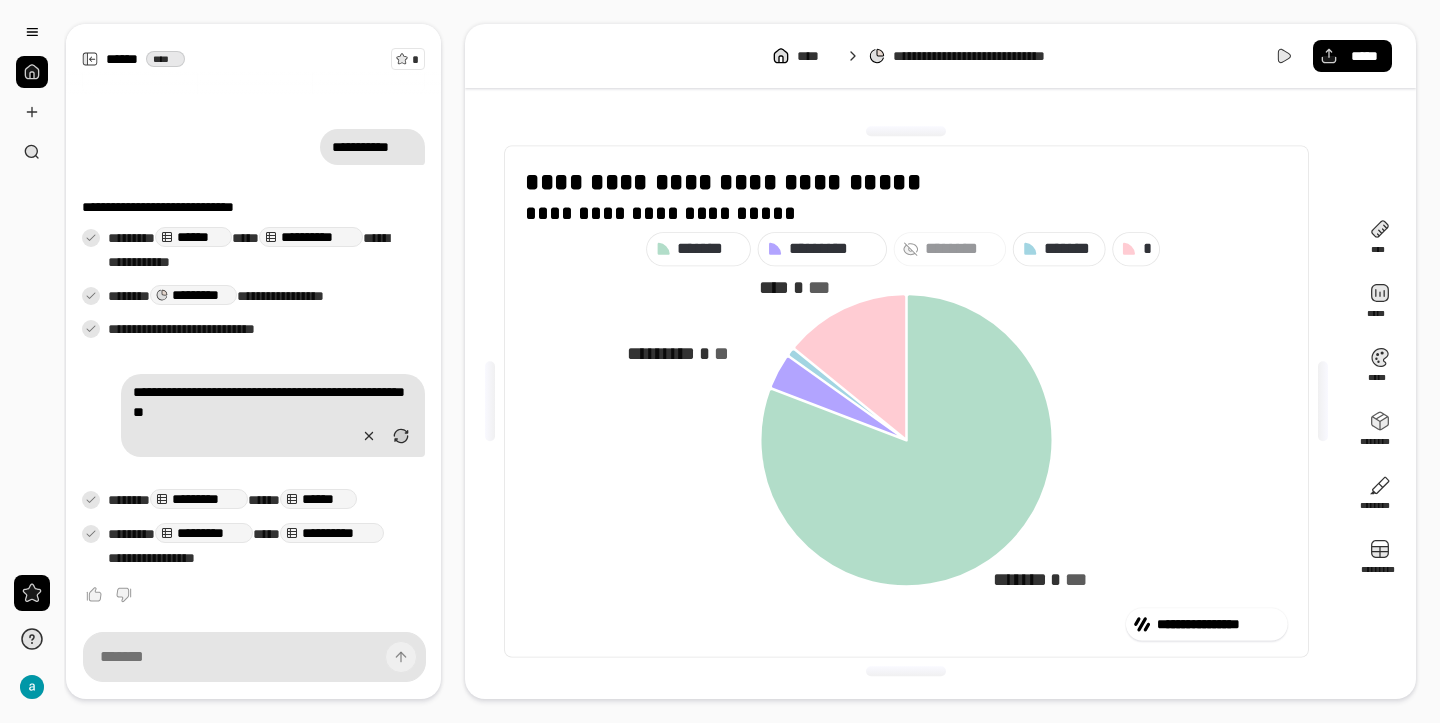 click 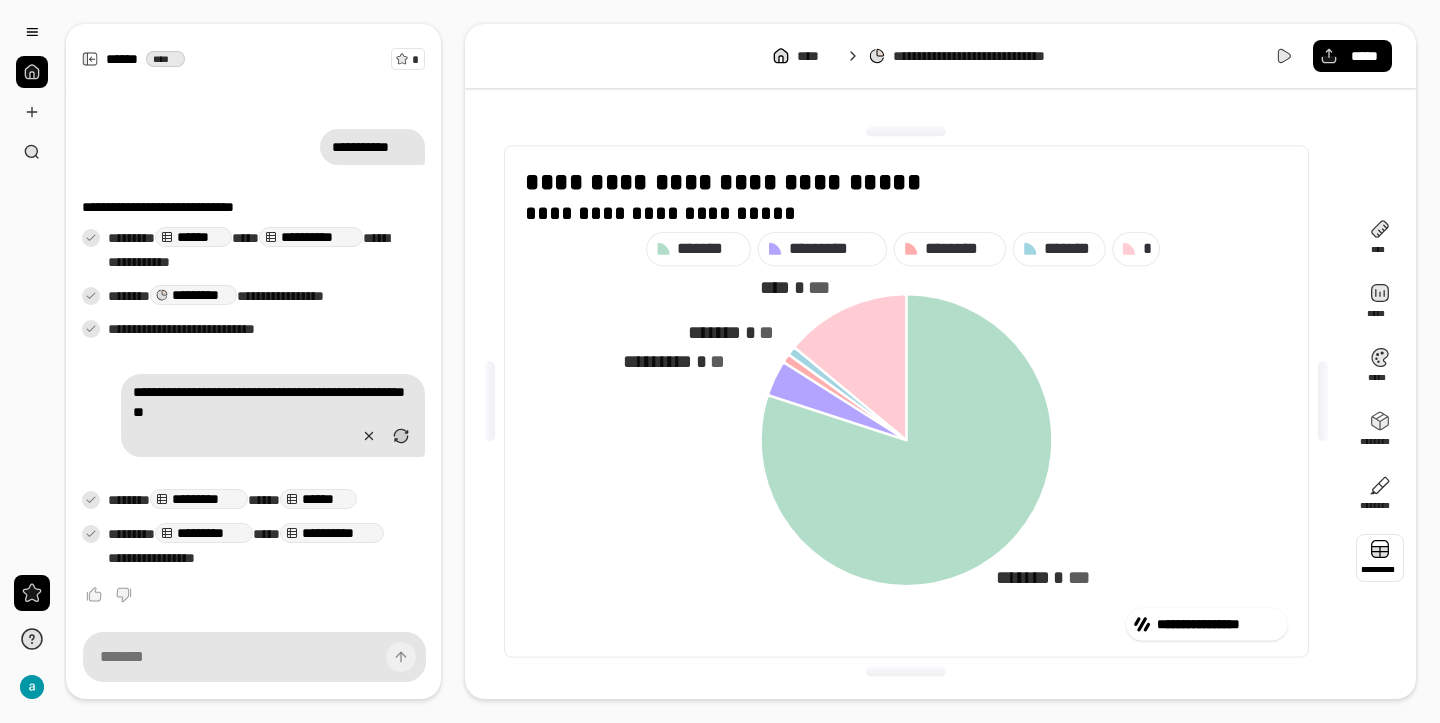 click at bounding box center (1380, 558) 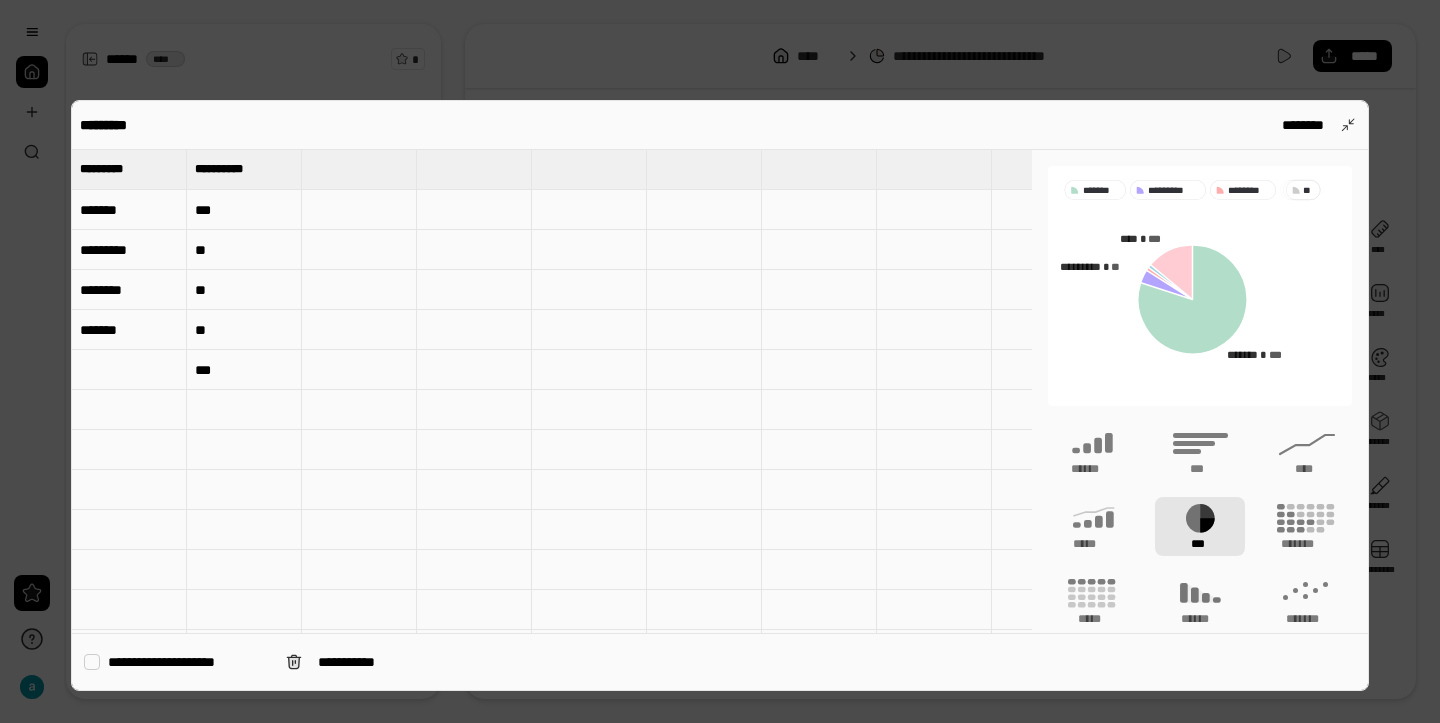 click on "**" at bounding box center [244, 290] 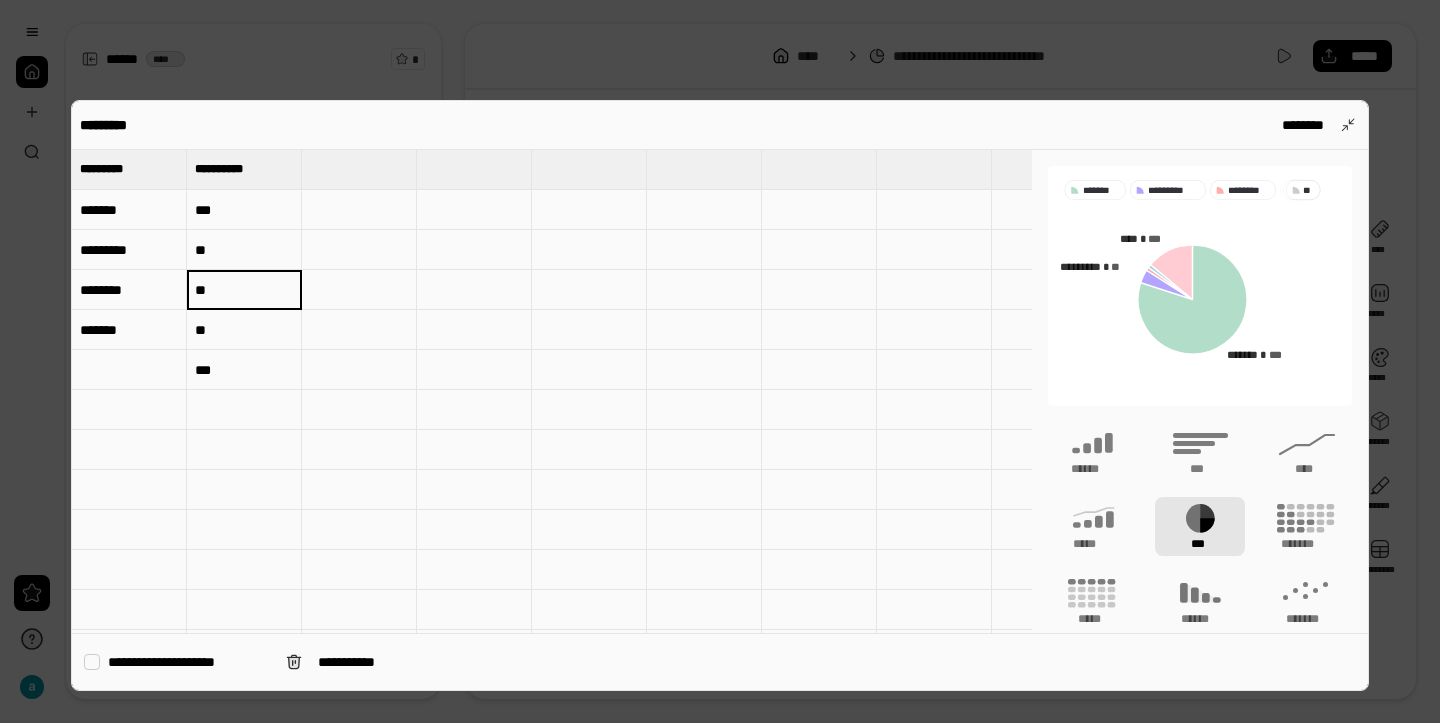 click on "**" at bounding box center (244, 330) 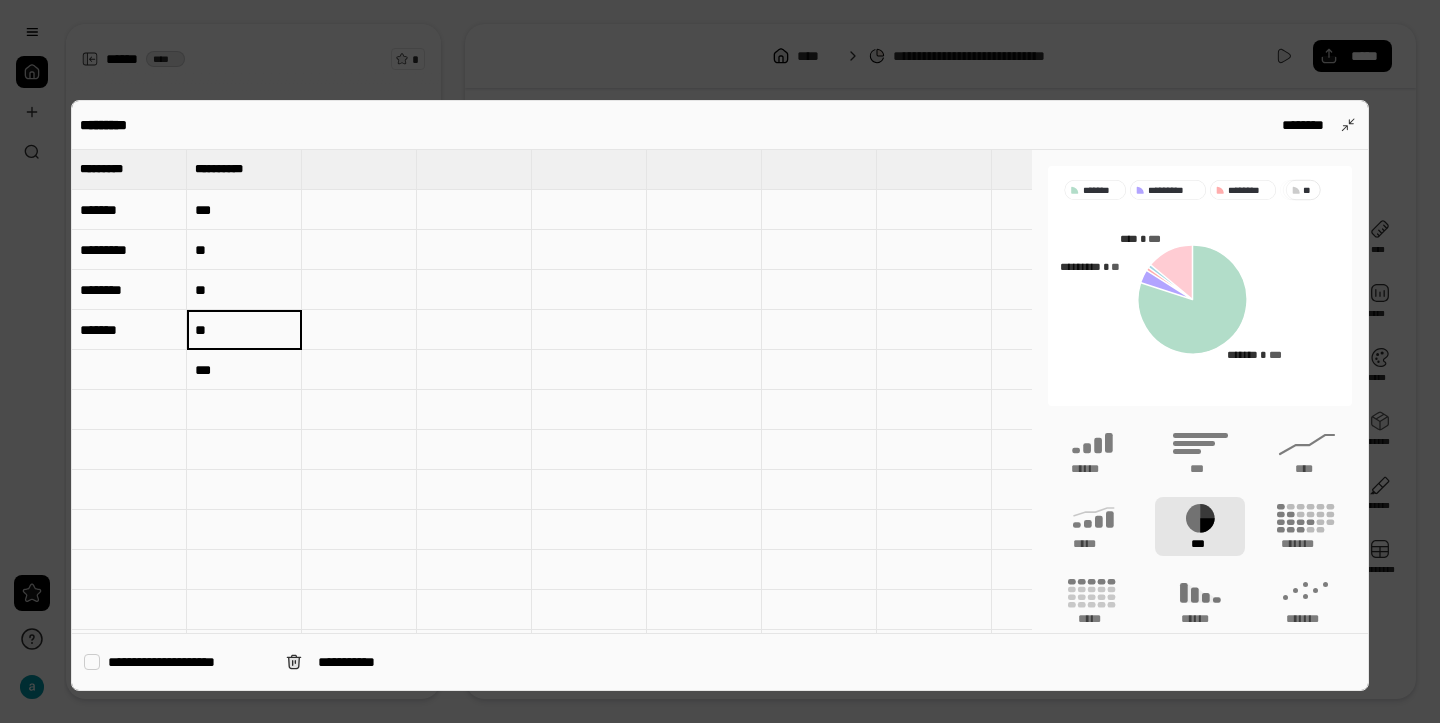 click on "**" at bounding box center [244, 290] 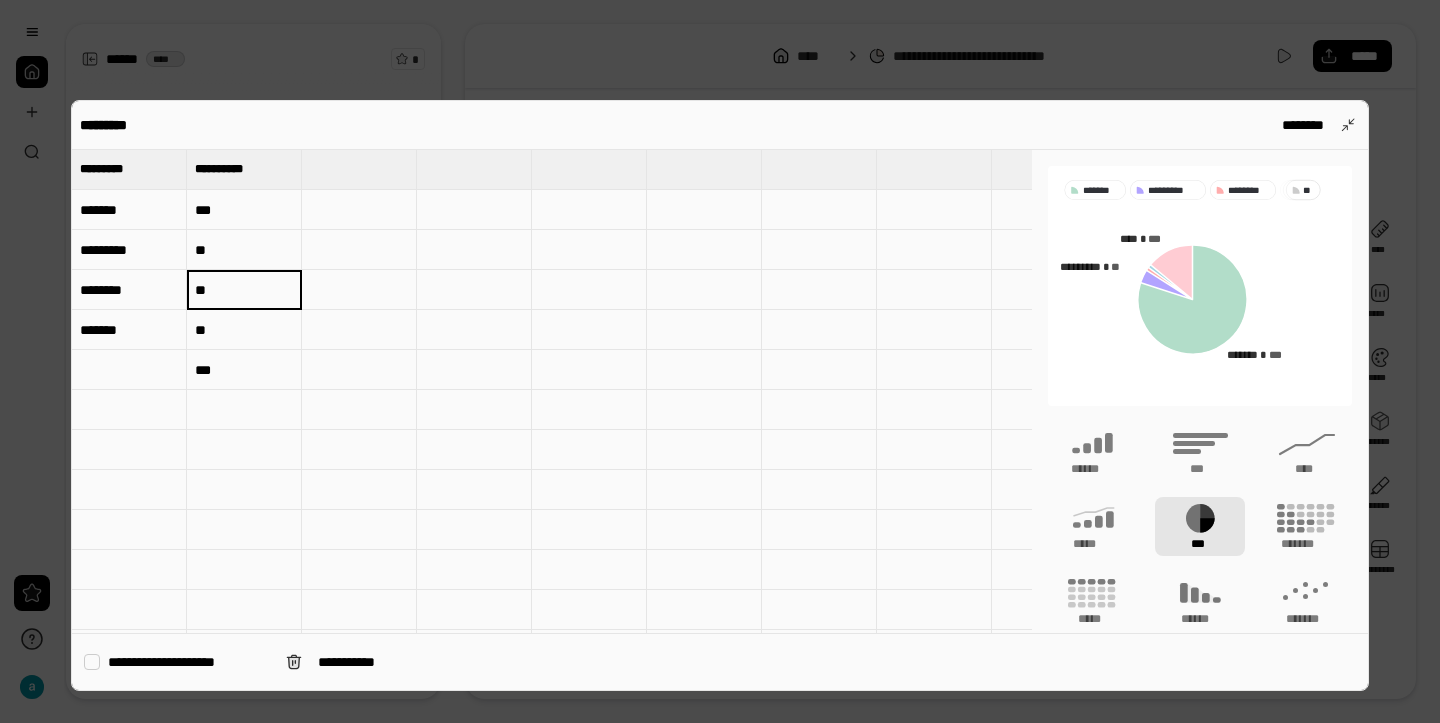 click on "**" at bounding box center [244, 290] 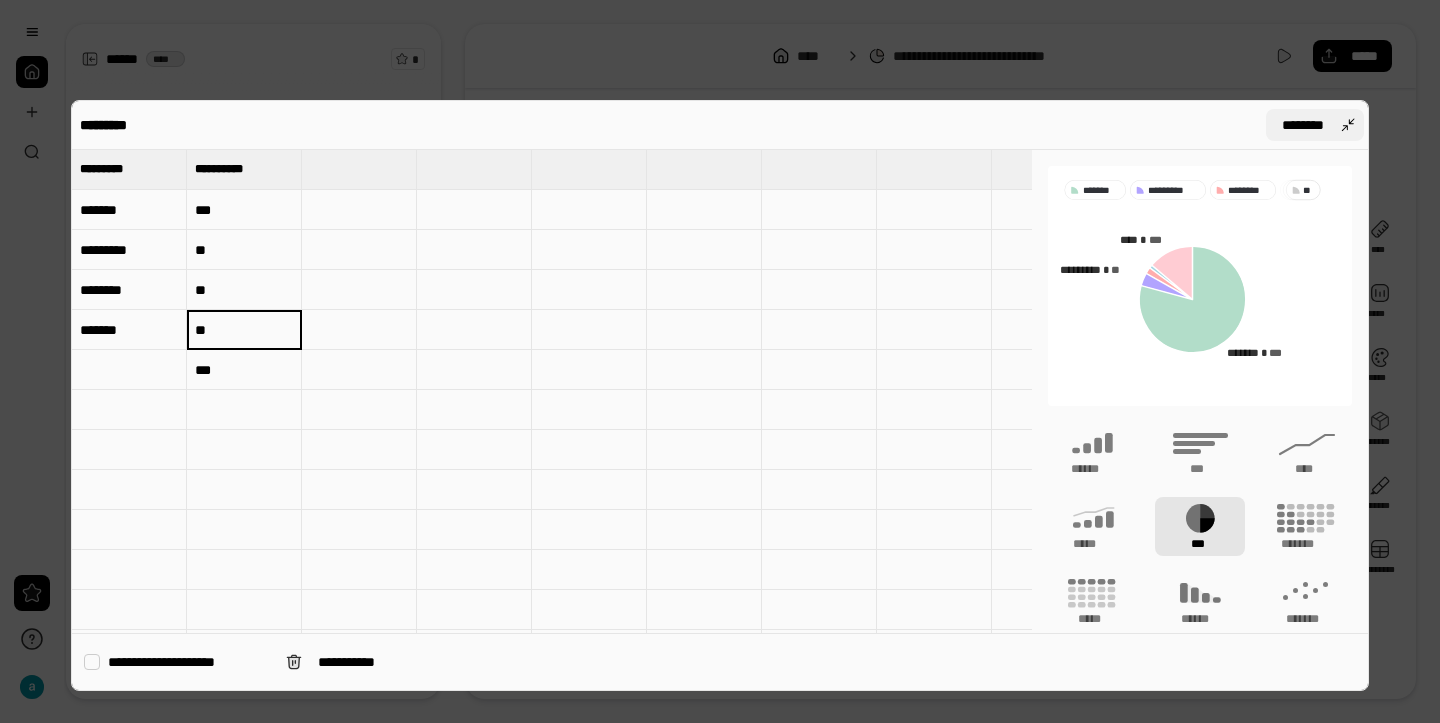 click on "********" at bounding box center [1315, 125] 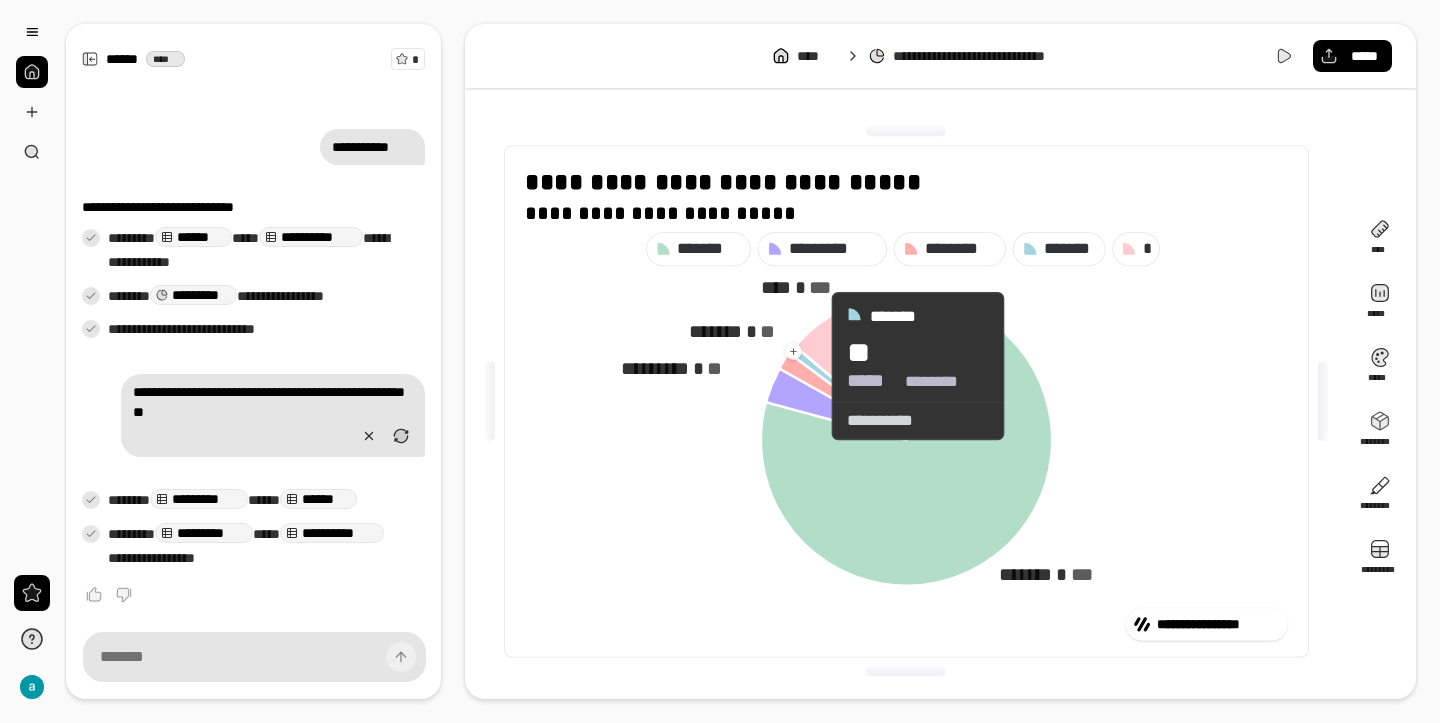 click 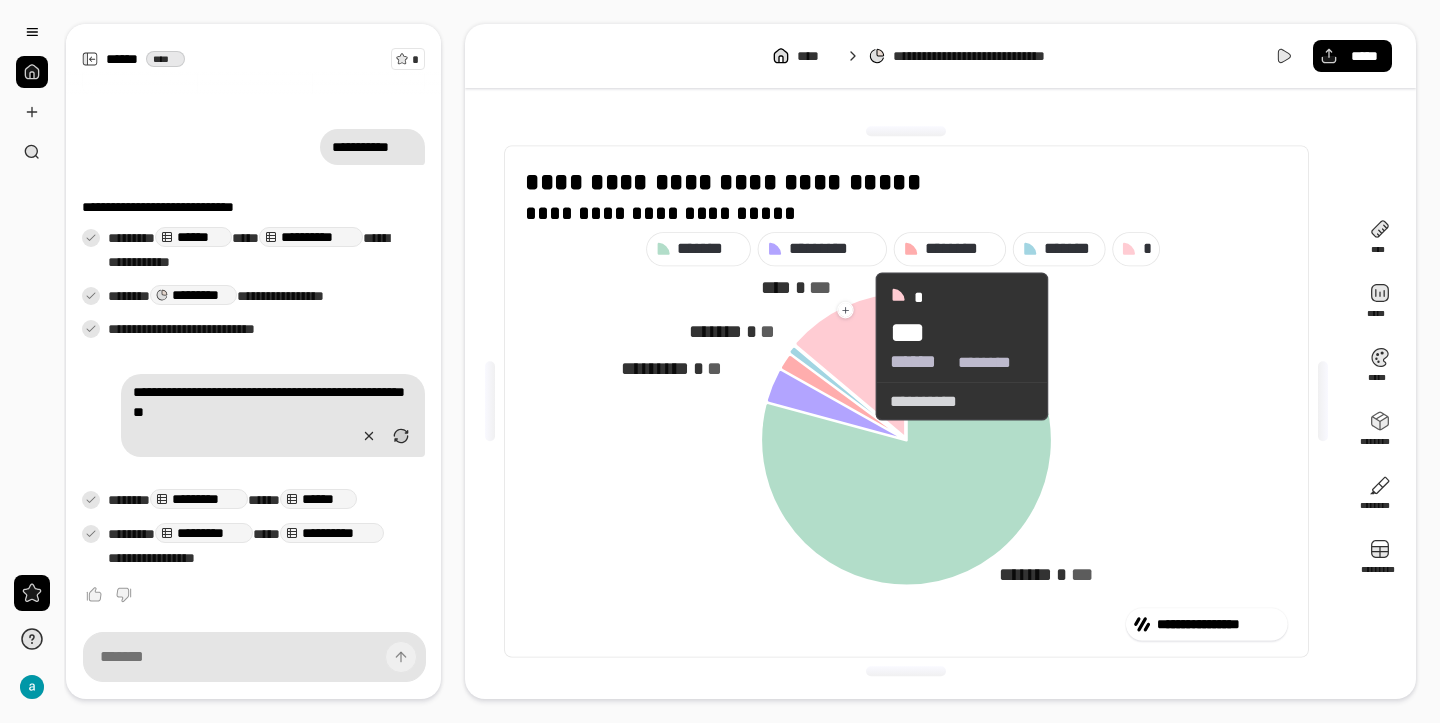 click 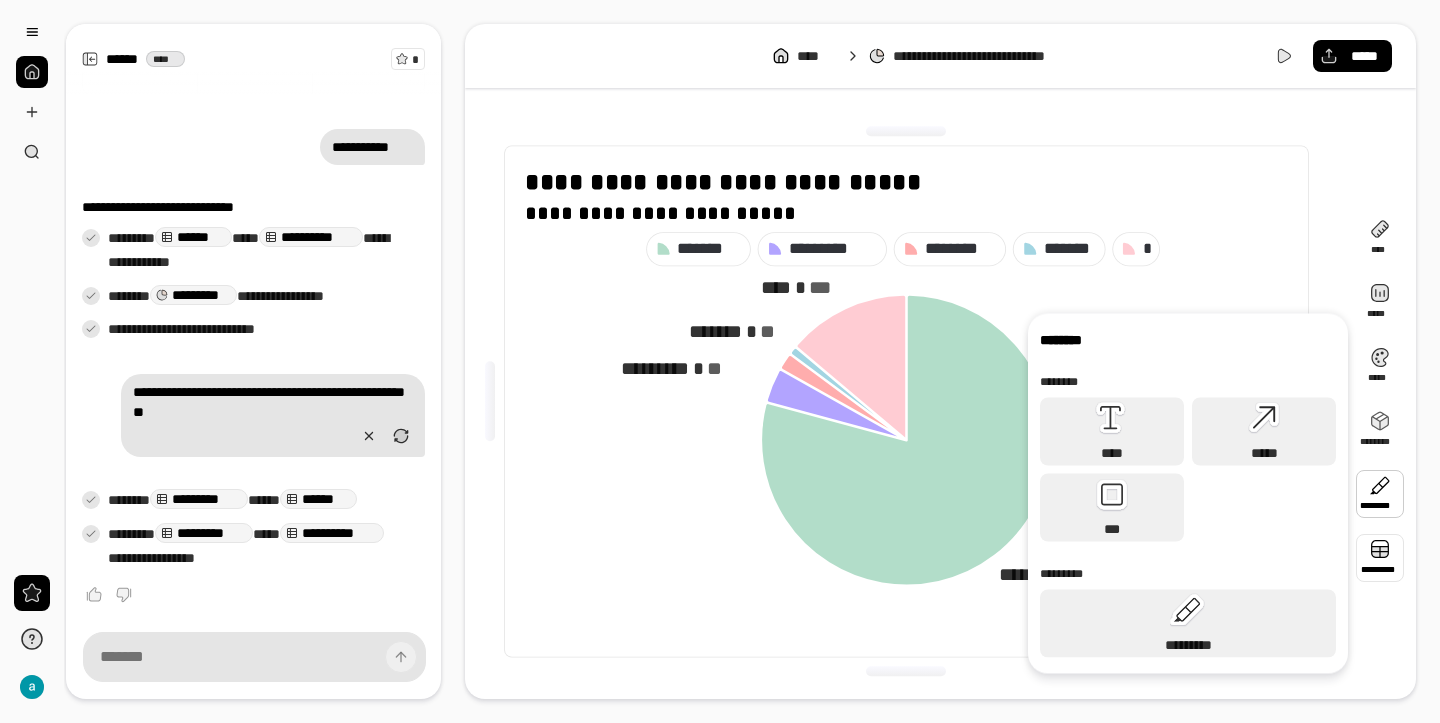 click at bounding box center (1380, 558) 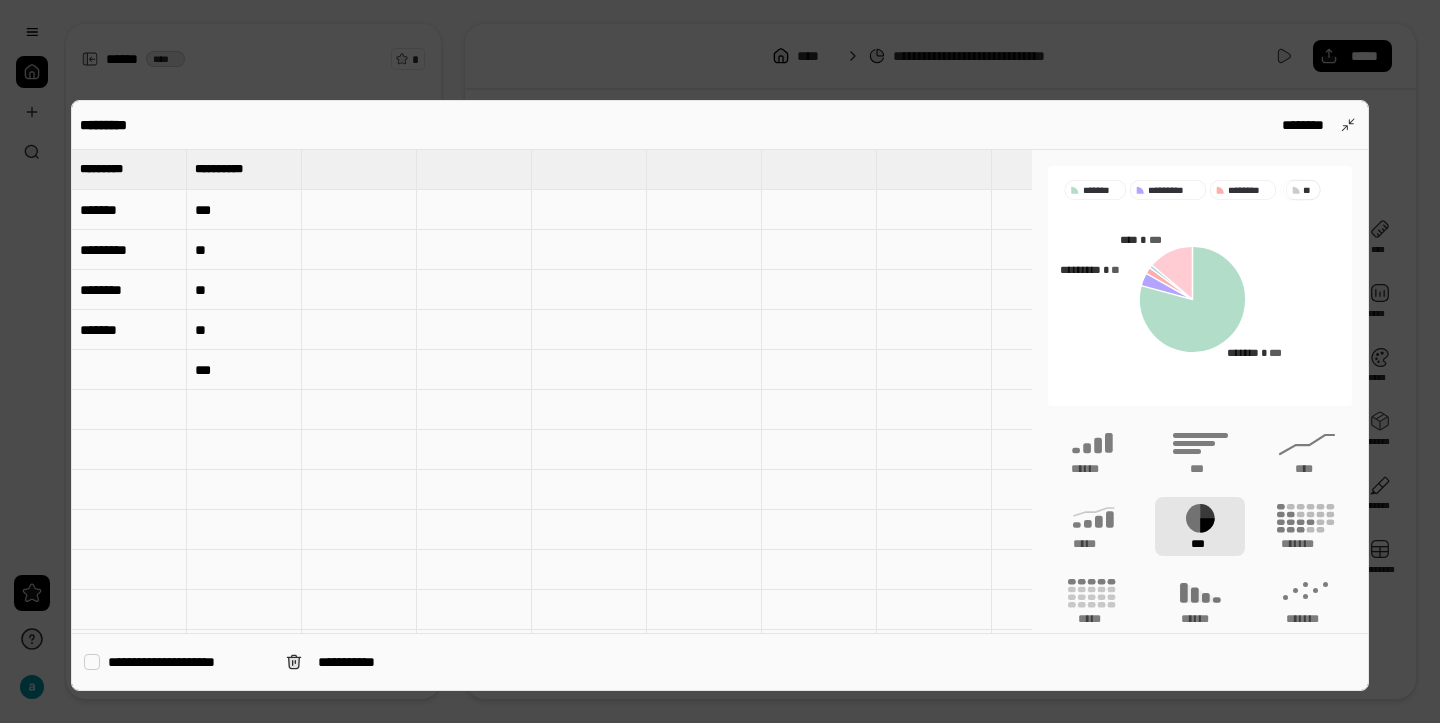 click on "**" at bounding box center (244, 330) 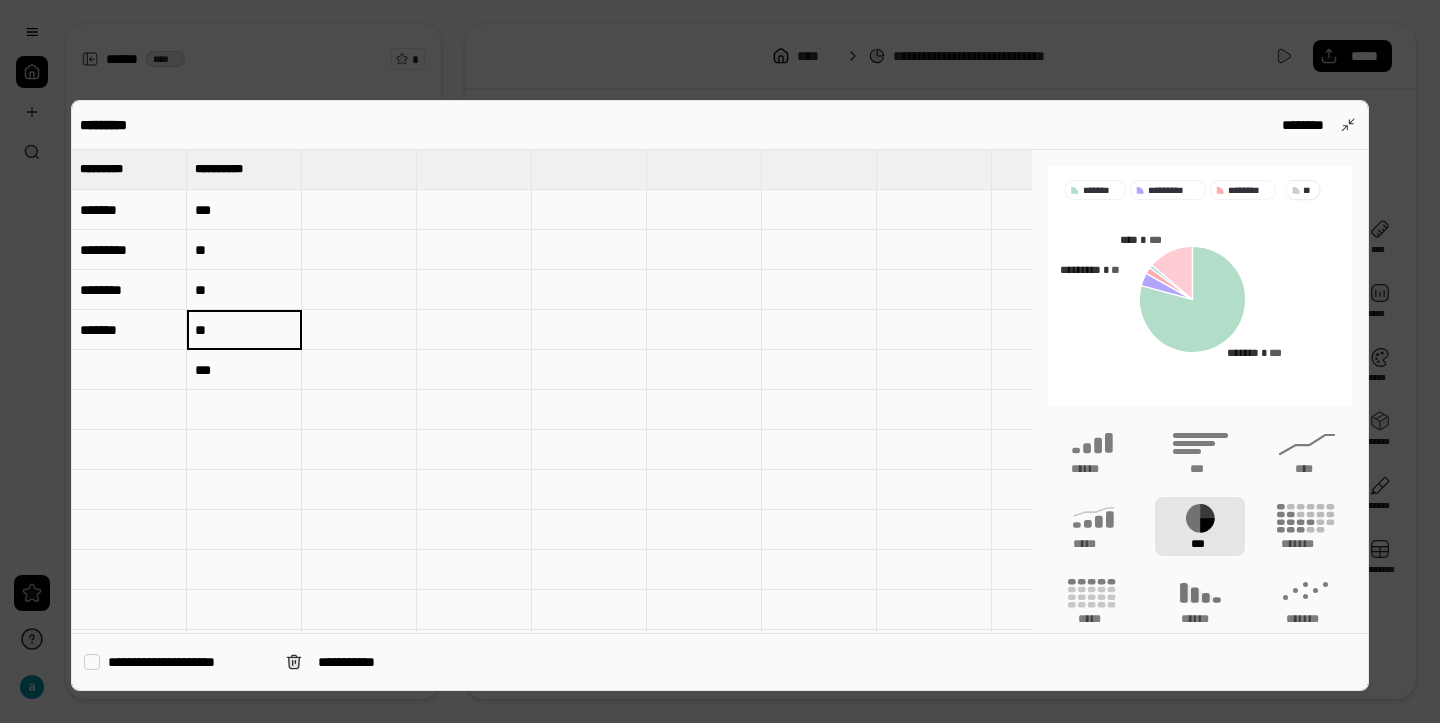 click on "***" at bounding box center (244, 370) 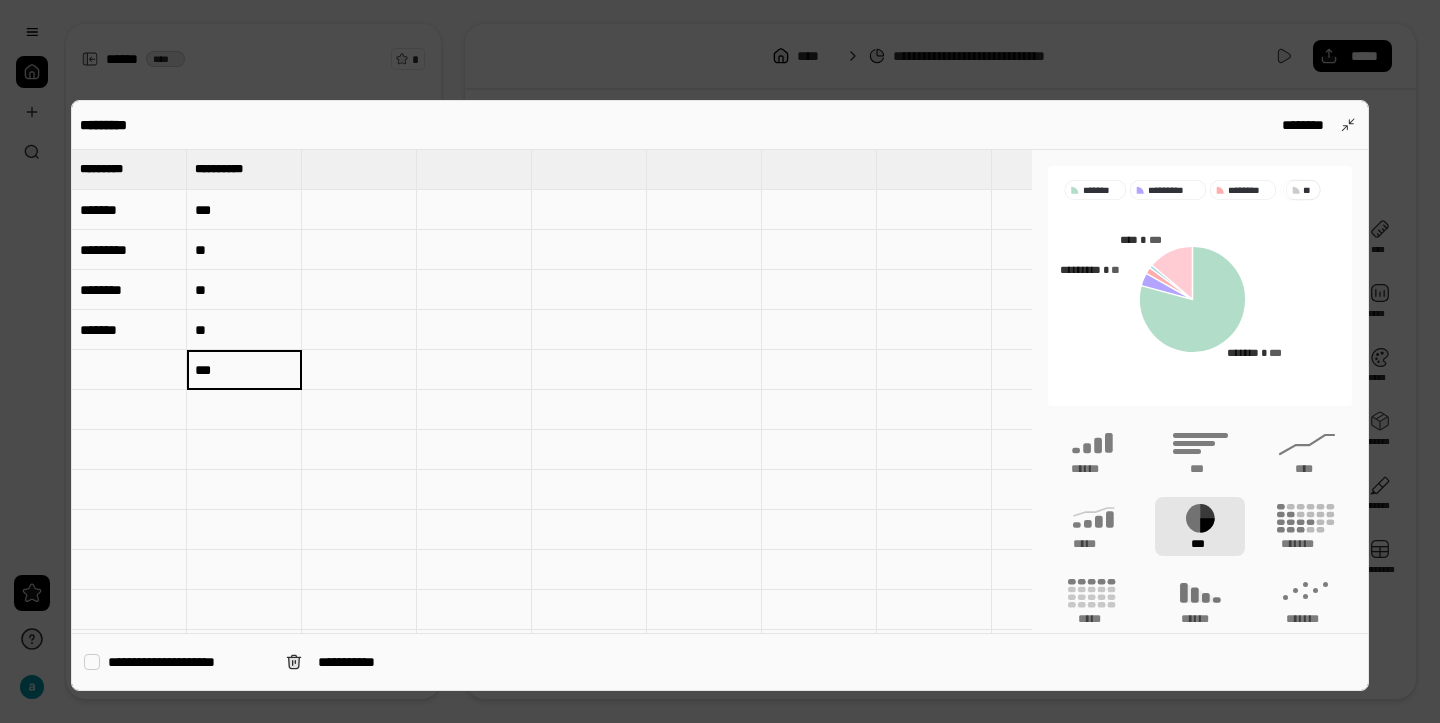 type on "***" 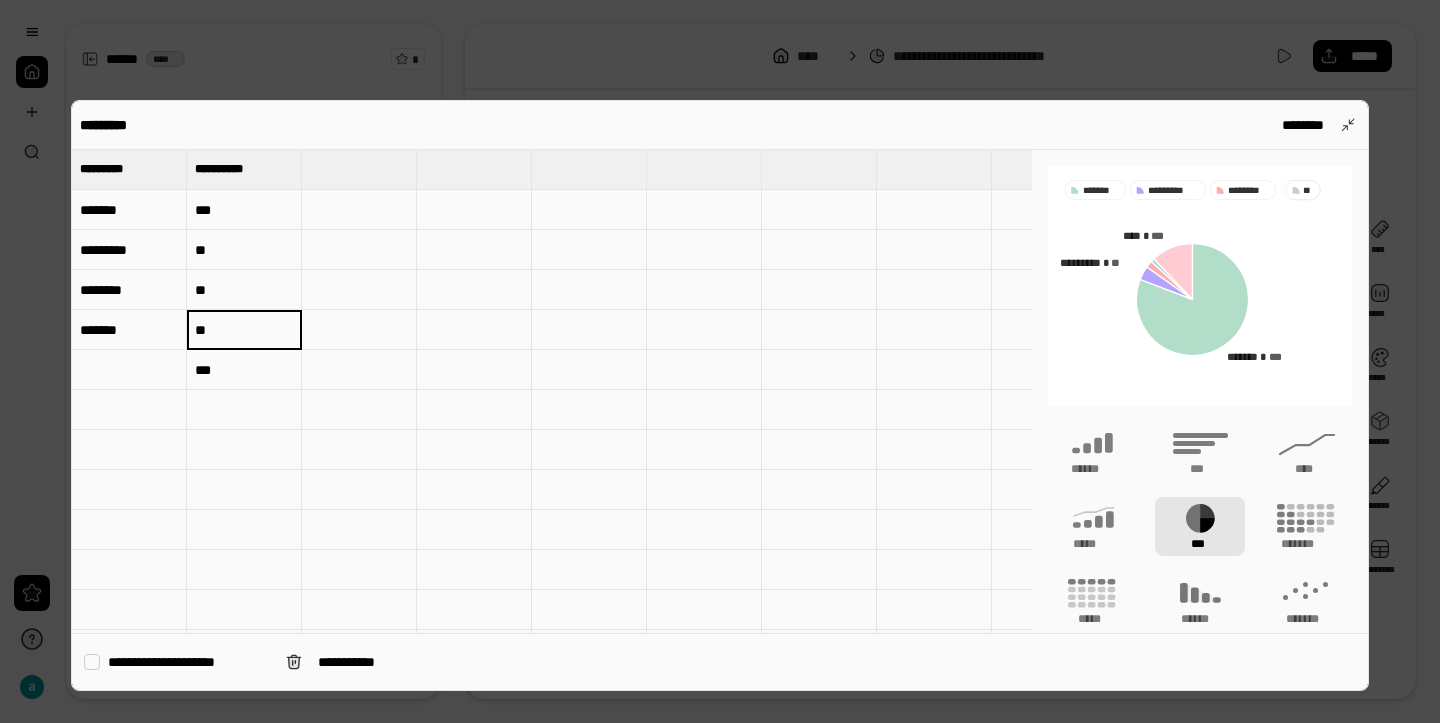 click on "**" at bounding box center (244, 290) 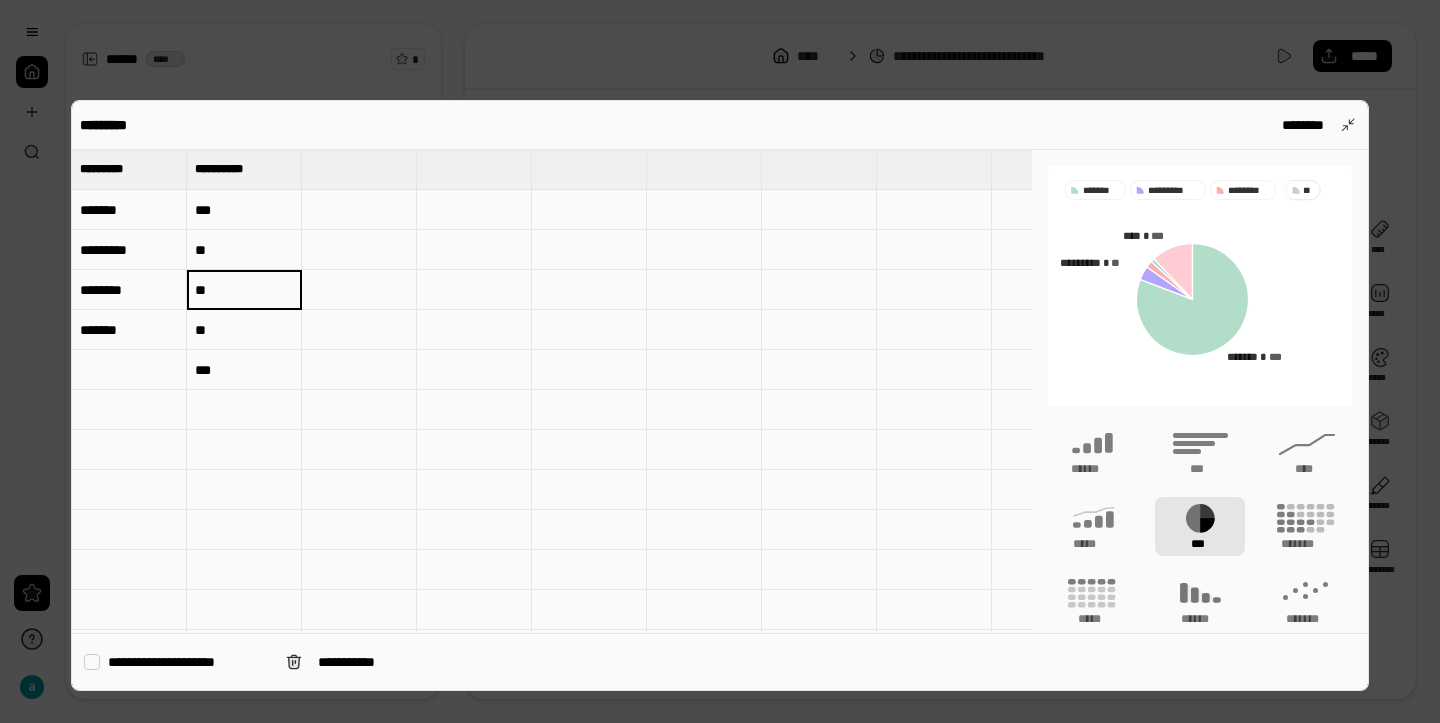 click on "**" at bounding box center (244, 330) 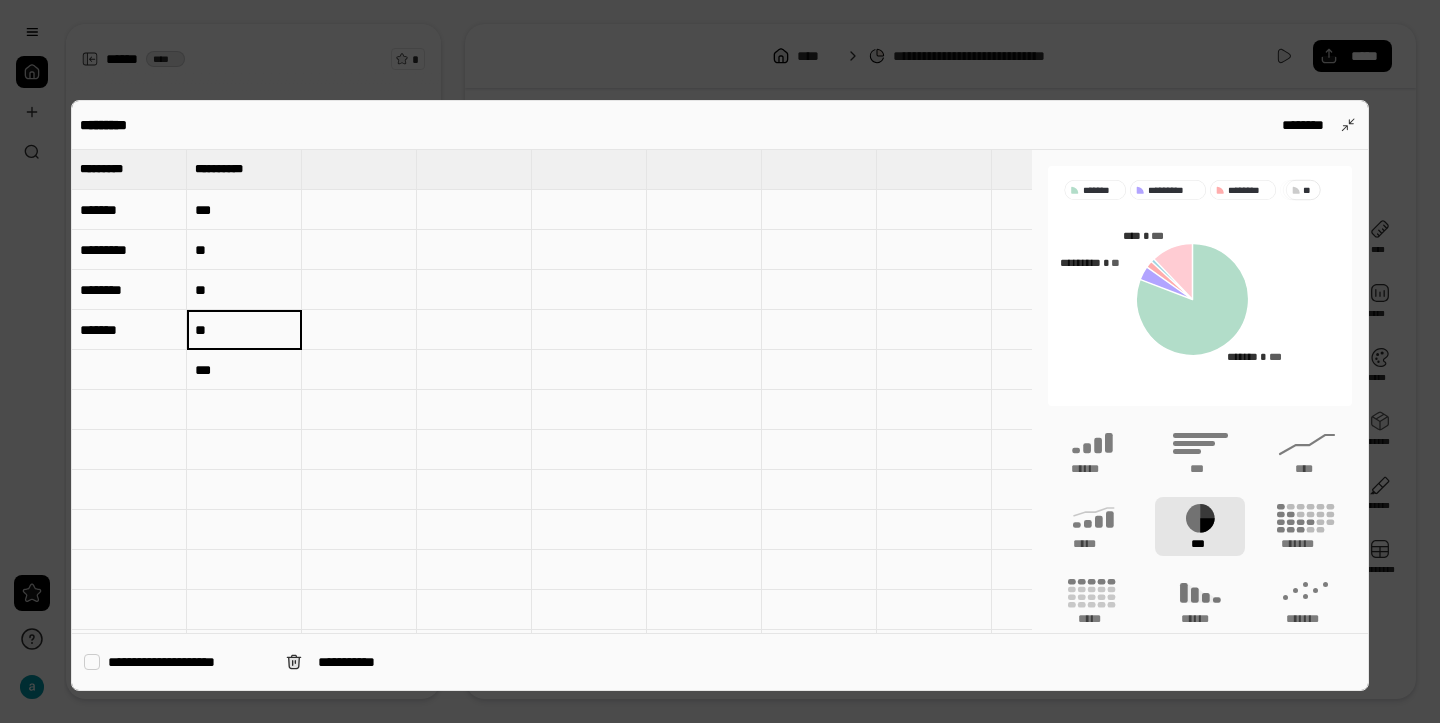 type on "**" 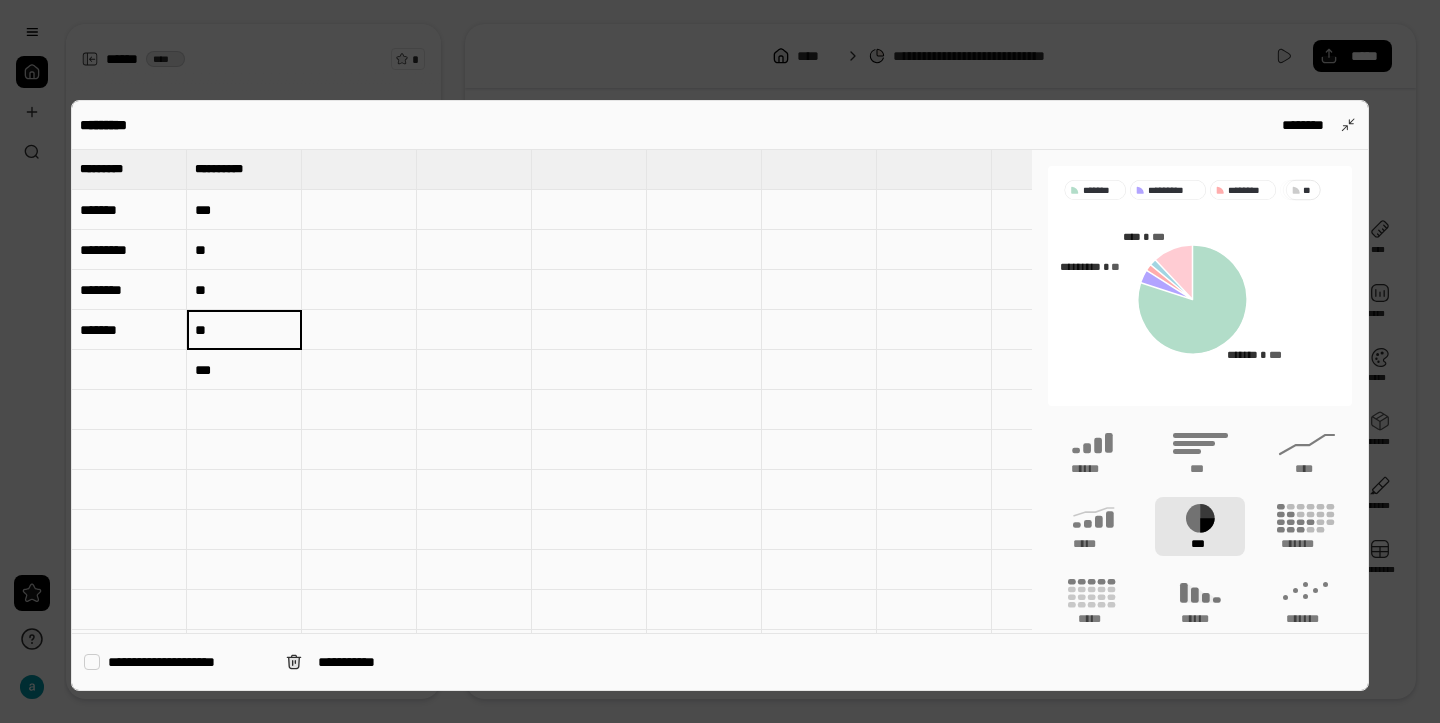 click at bounding box center [704, 410] 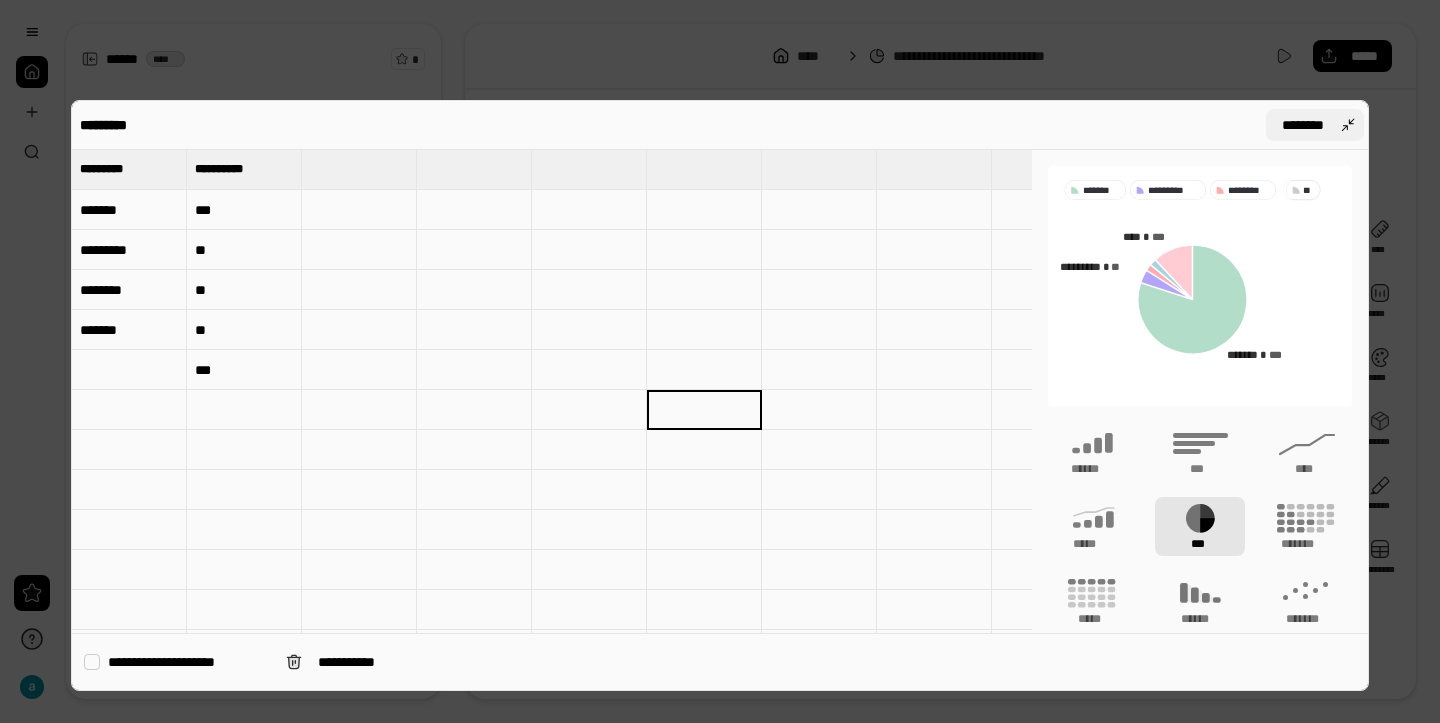 click on "********" at bounding box center [1315, 125] 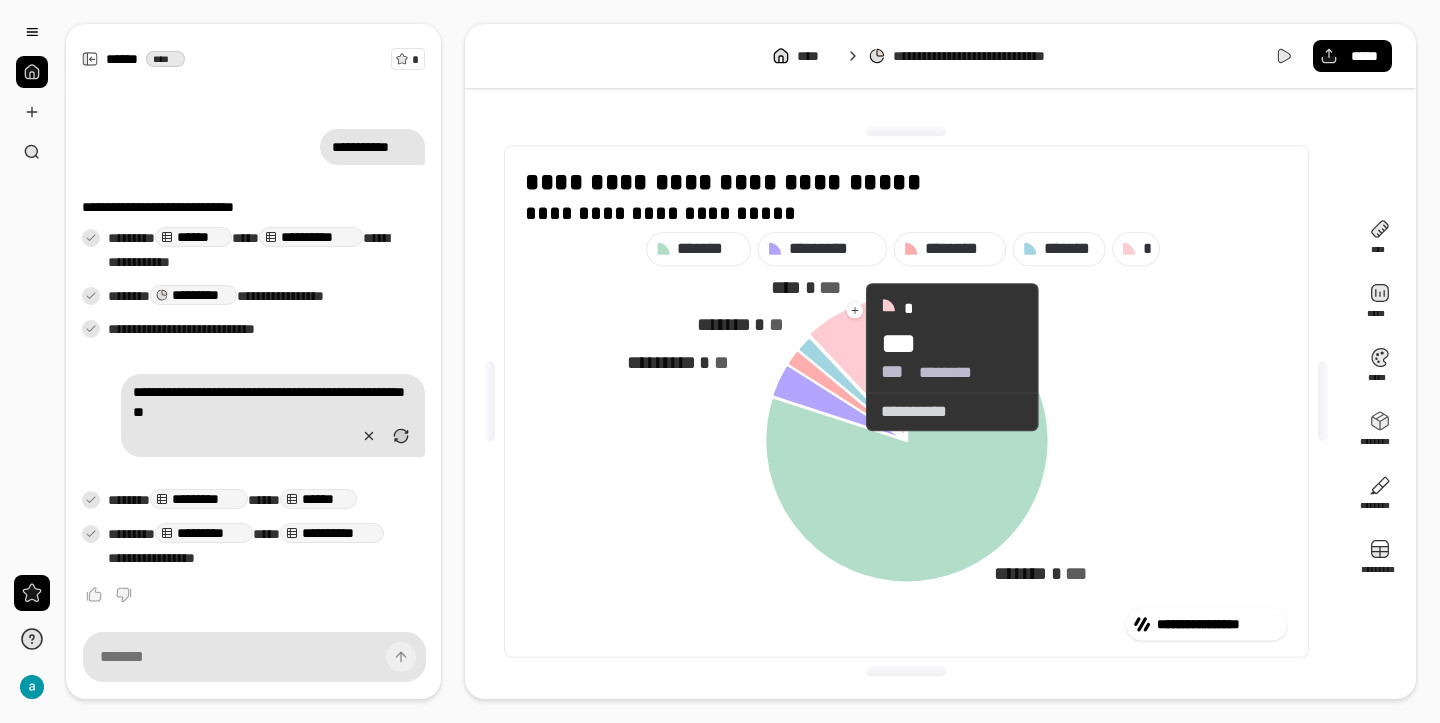 click 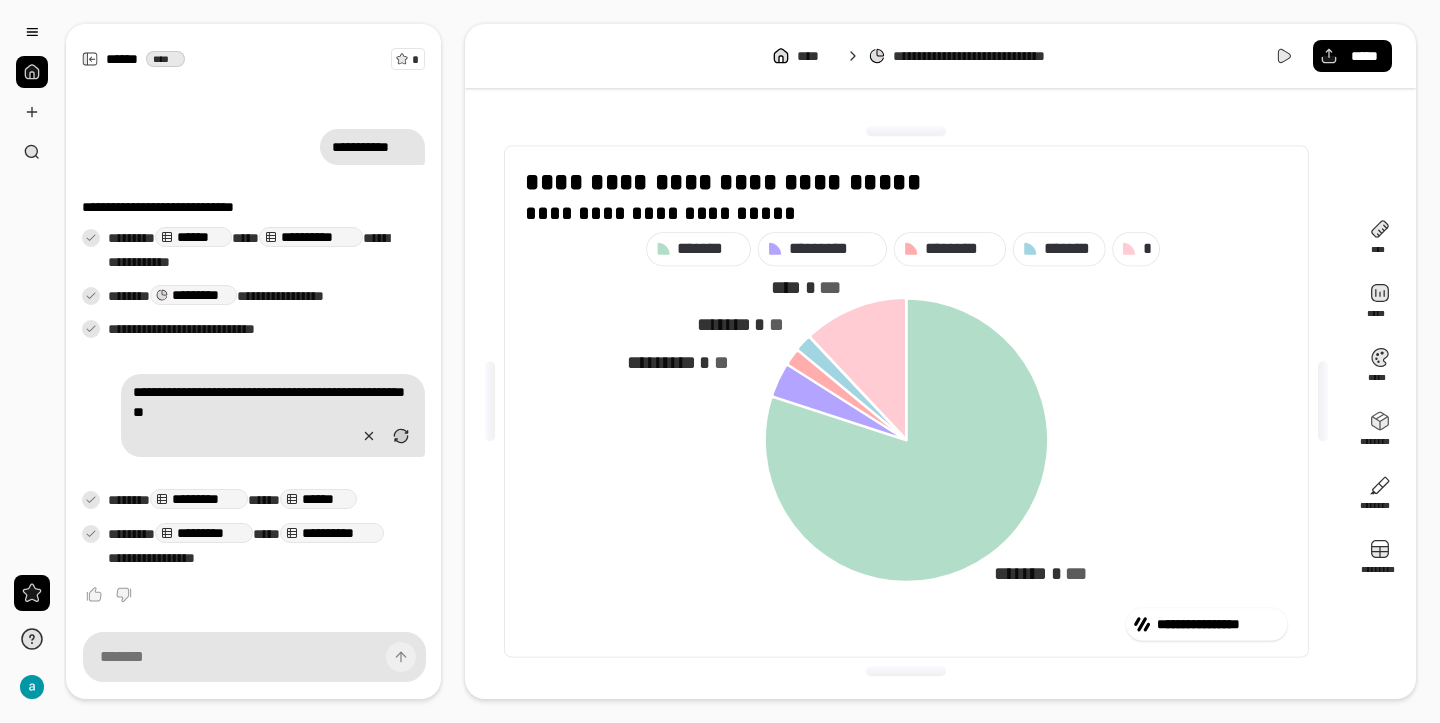 click 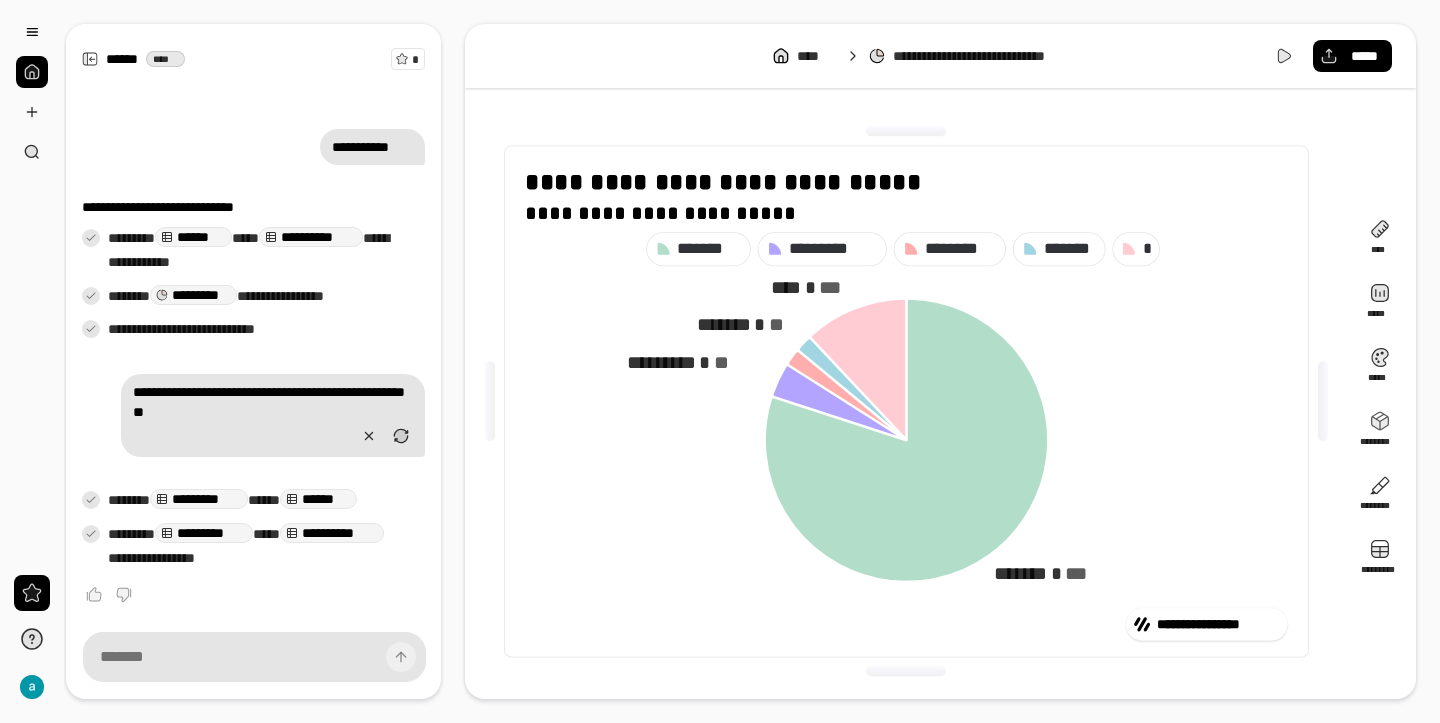 click 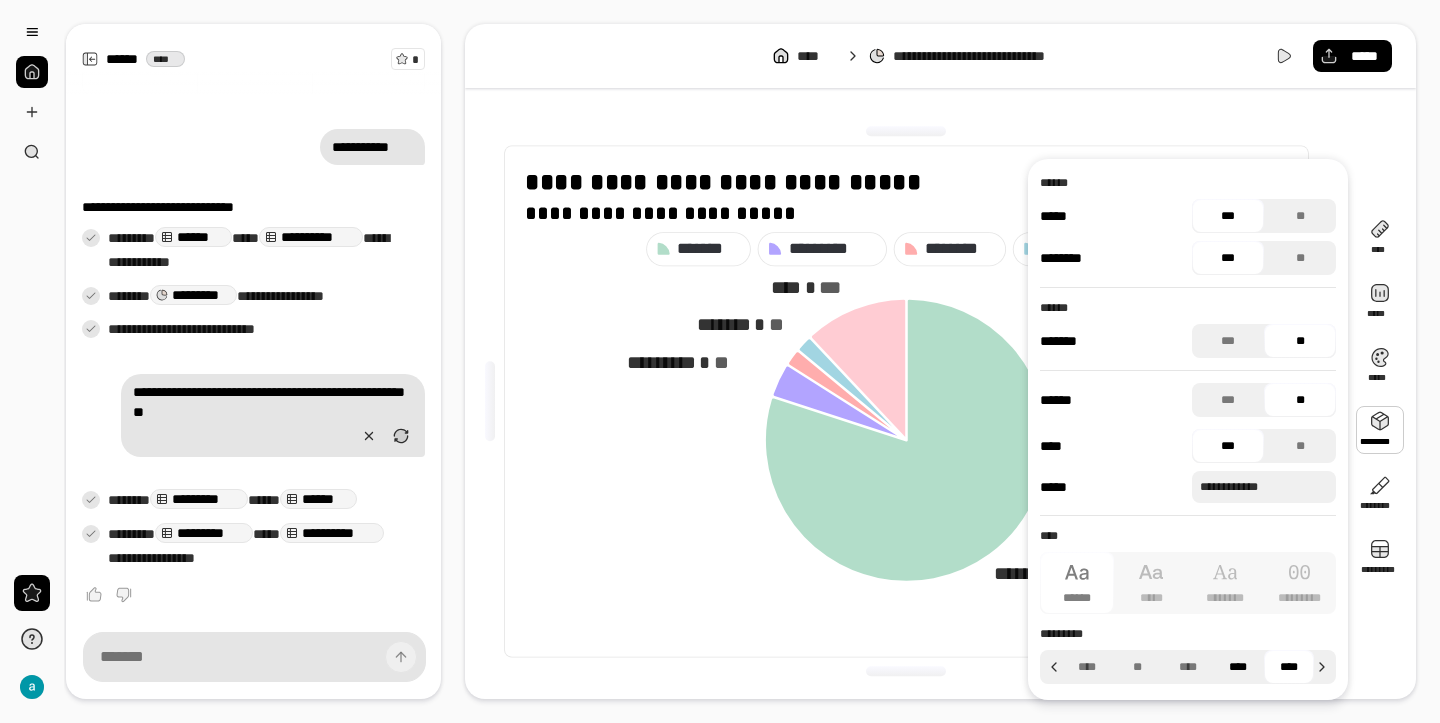 click on "****" at bounding box center (1238, 667) 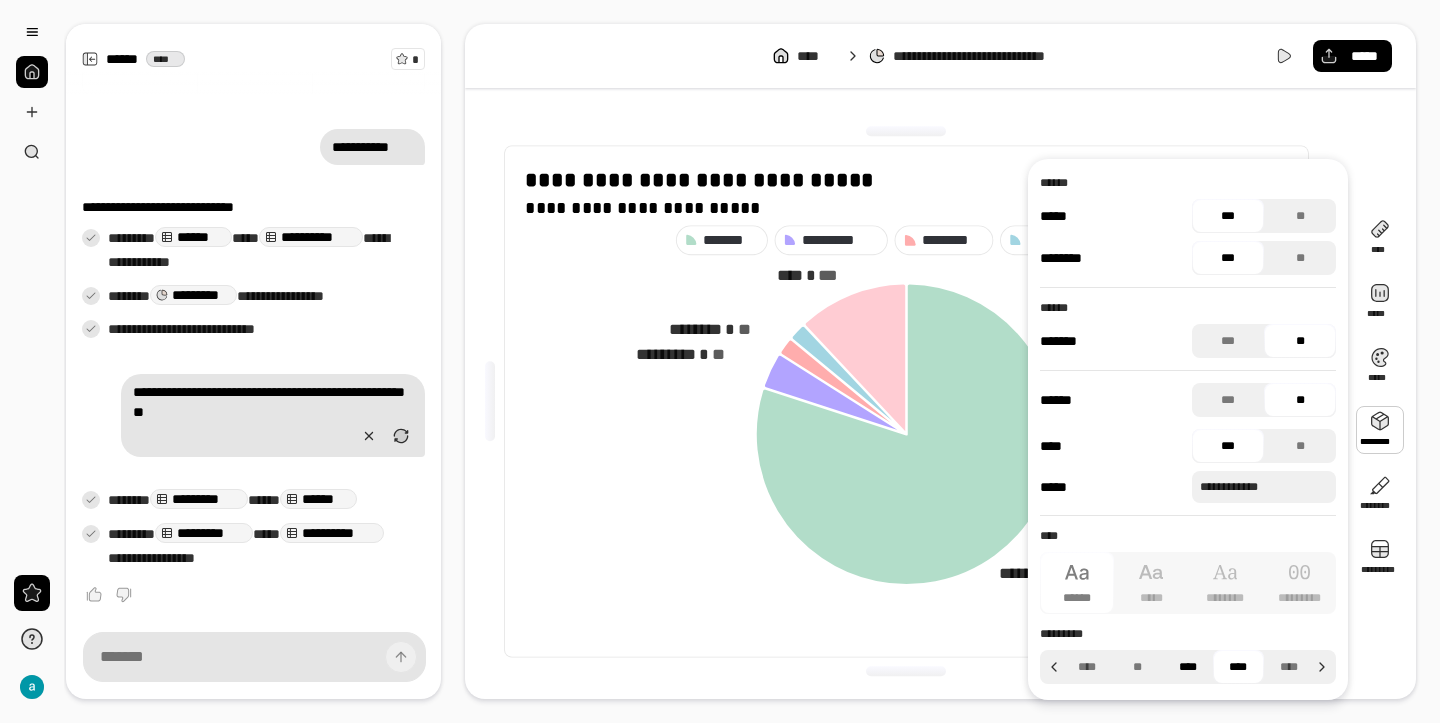 click on "****" at bounding box center [1188, 667] 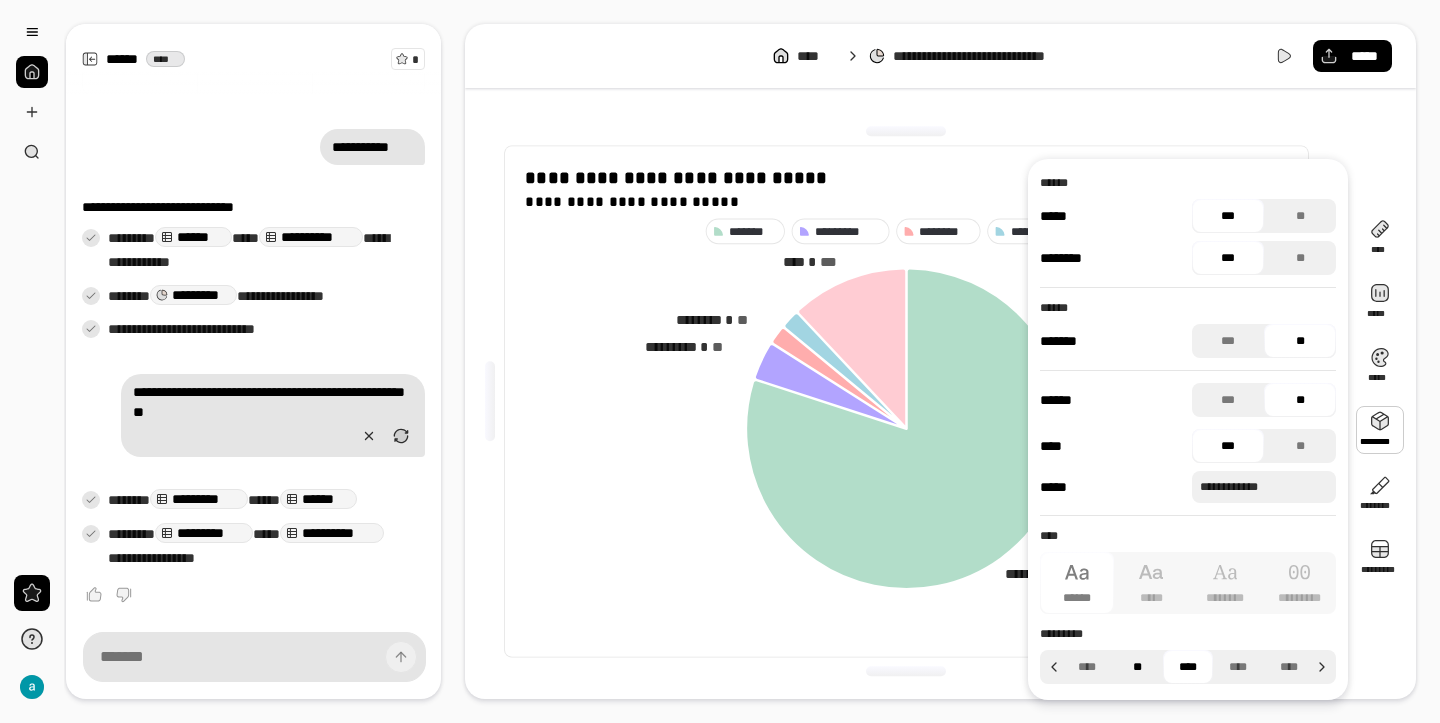 click on "**" at bounding box center [1137, 667] 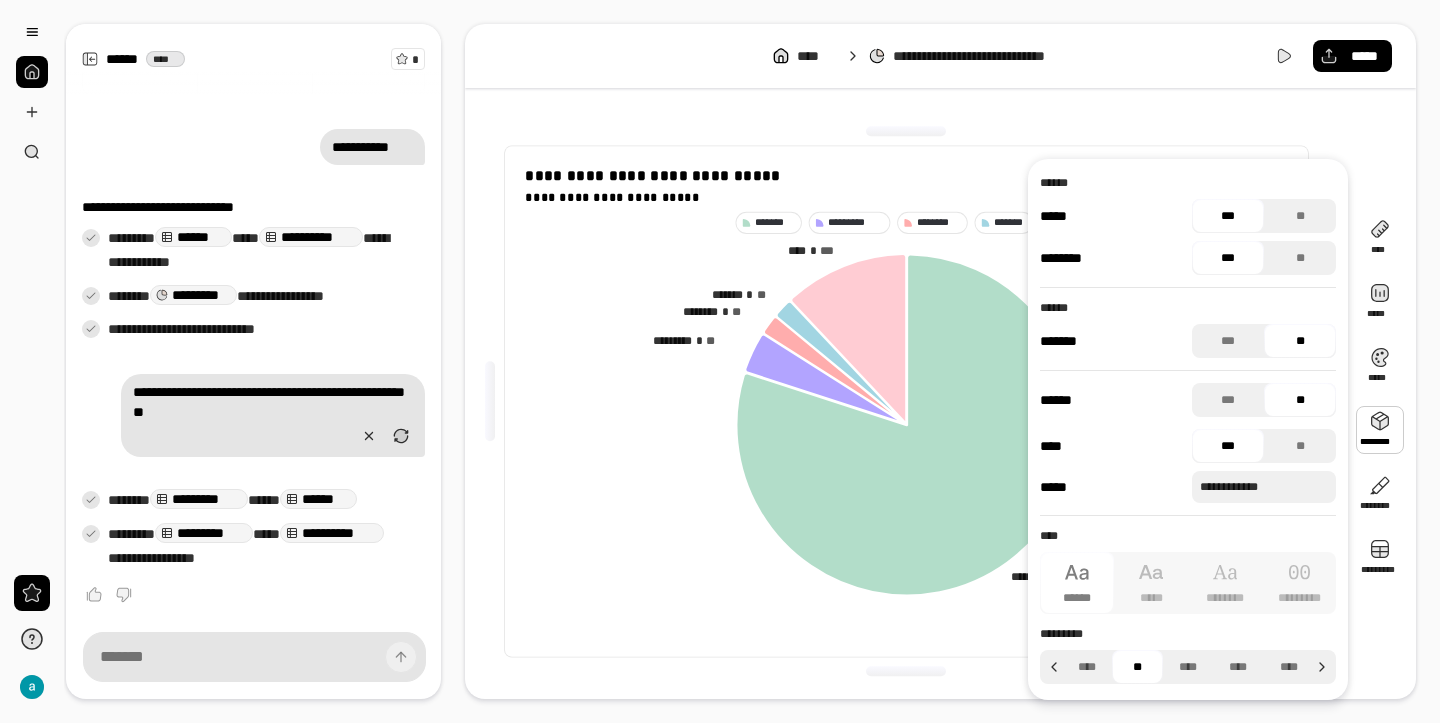 click 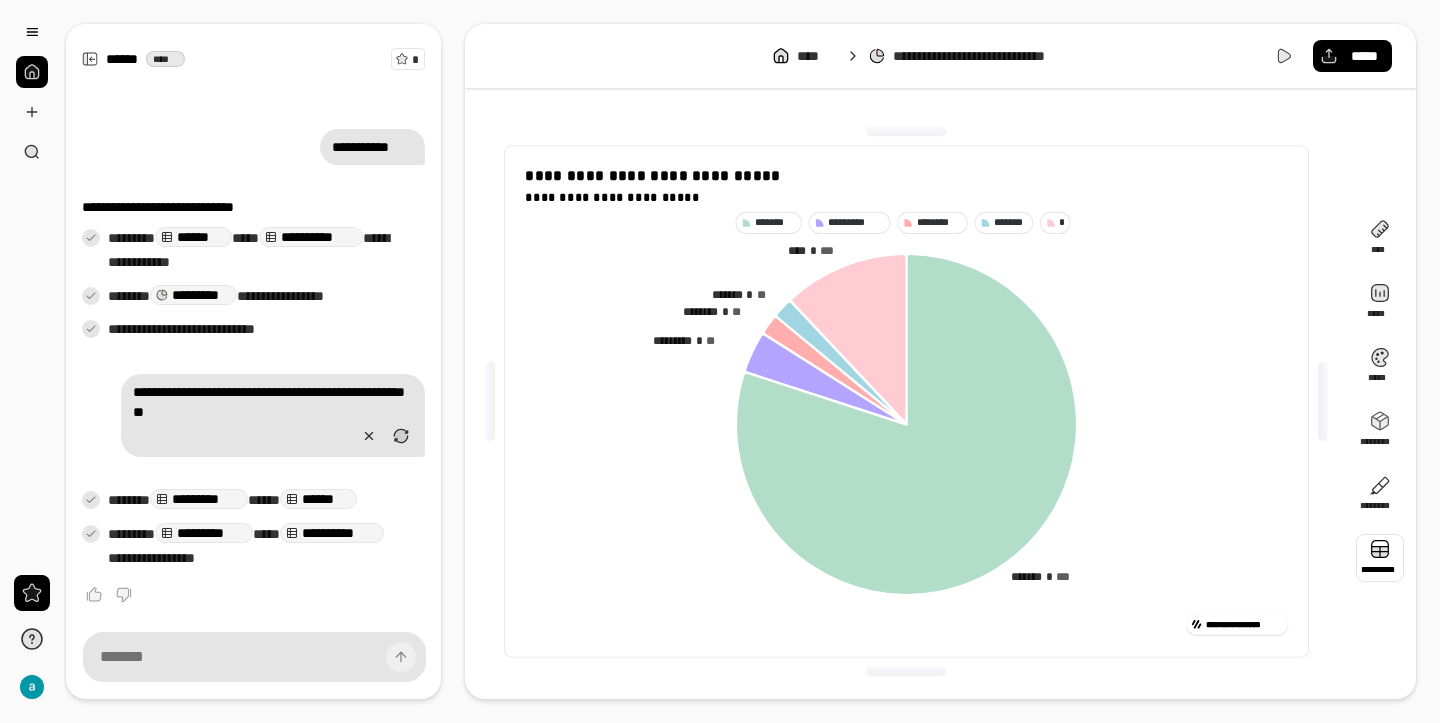 click at bounding box center [1380, 558] 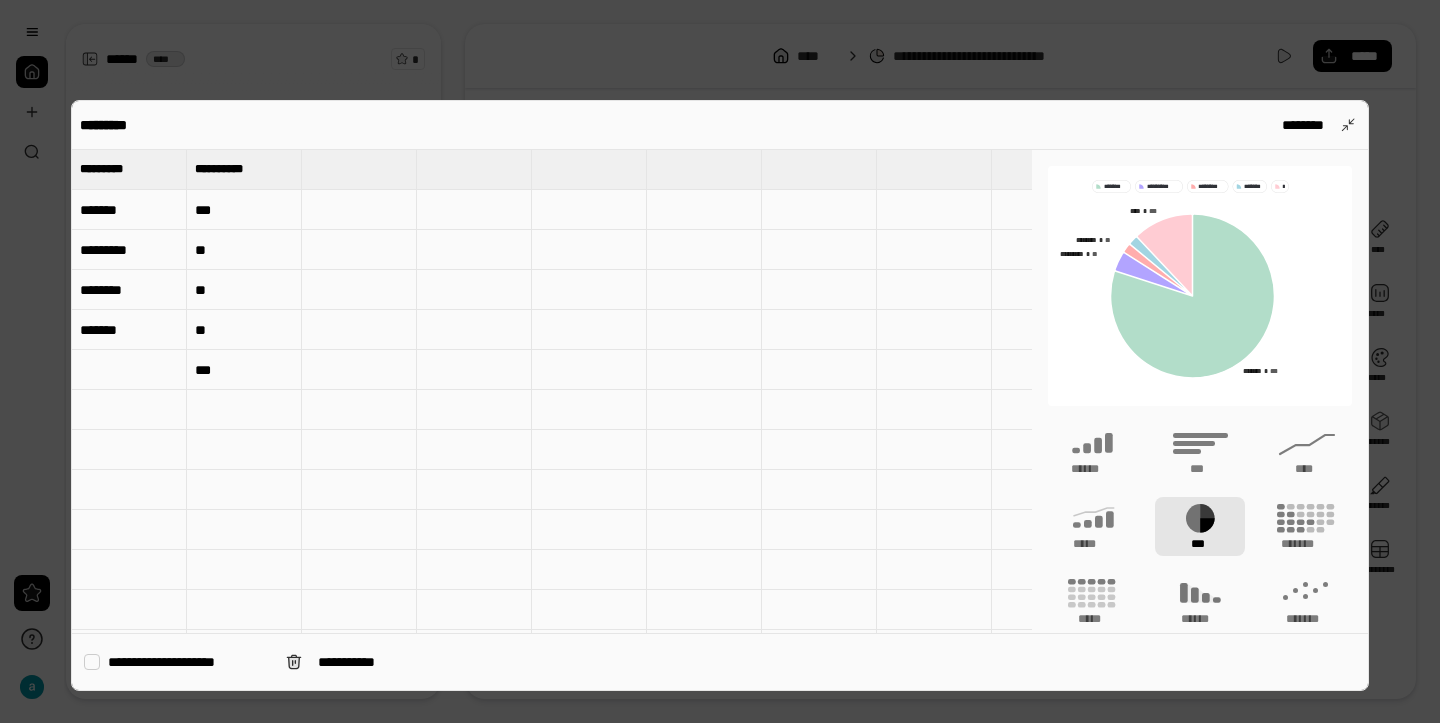 click at bounding box center [129, 370] 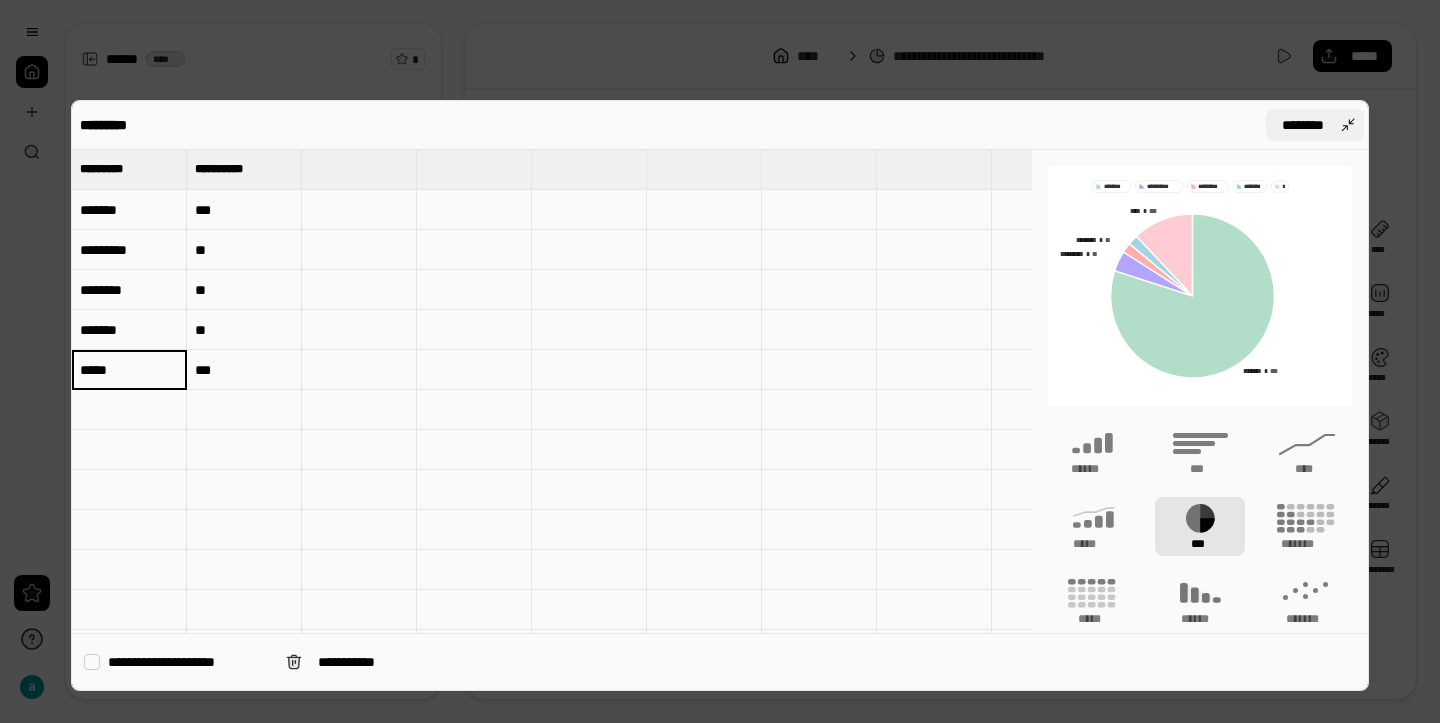 type on "*****" 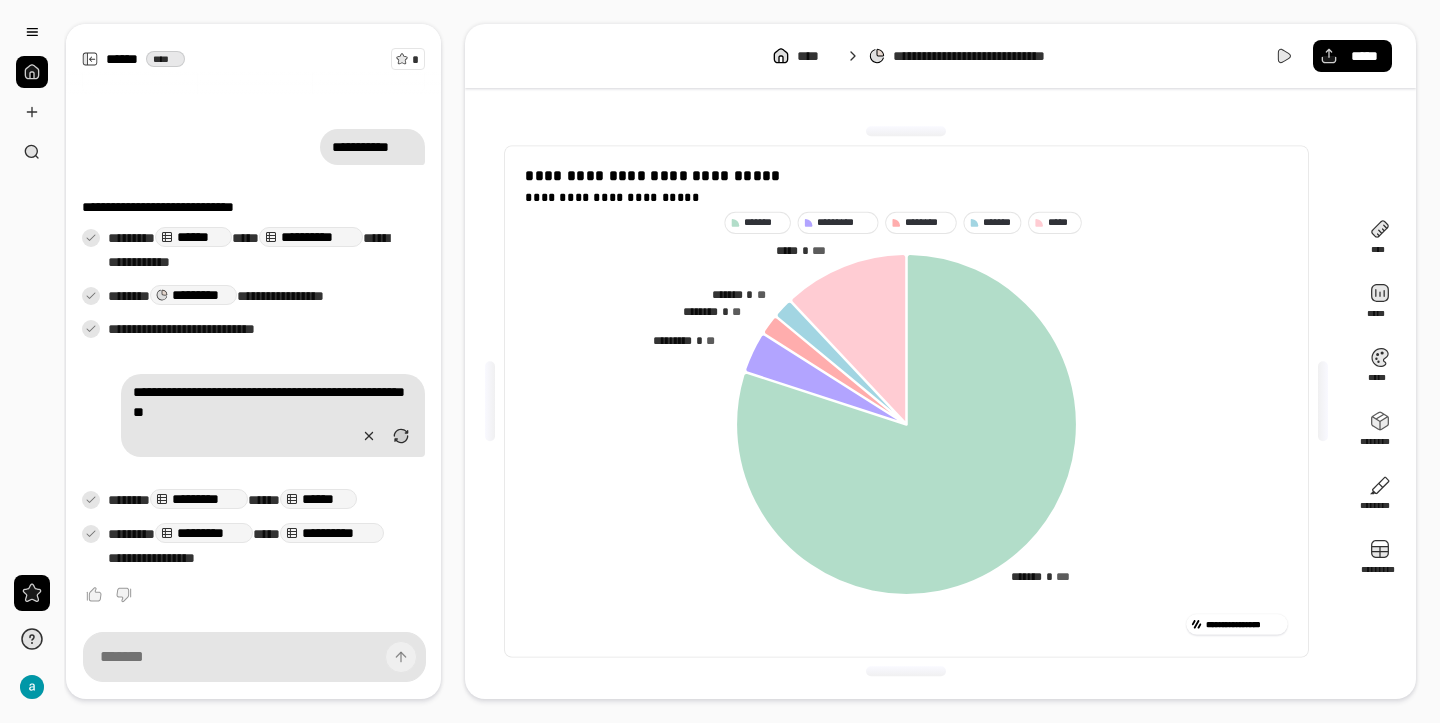click 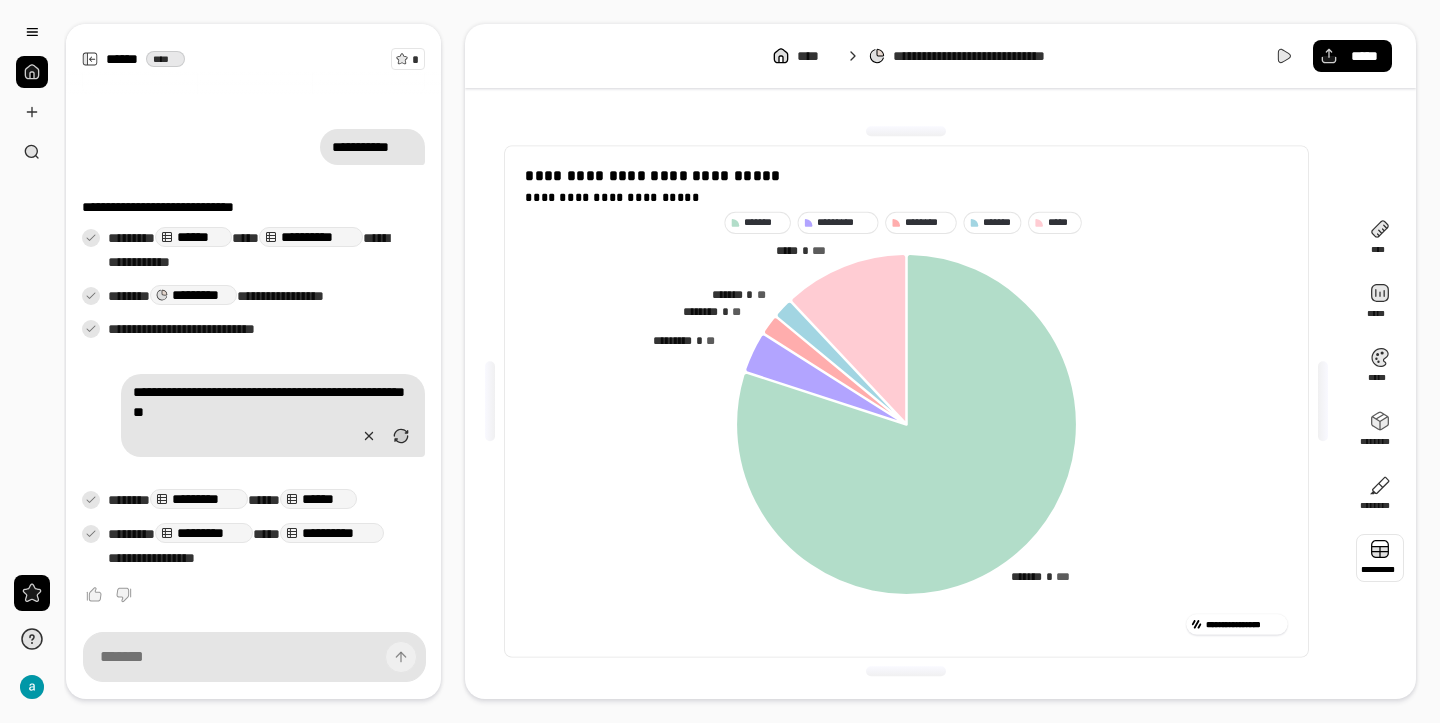 click at bounding box center (1380, 558) 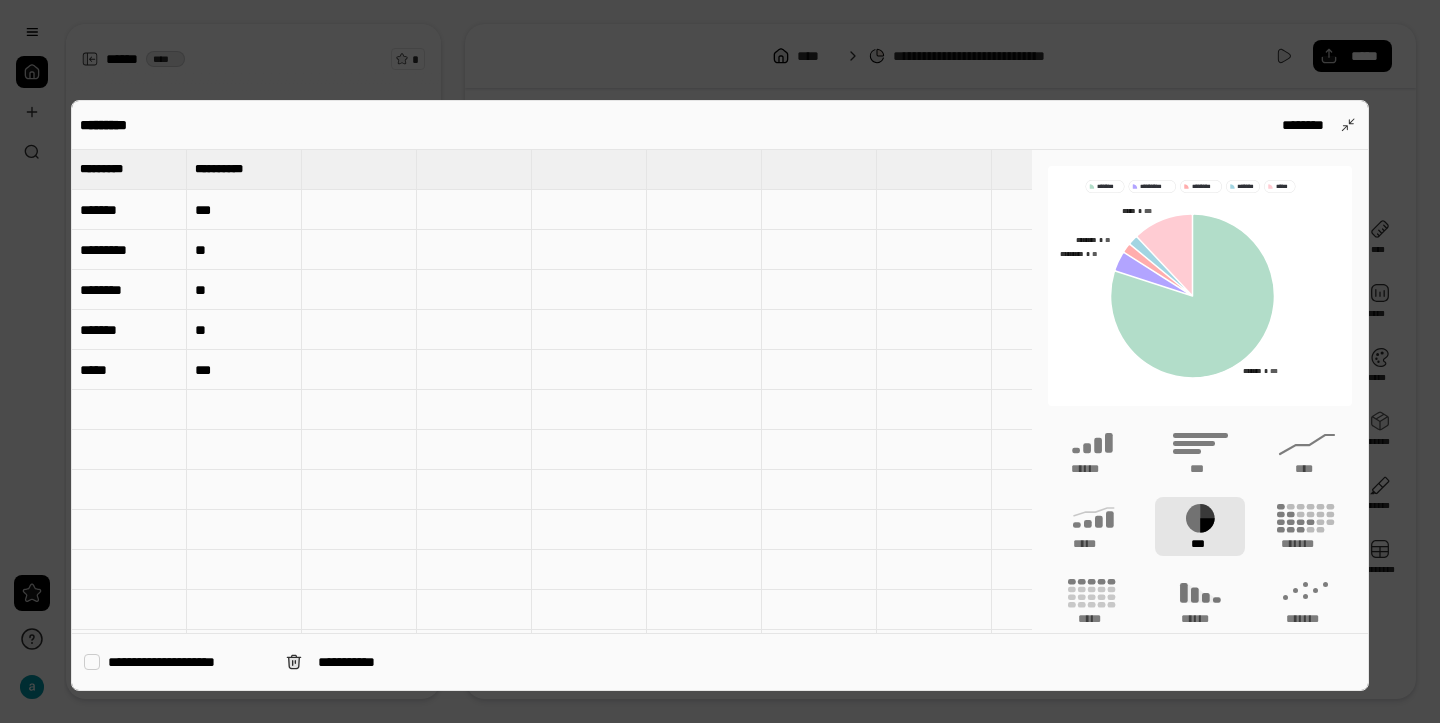 click on "*******" at bounding box center (129, 210) 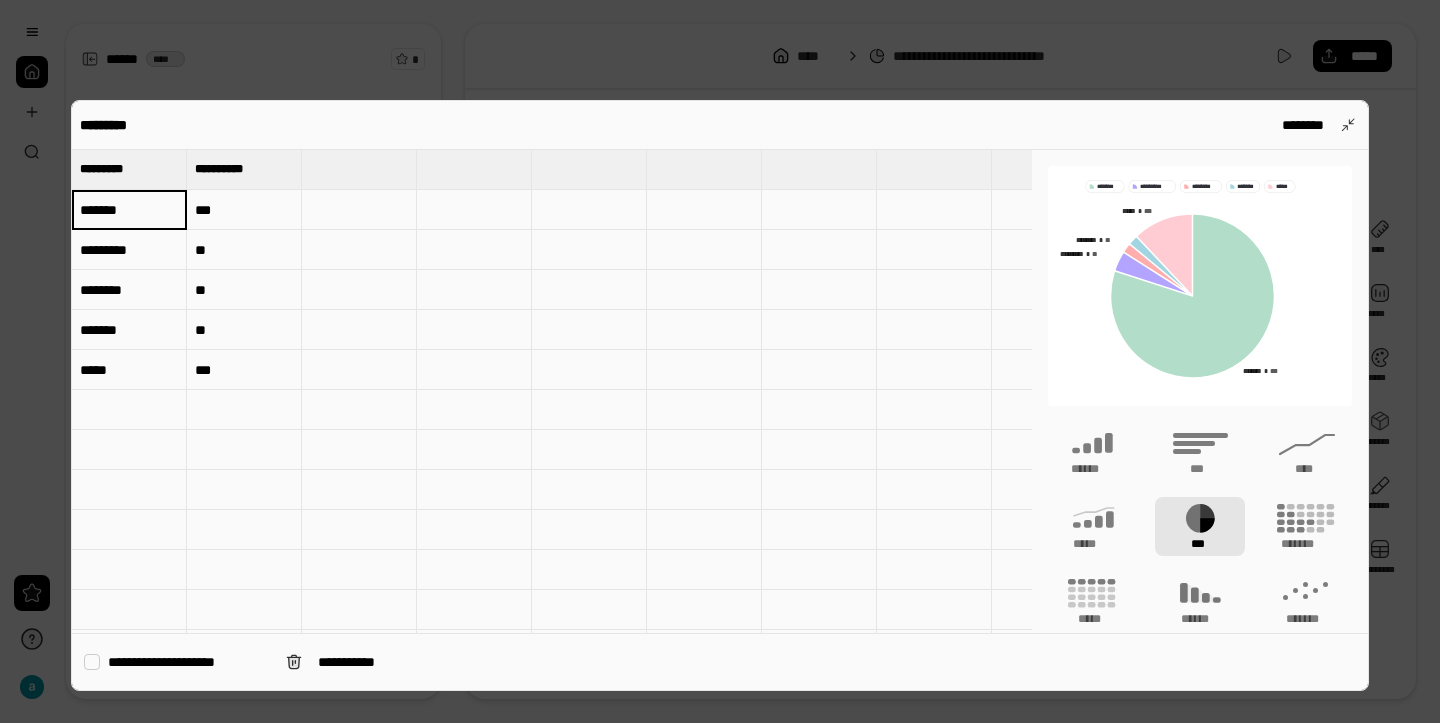 click on "*******" at bounding box center [129, 210] 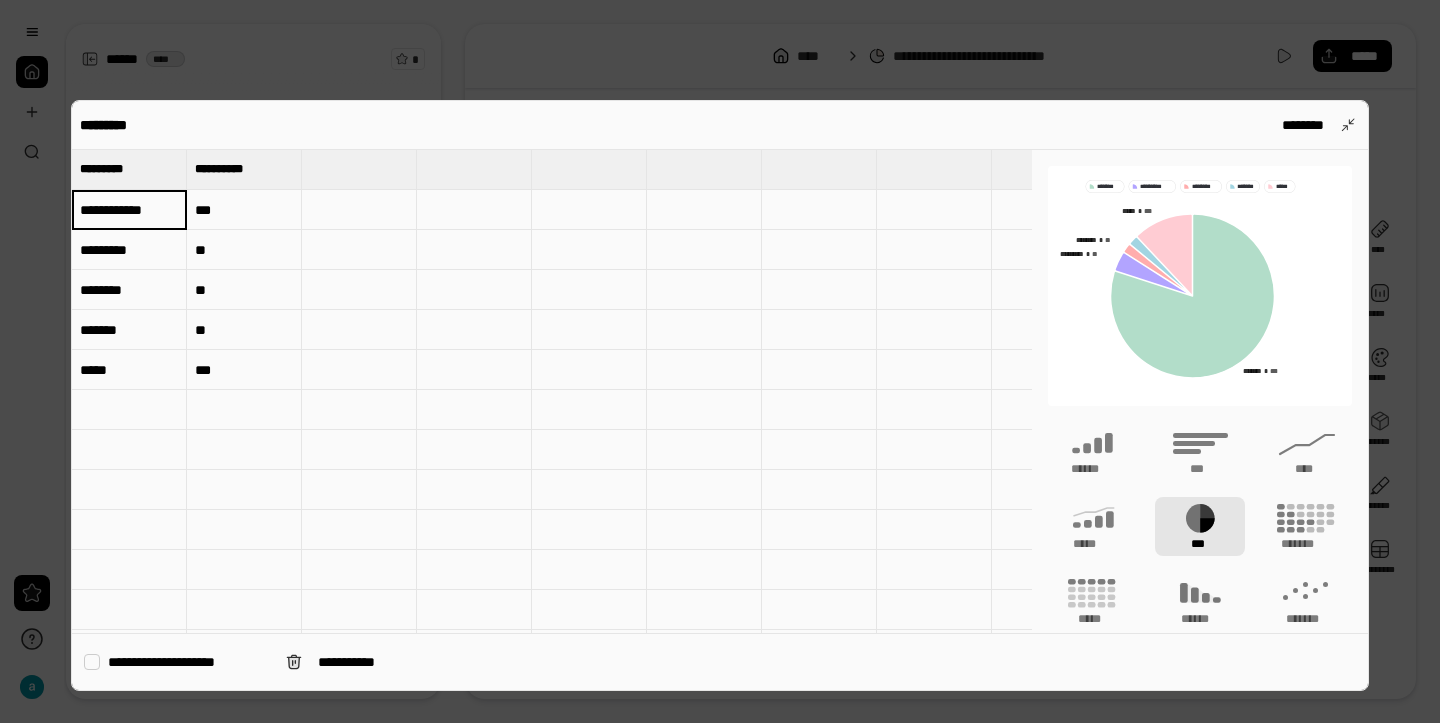 type on "**********" 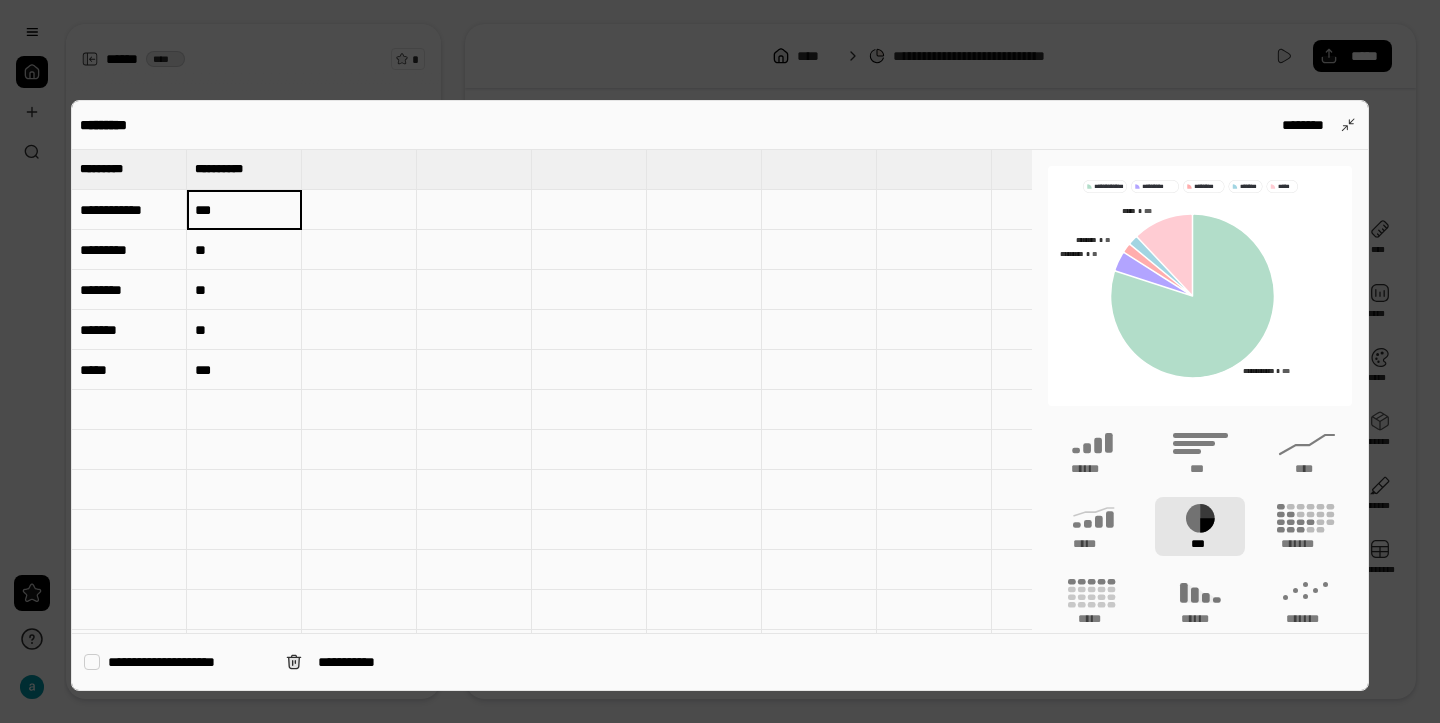 click on "***" at bounding box center [244, 210] 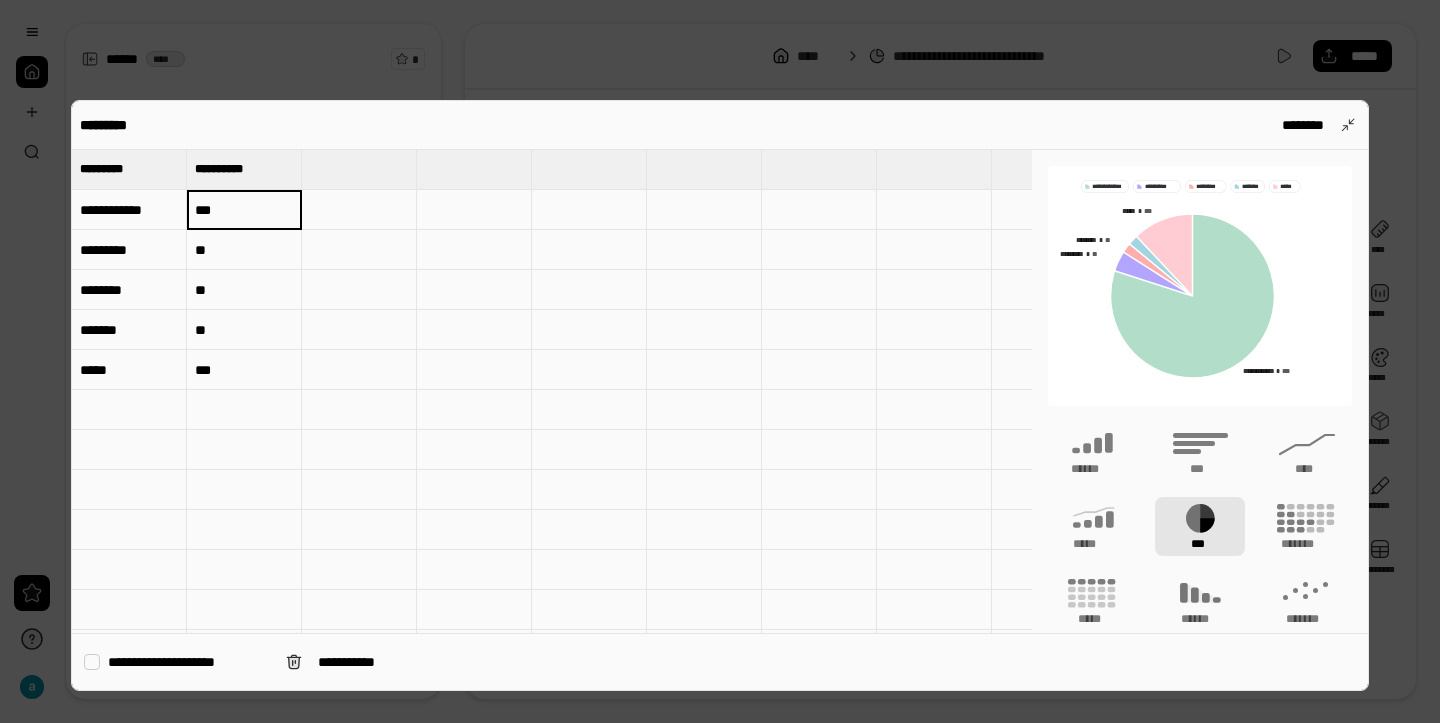 type on "***" 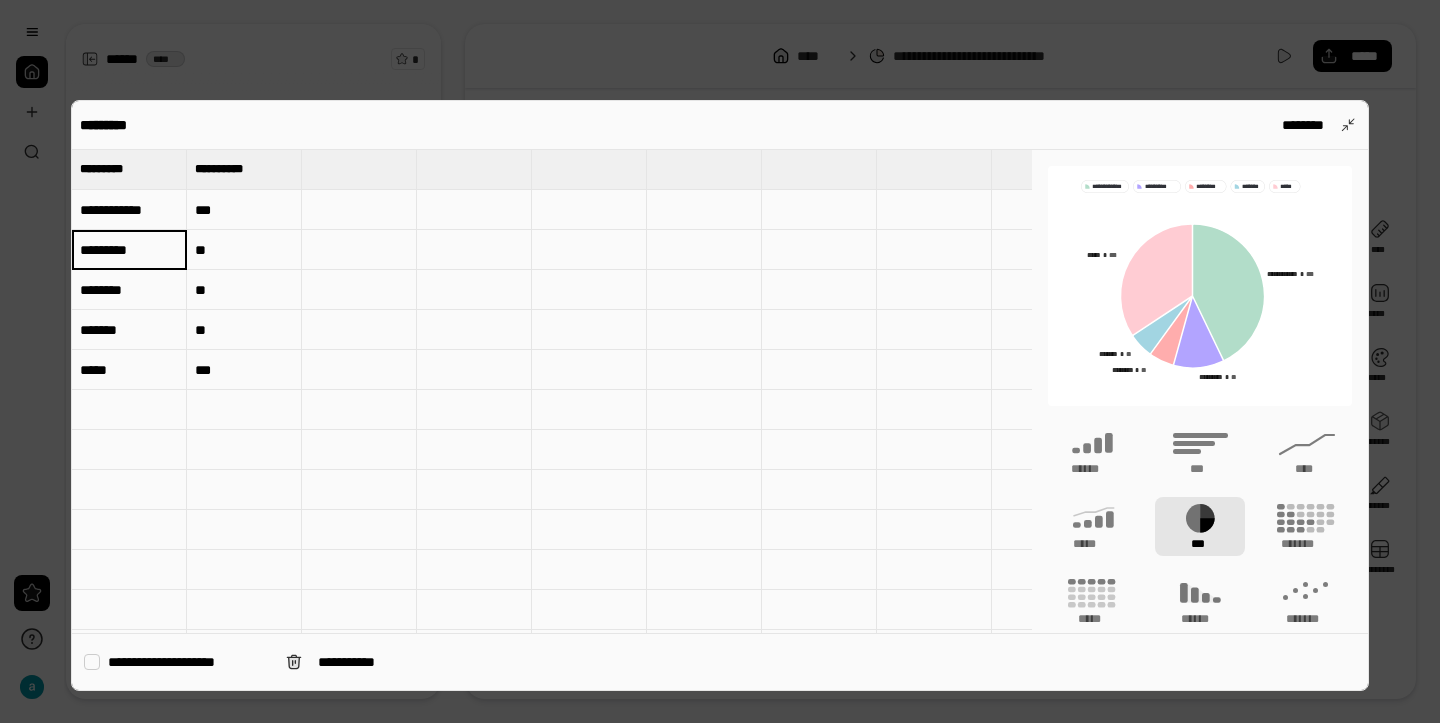 click on "**********" at bounding box center (129, 210) 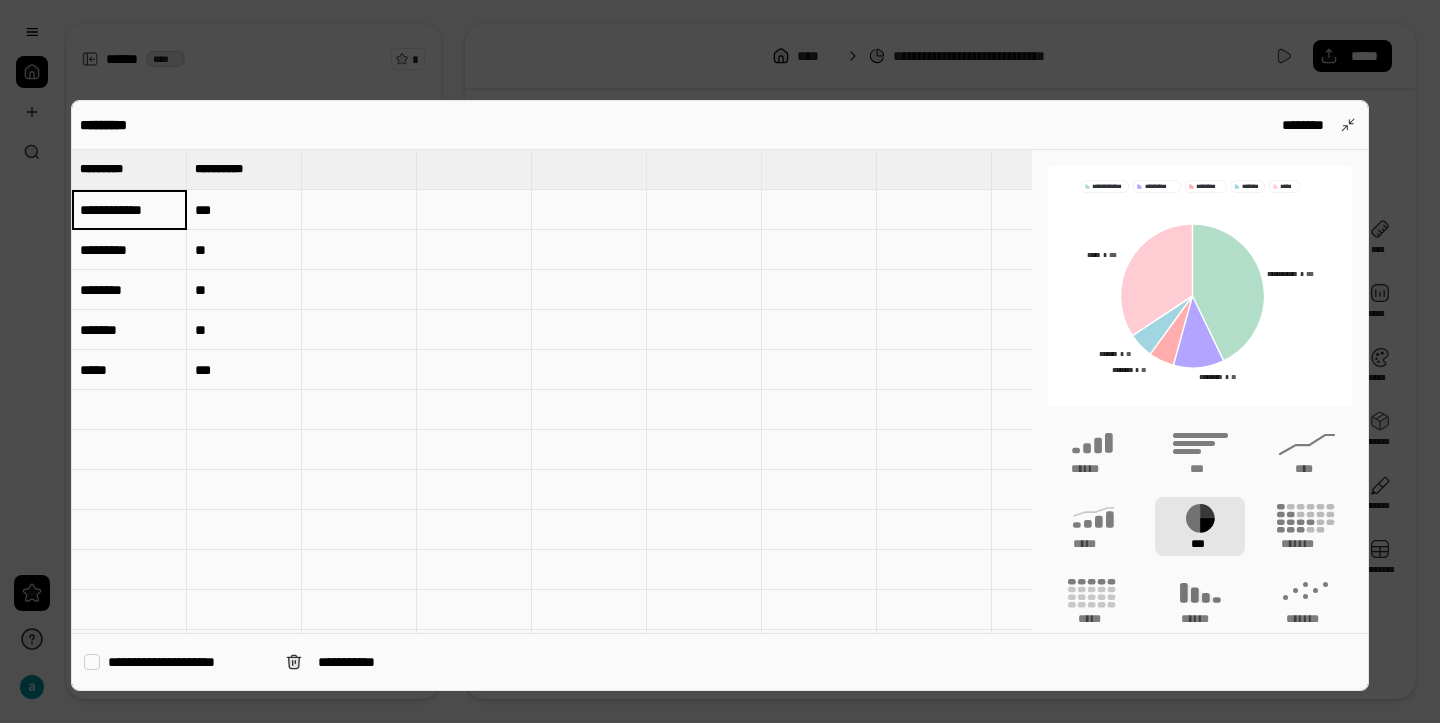 click on "*********" at bounding box center (129, 250) 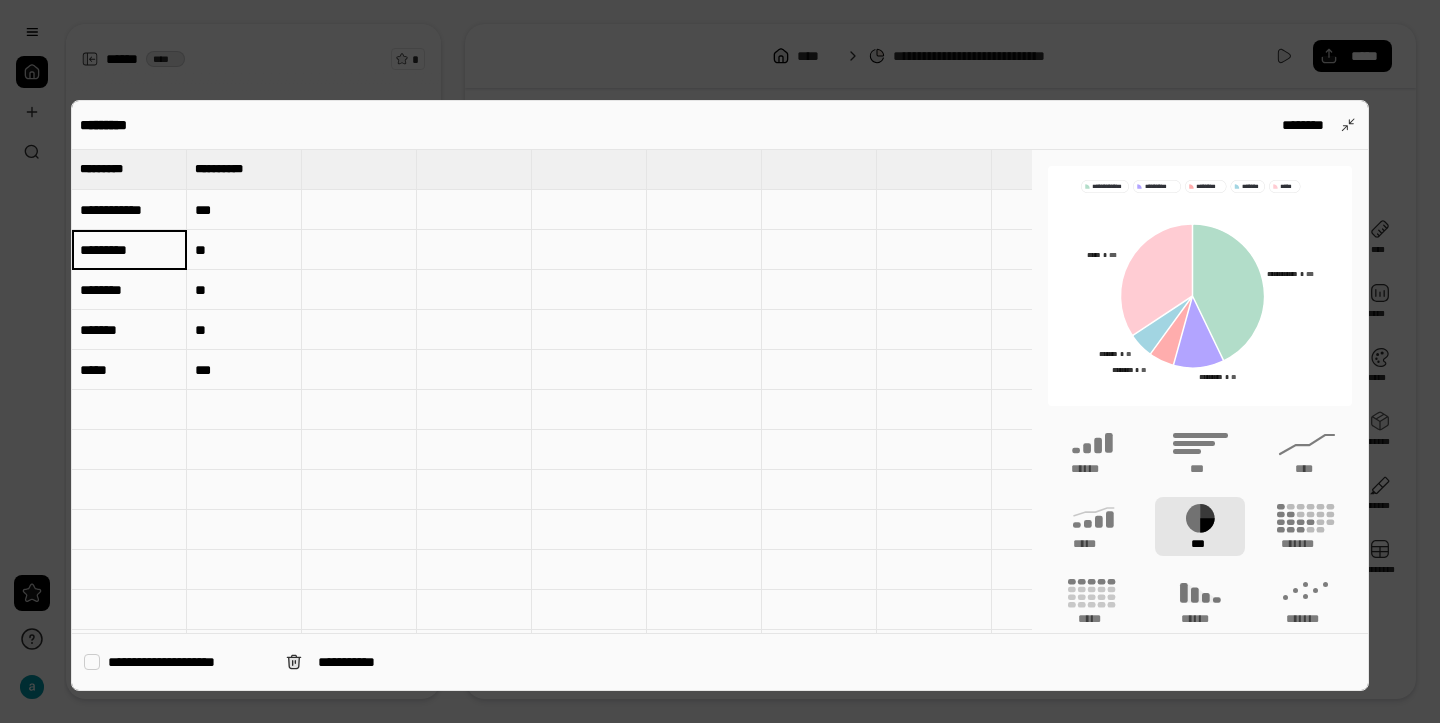 click on "*********" at bounding box center [129, 250] 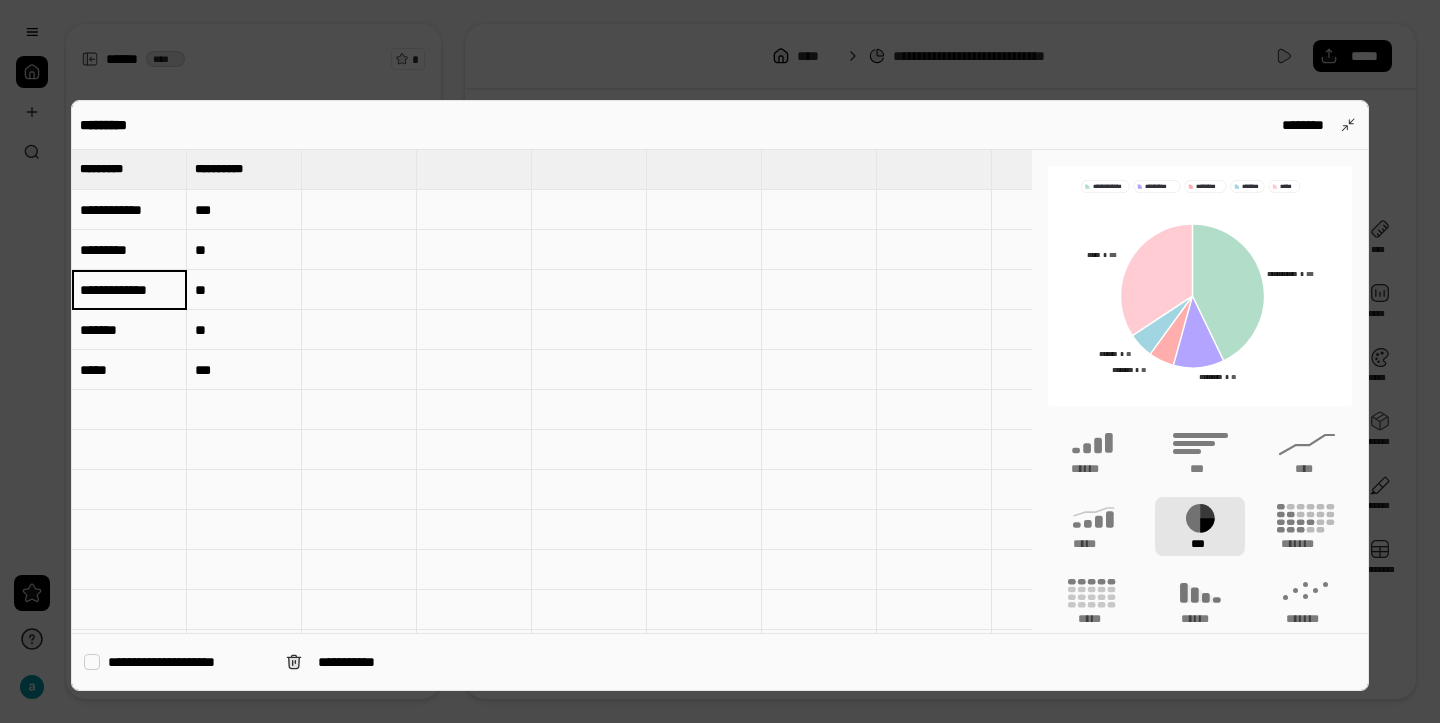 type on "**********" 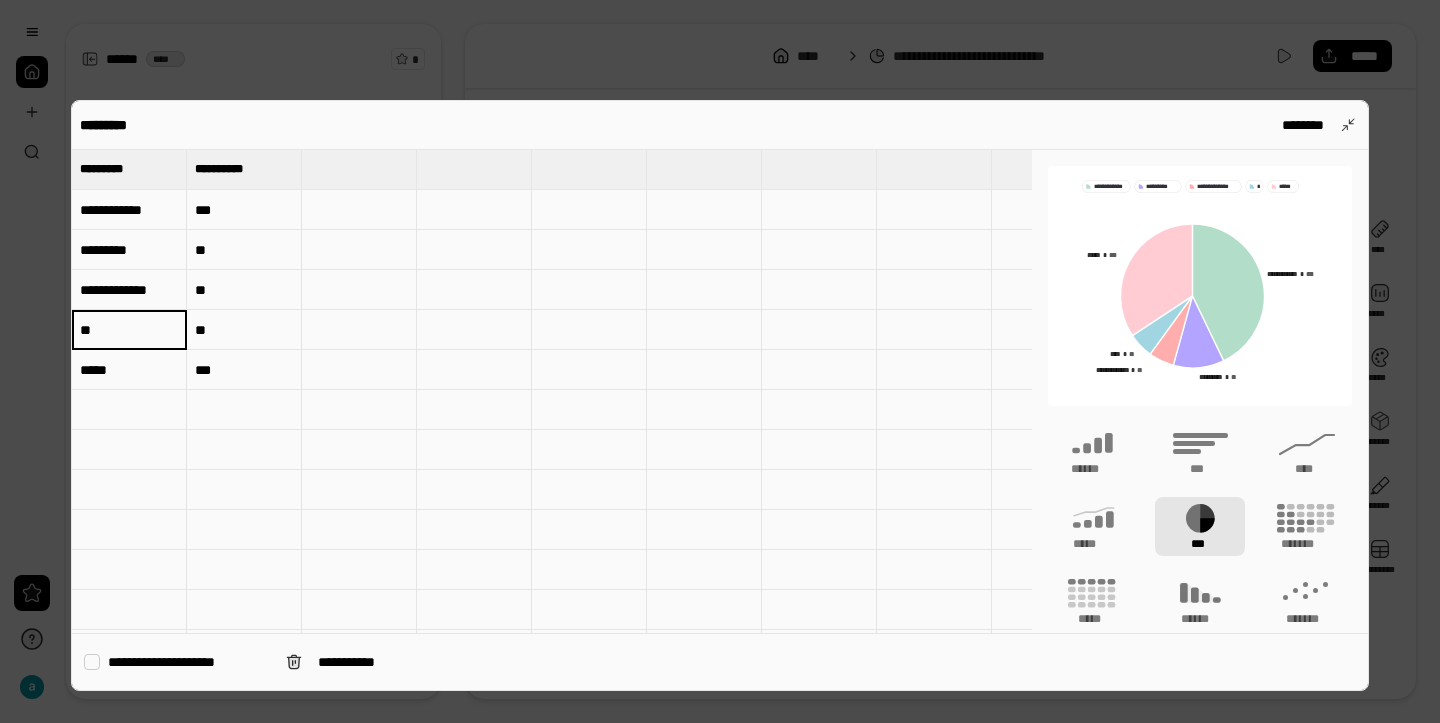type on "*" 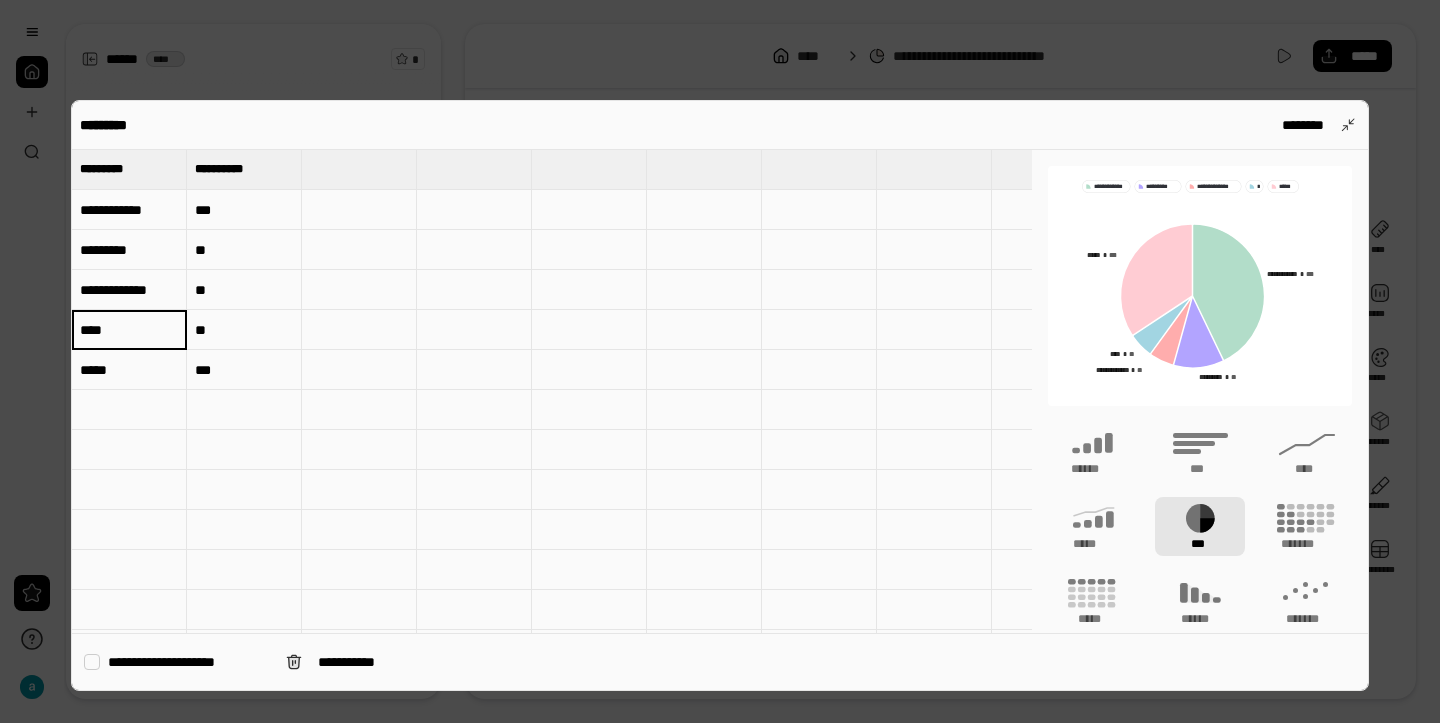 type on "****" 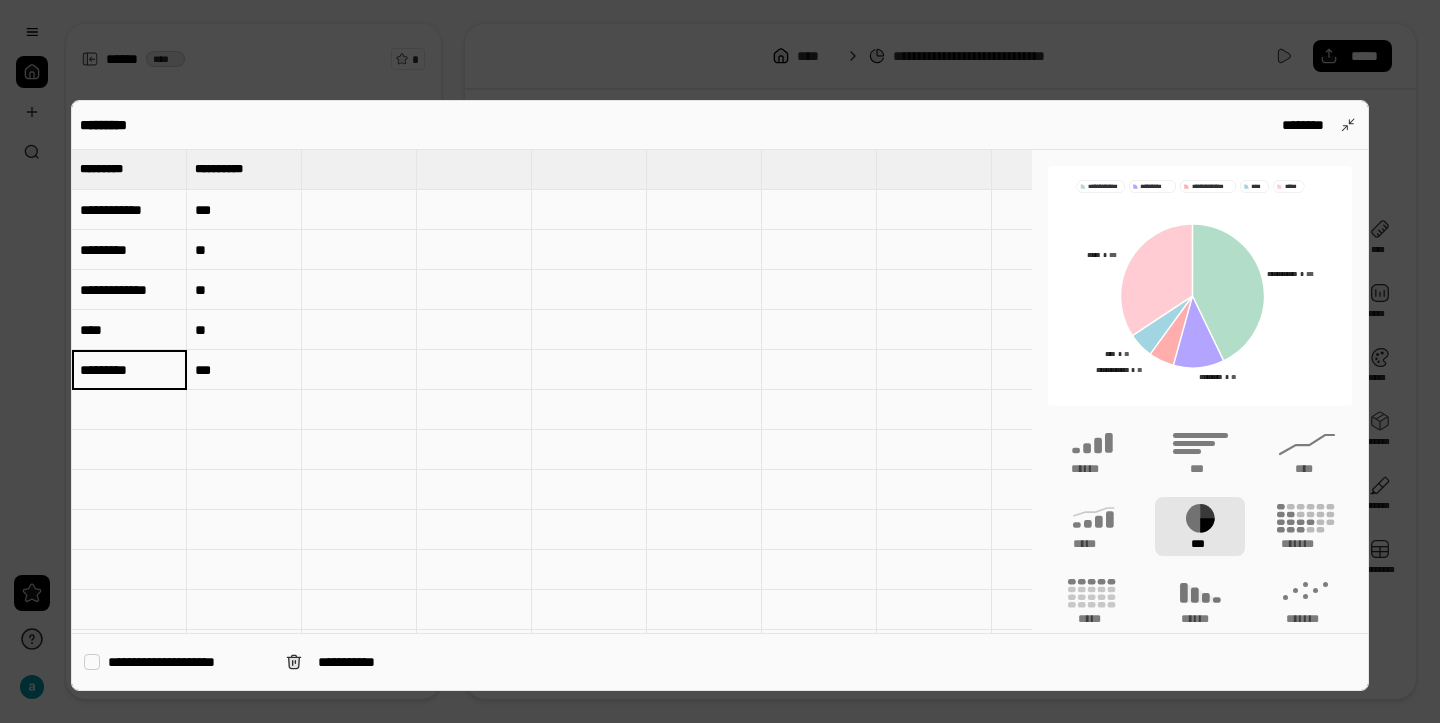 type on "*********" 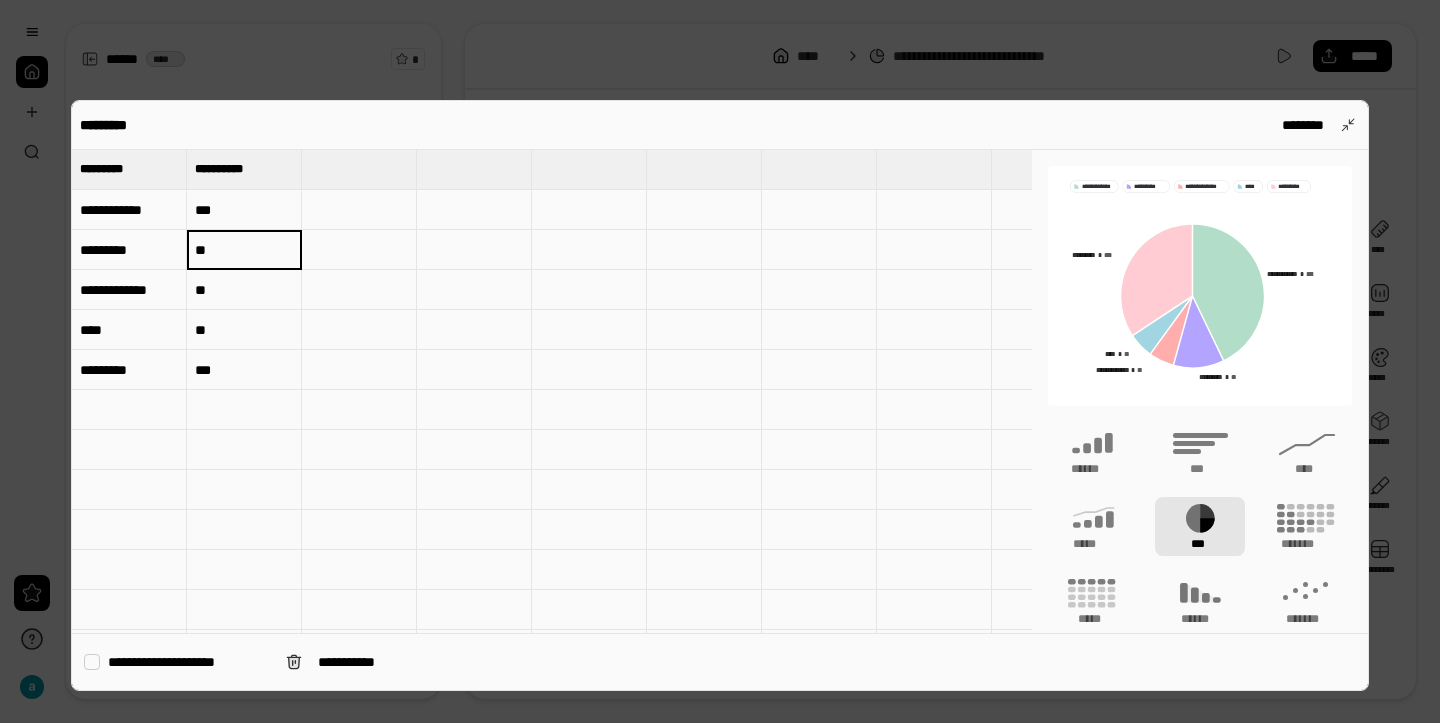 click on "**" at bounding box center (244, 250) 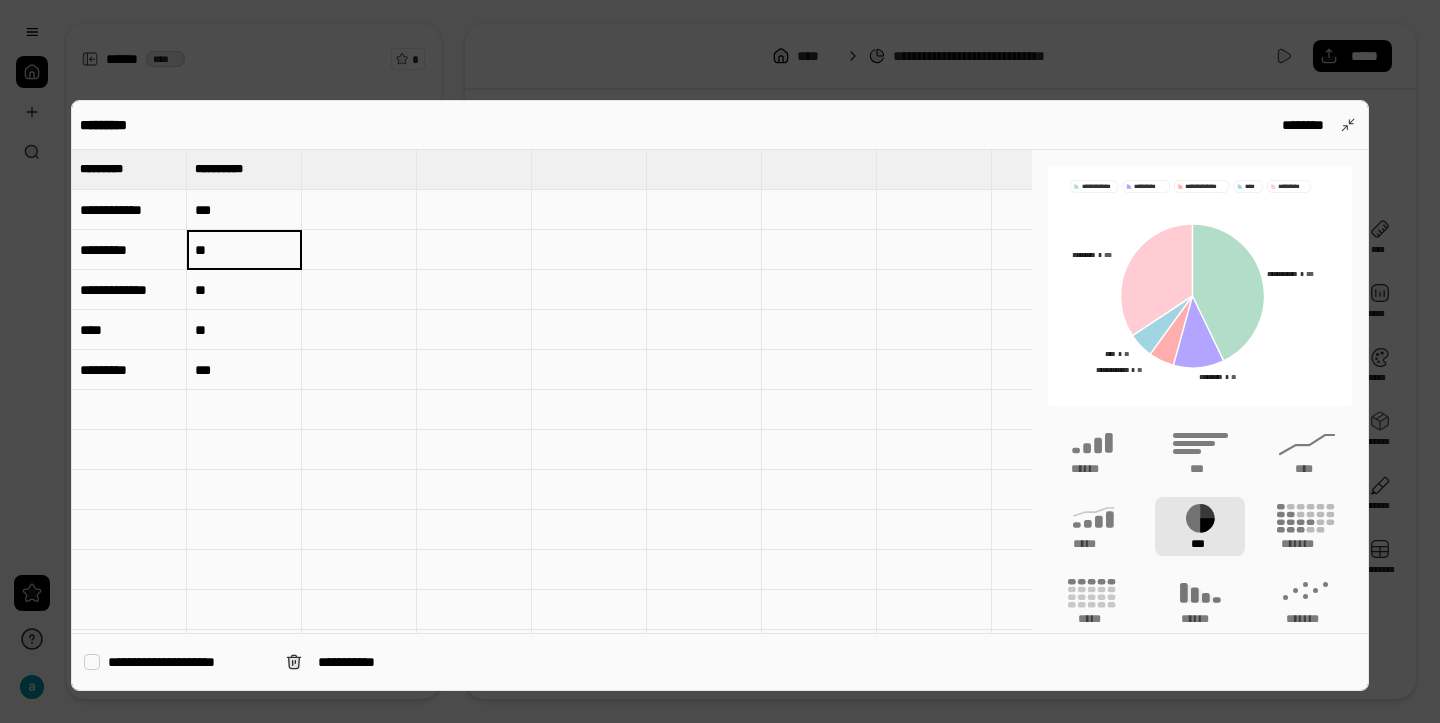 type on "**" 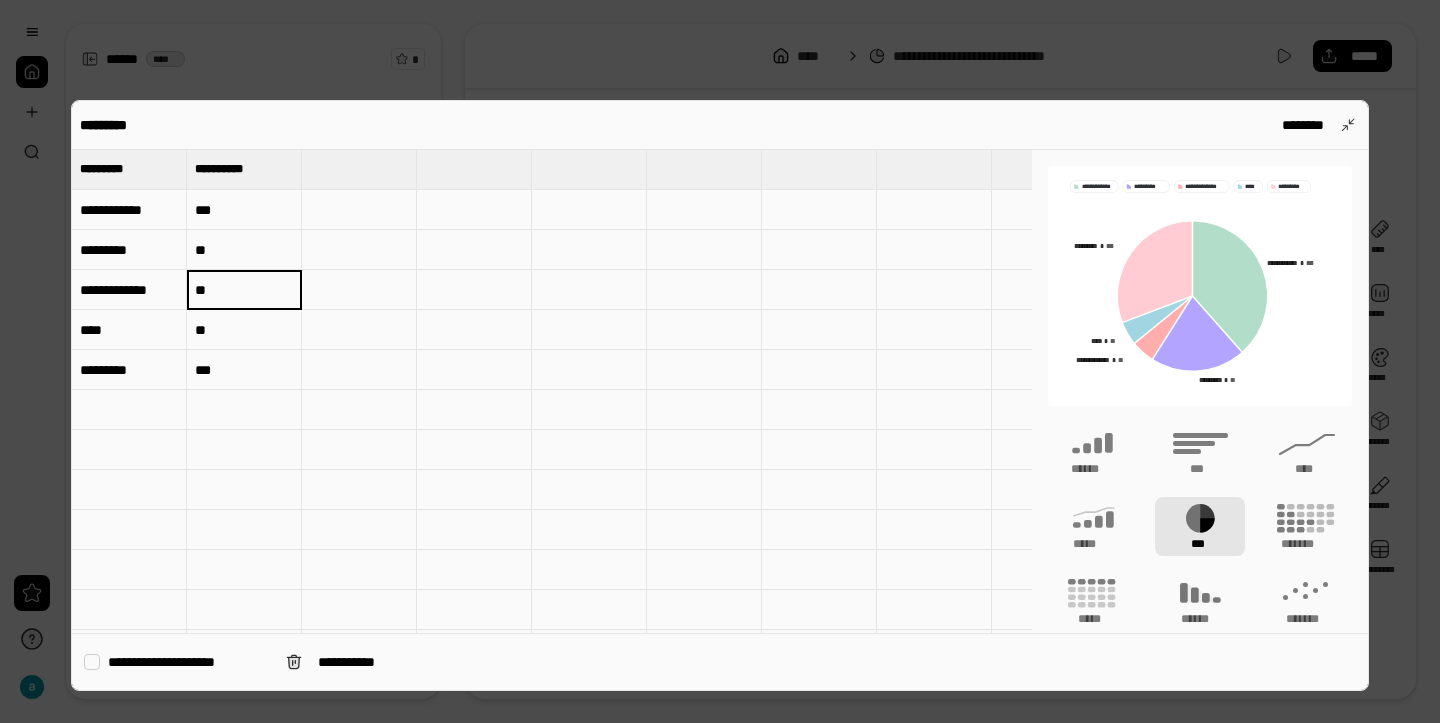 type on "**" 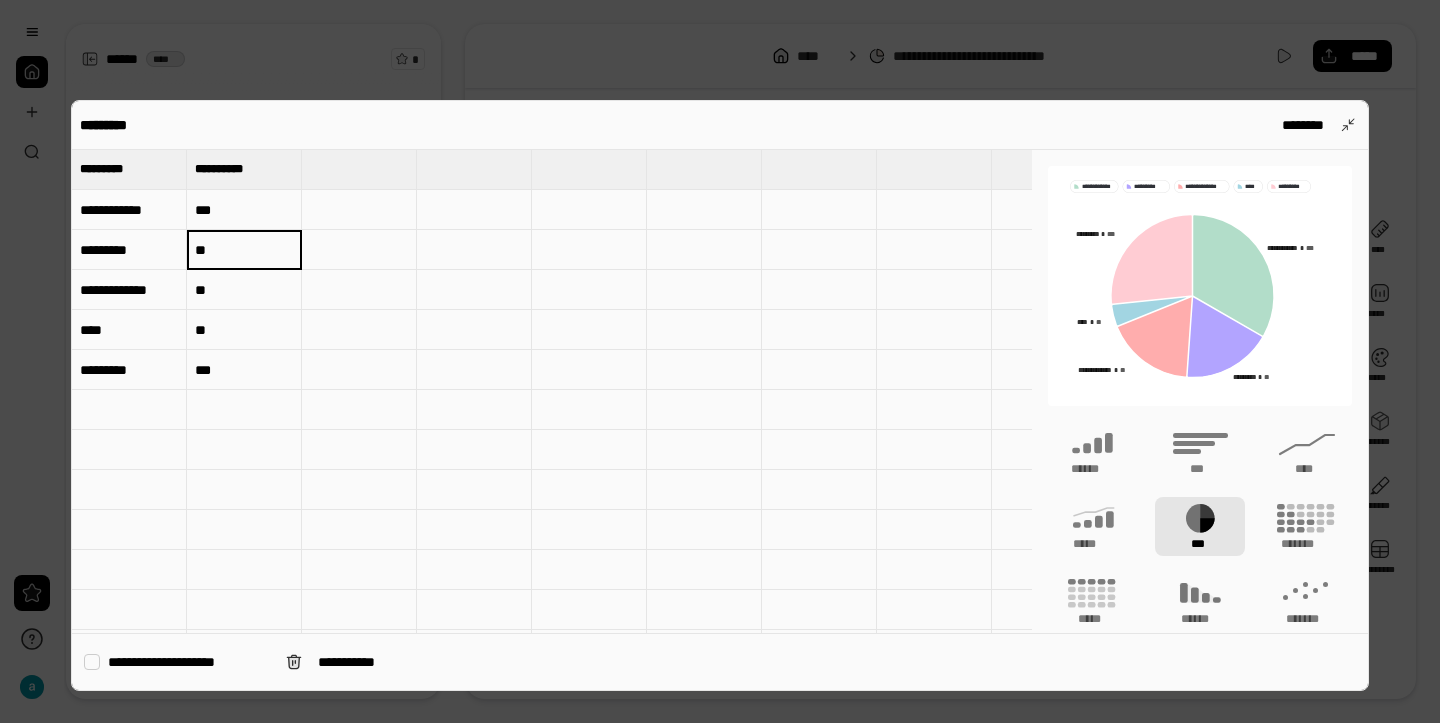 click on "**" at bounding box center (244, 250) 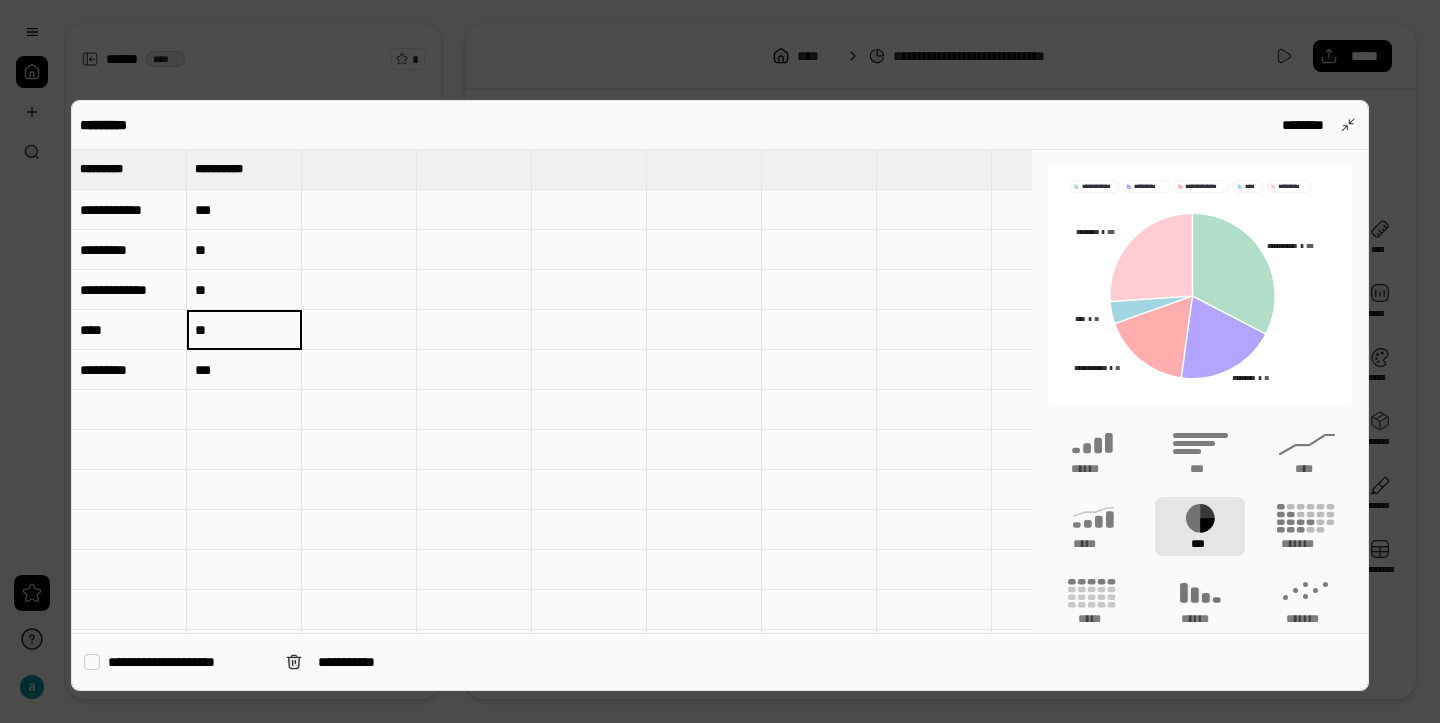 type on "**" 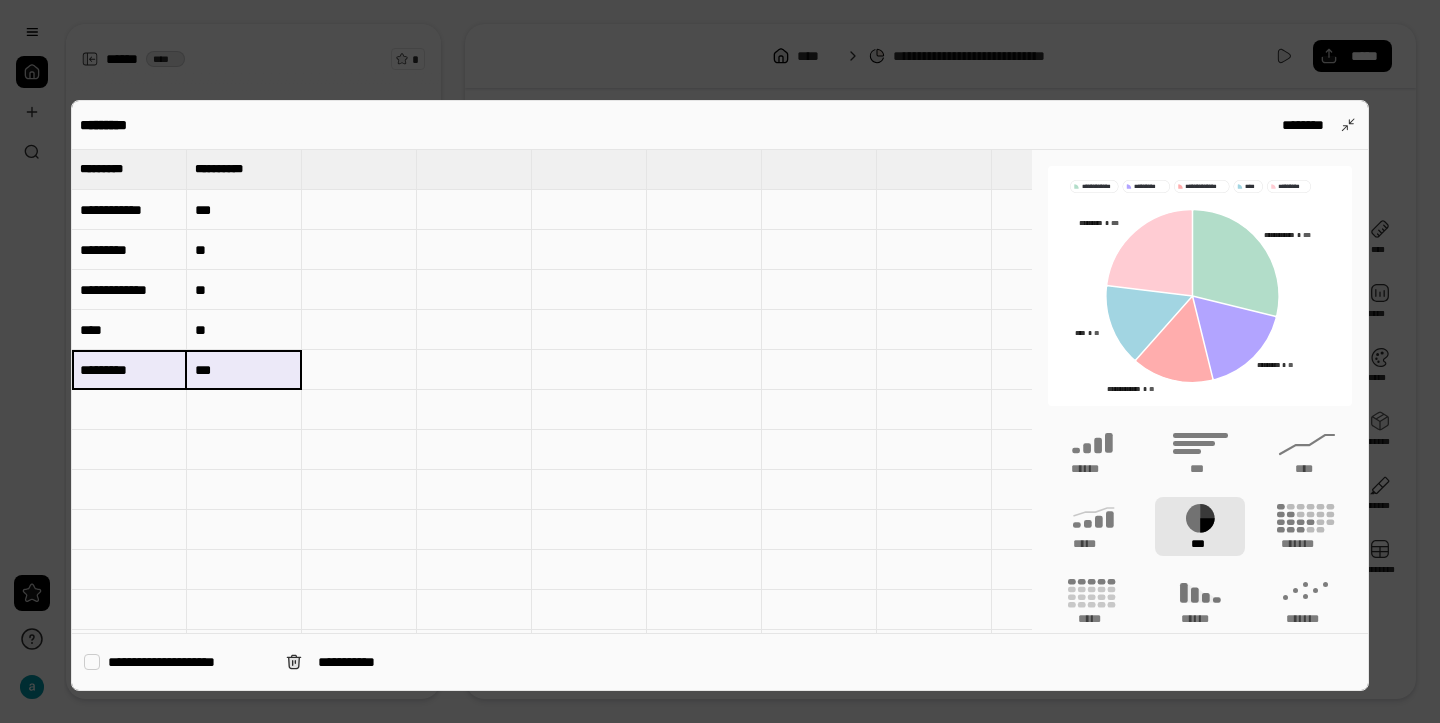 drag, startPoint x: 117, startPoint y: 371, endPoint x: 244, endPoint y: 375, distance: 127.06297 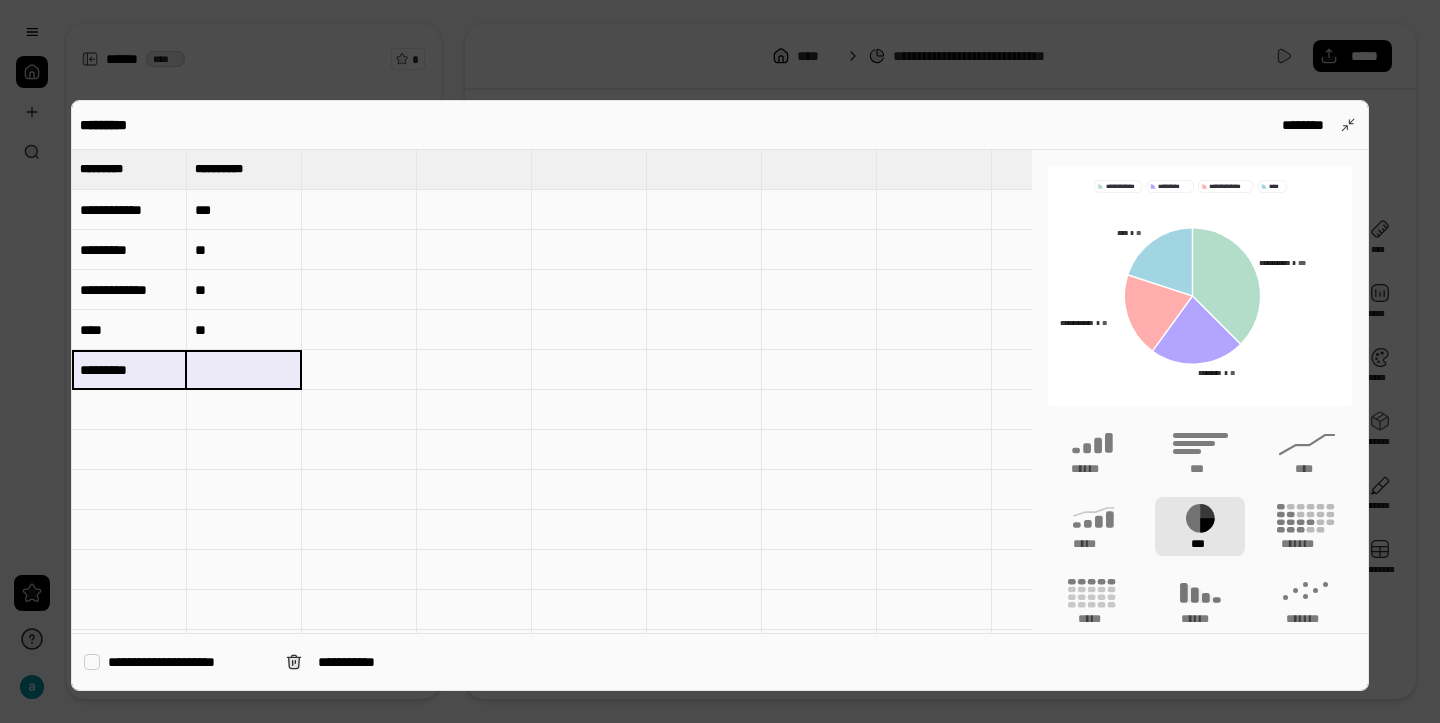 type 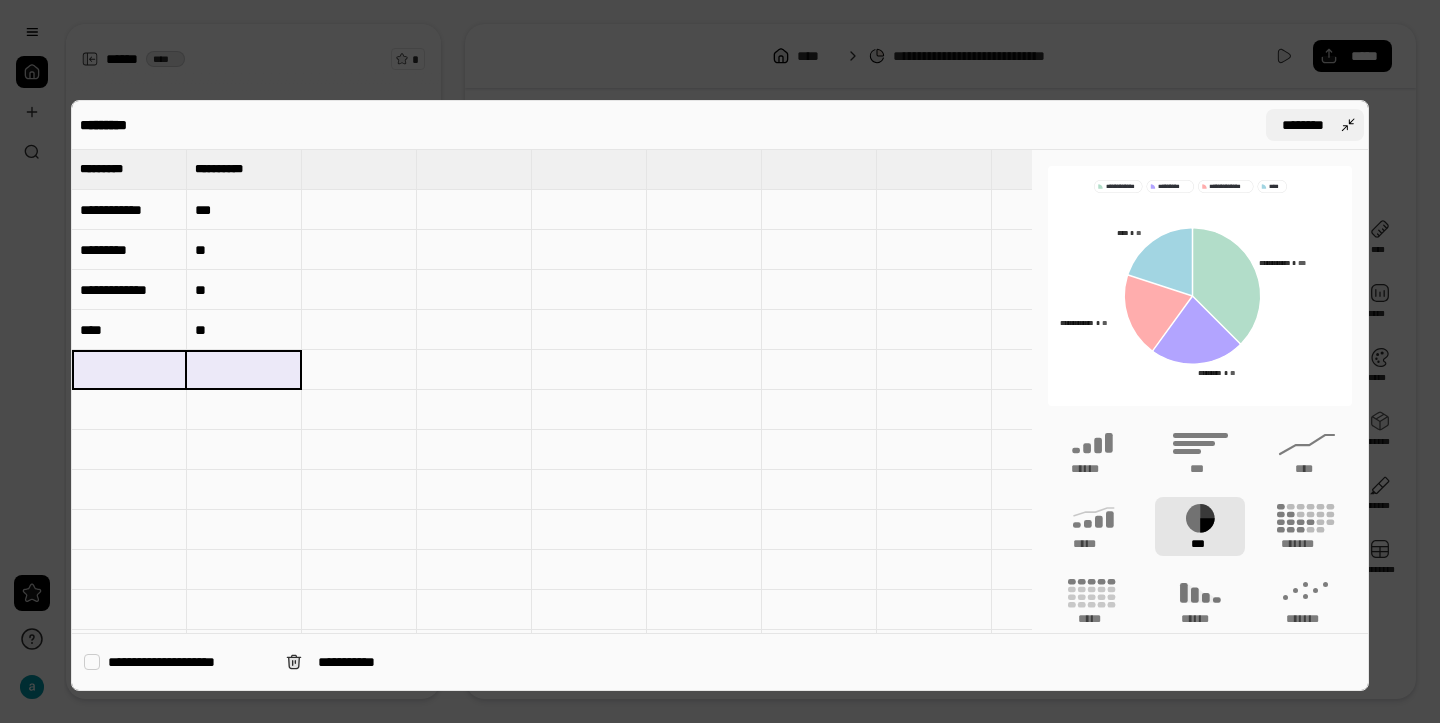 click on "********" at bounding box center [1303, 125] 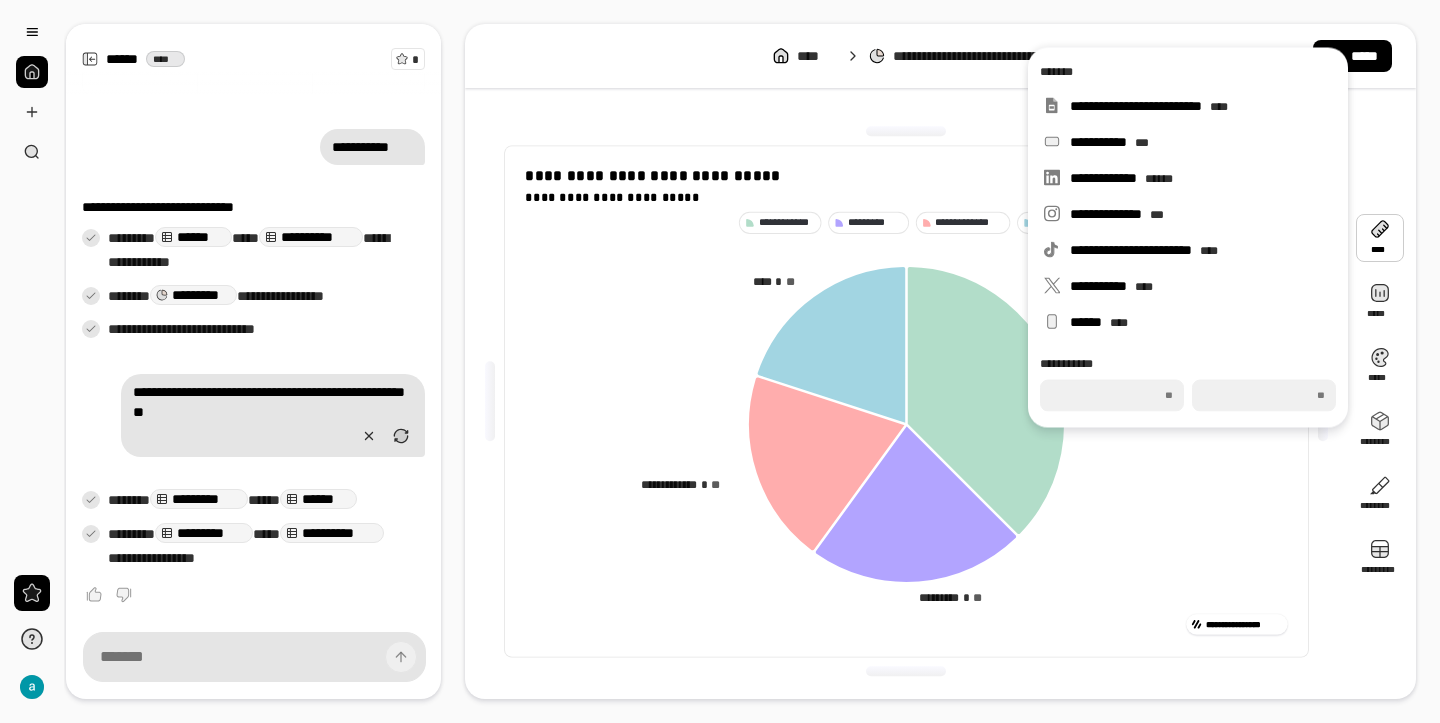 click at bounding box center [1380, 238] 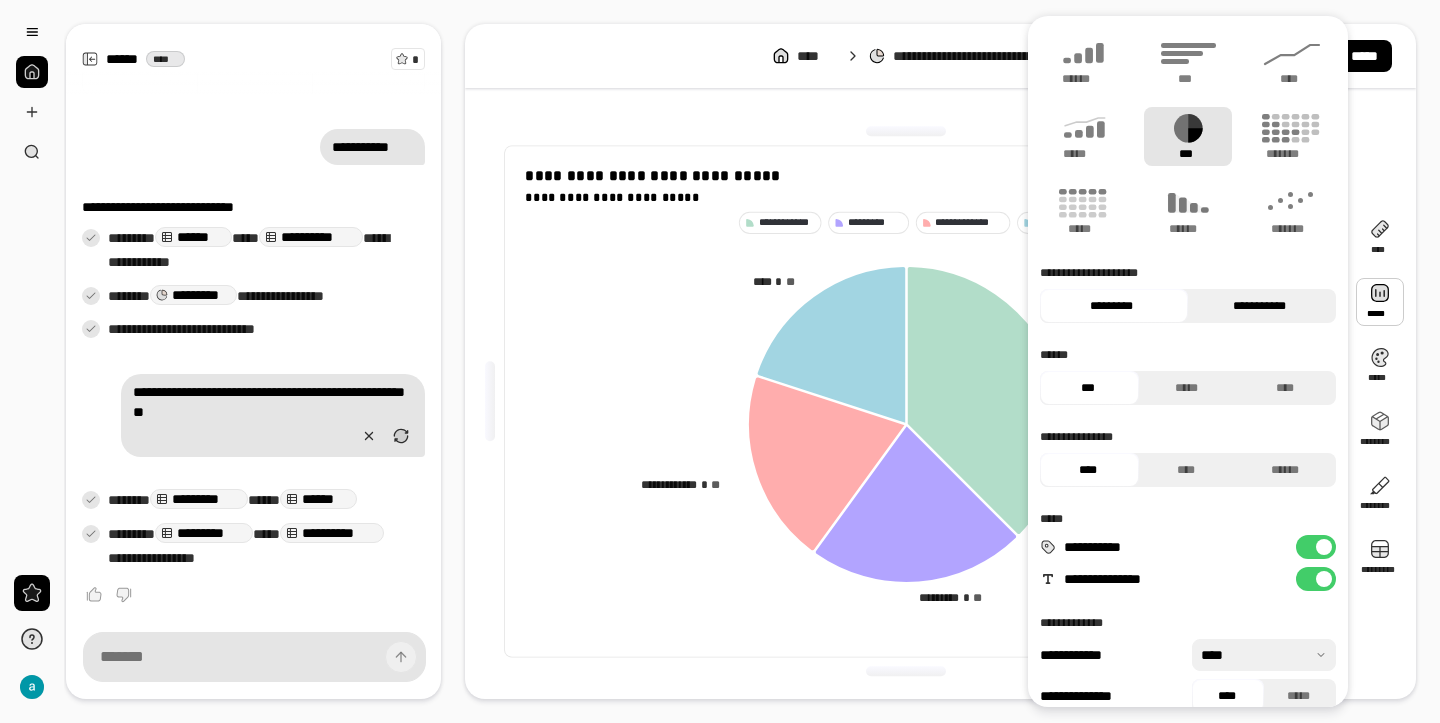 click on "**********" at bounding box center [1259, 306] 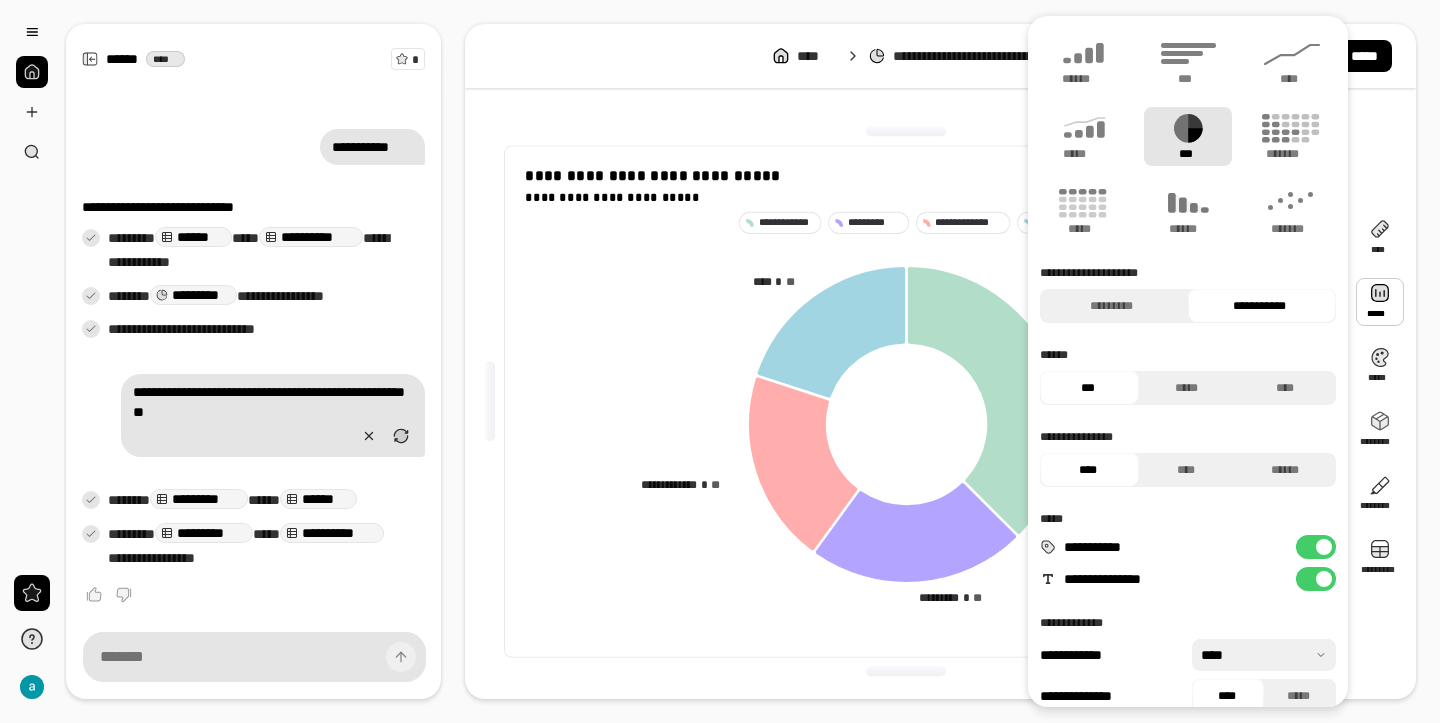 click 